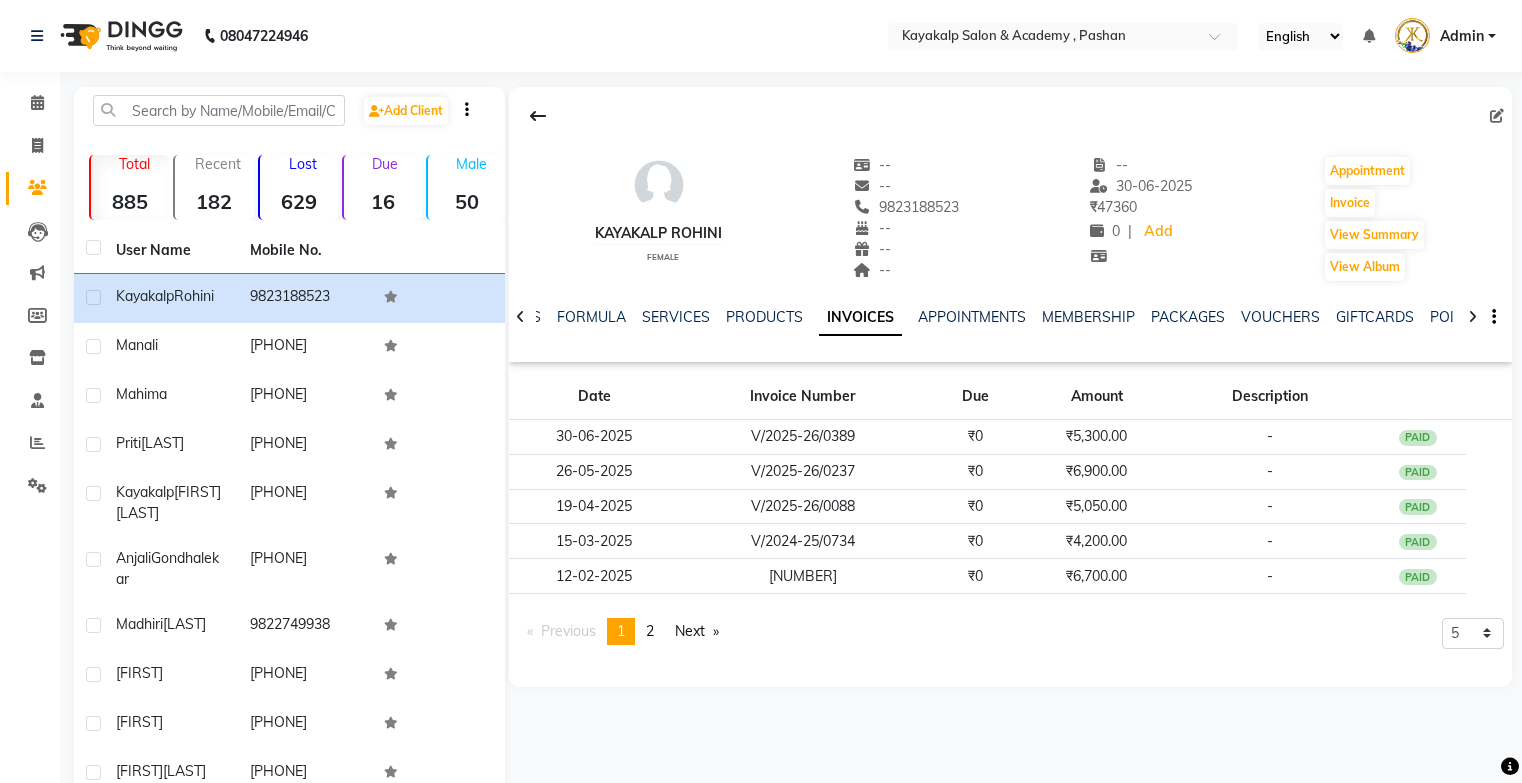scroll, scrollTop: 0, scrollLeft: 0, axis: both 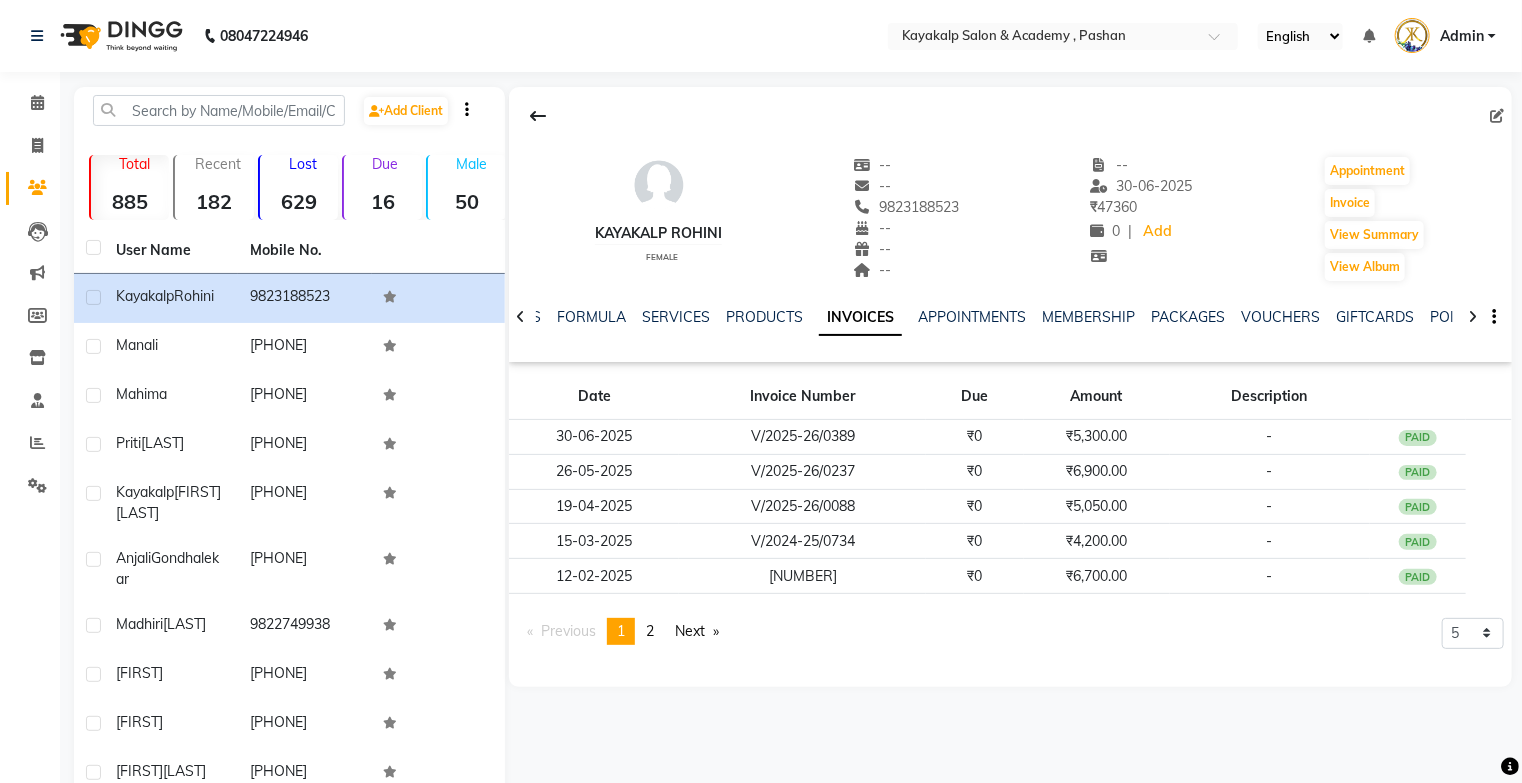 click on "Kayakalp Rohini" 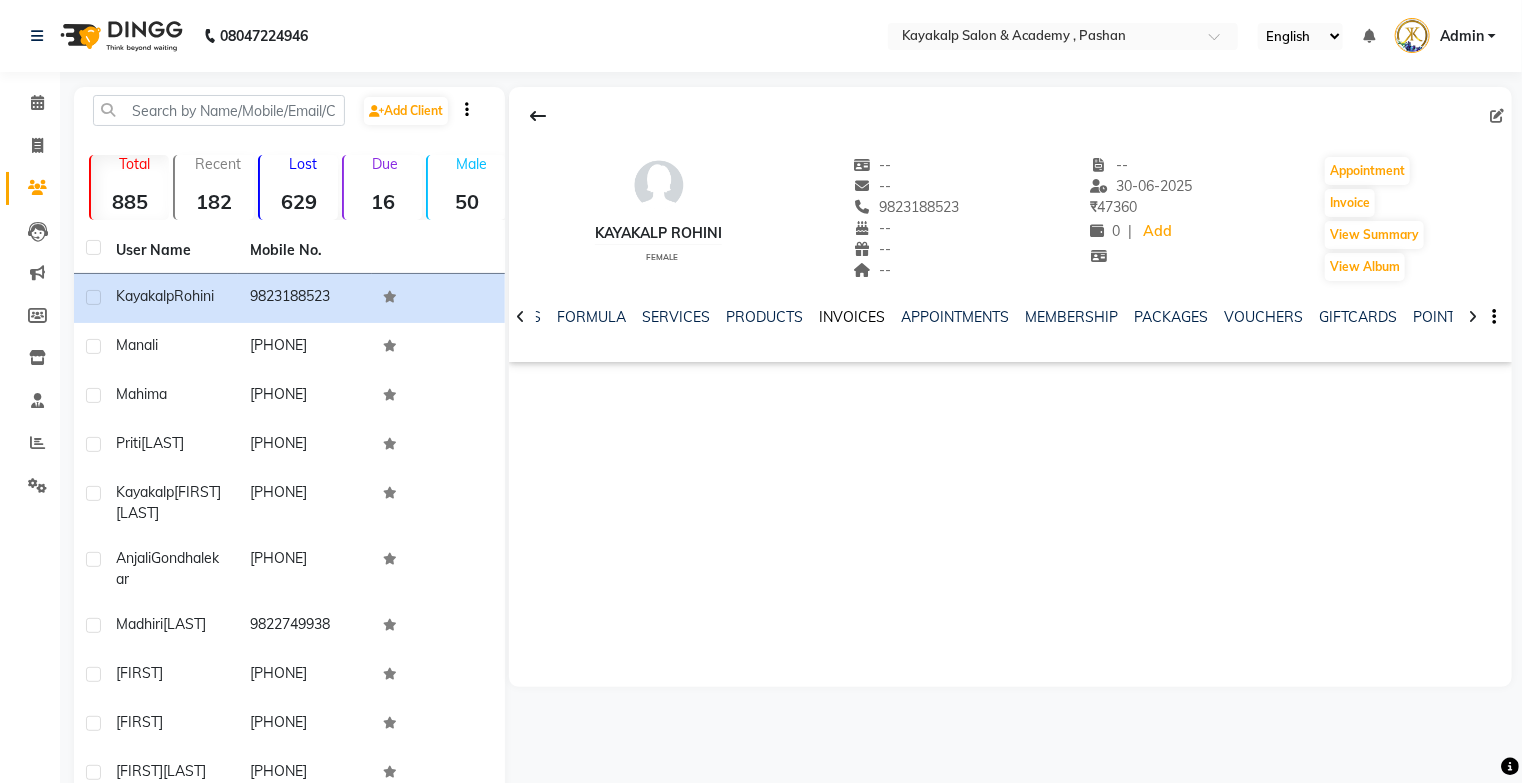 click on "INVOICES" 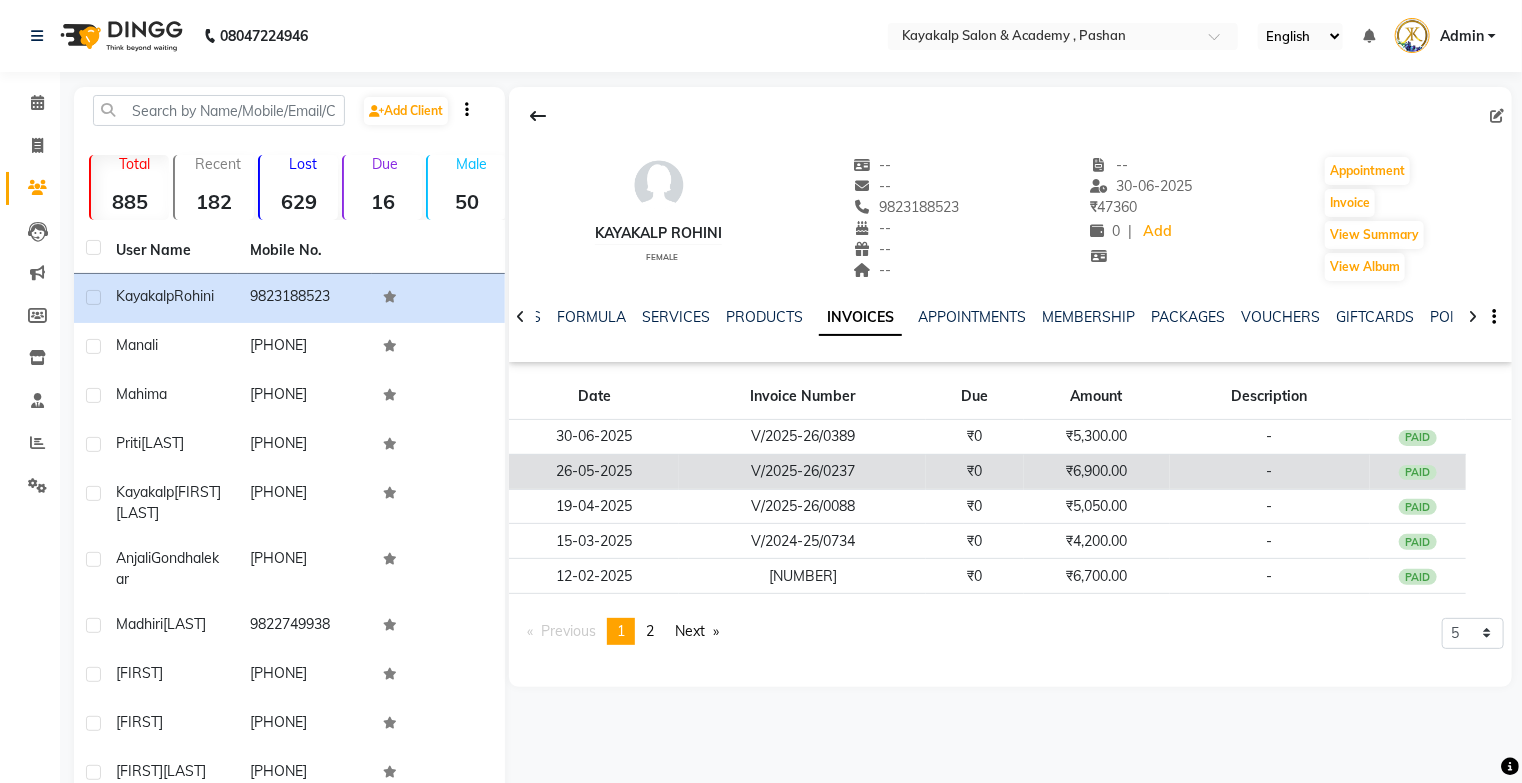 click on "₹6,900.00" 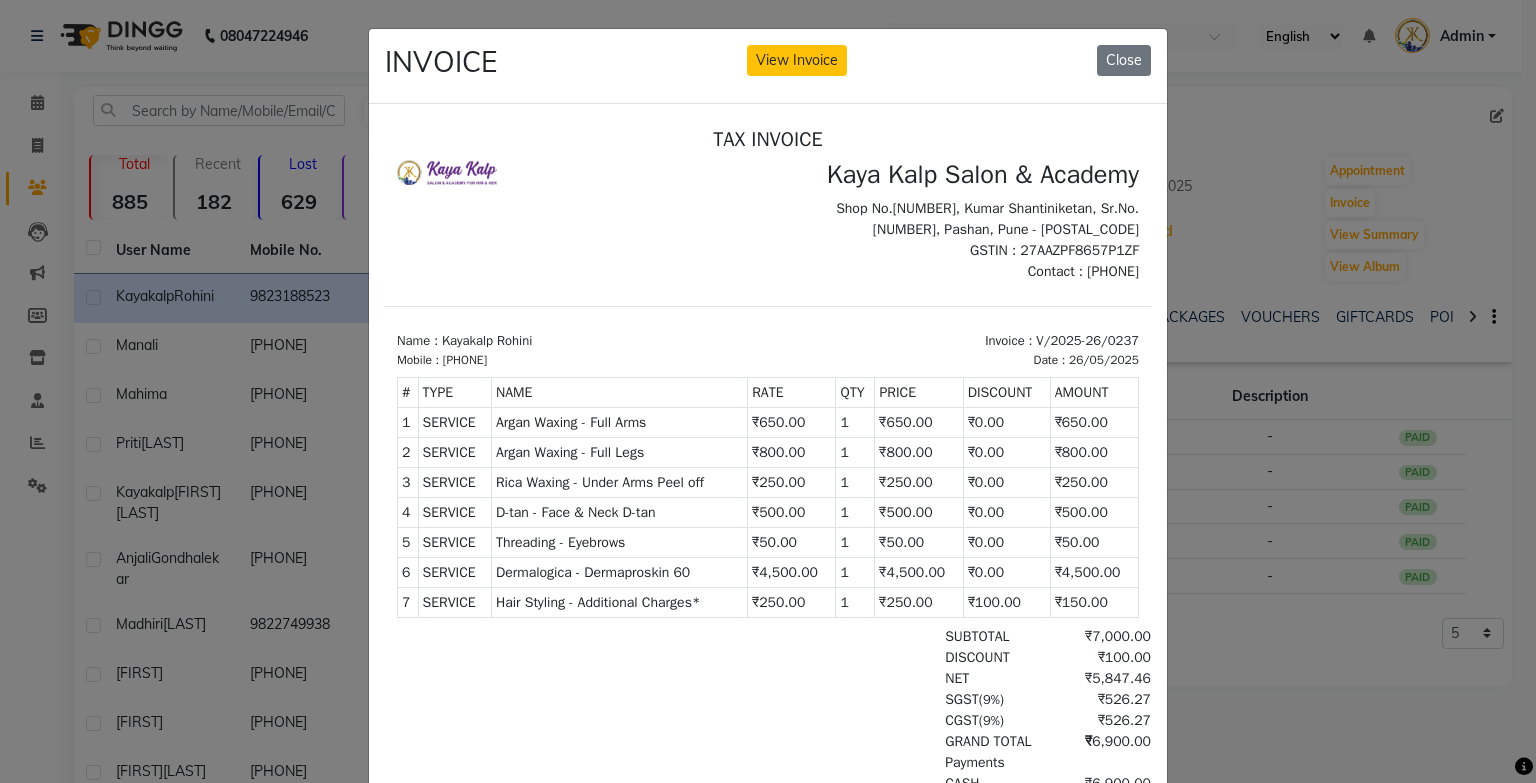 scroll, scrollTop: 15, scrollLeft: 0, axis: vertical 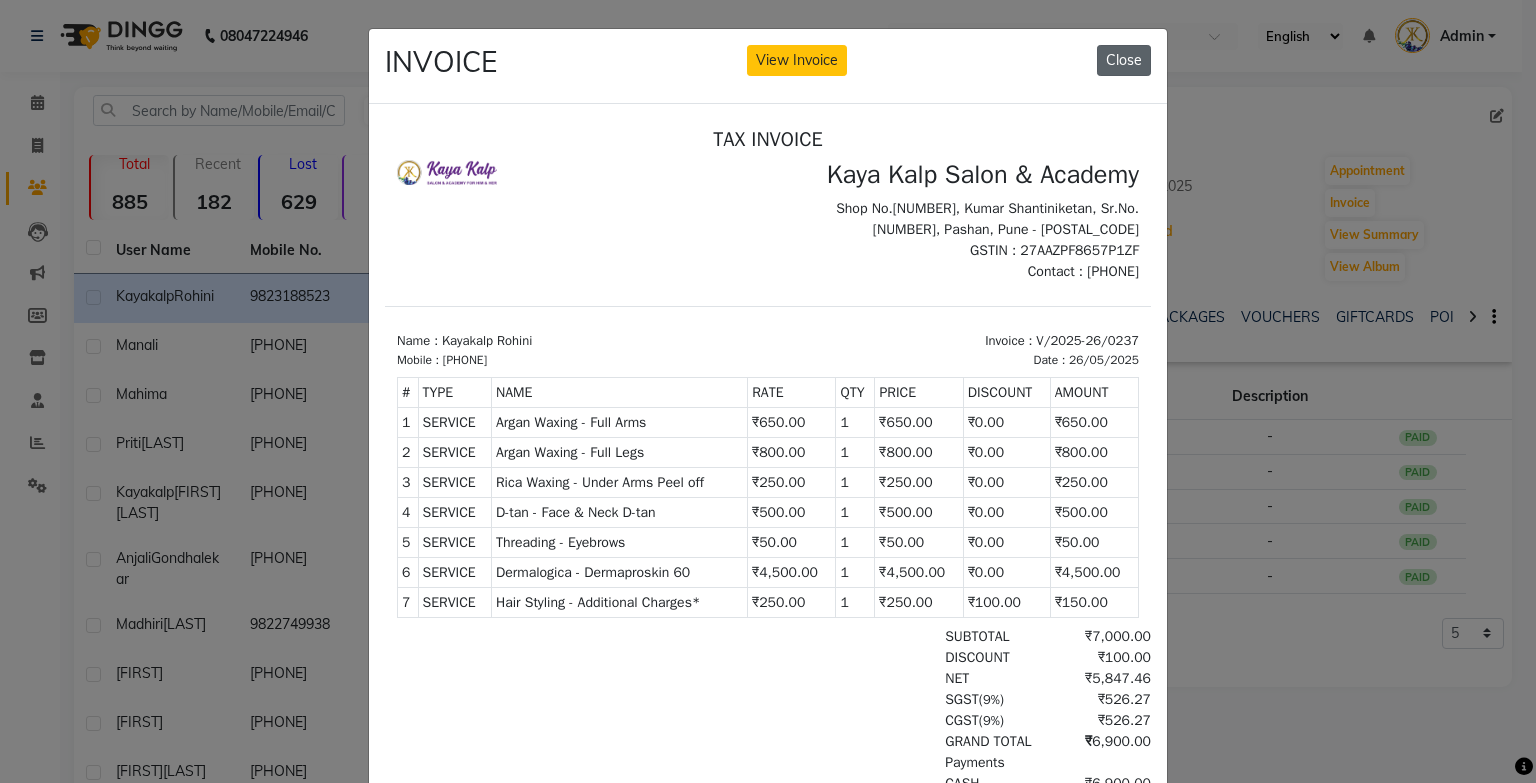 click on "Close" 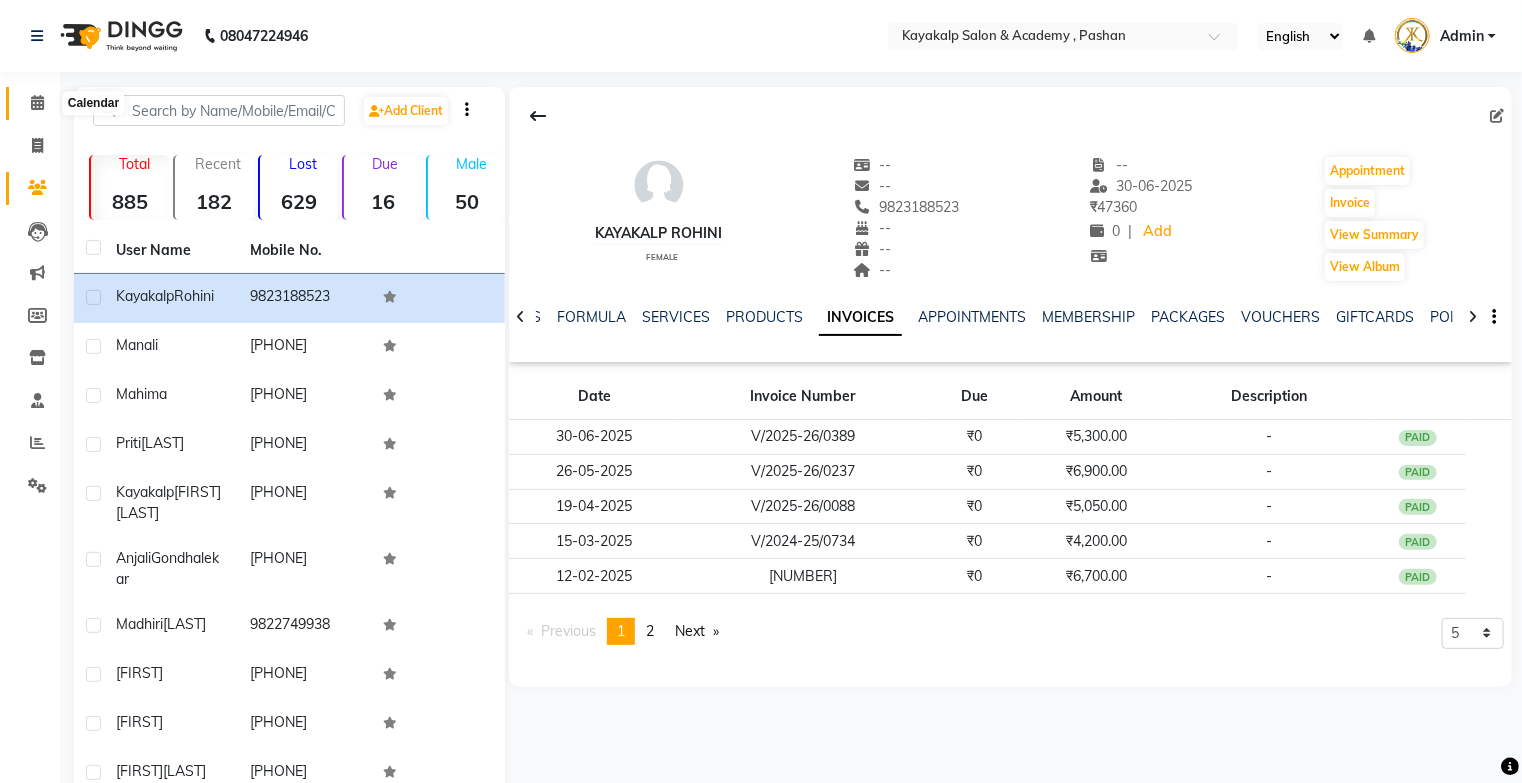 click 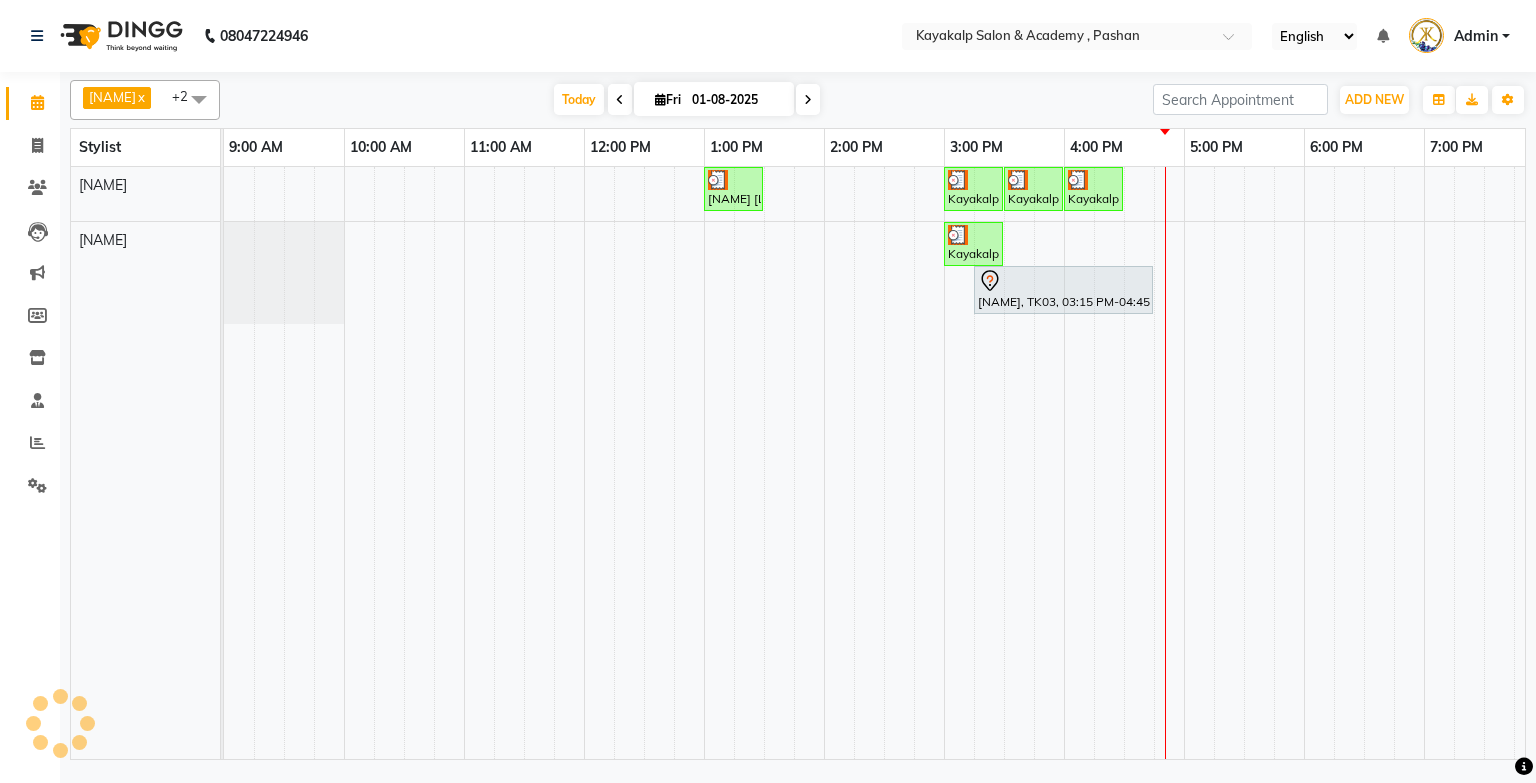 scroll, scrollTop: 0, scrollLeft: 0, axis: both 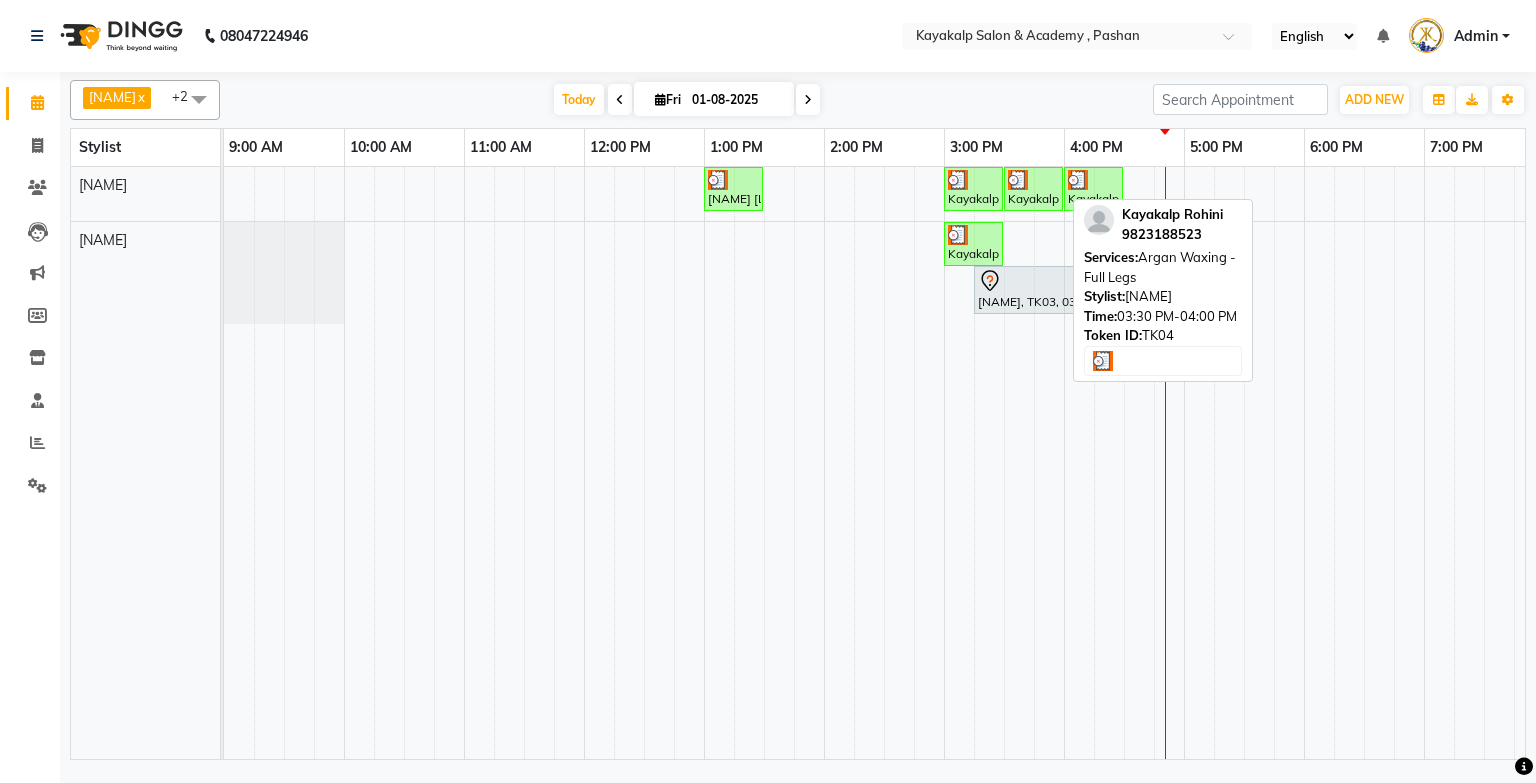 click on "Kayakalp Rohini, TK04, 03:30 PM-04:00 PM, Argan Waxing - Full Legs" at bounding box center [1033, 189] 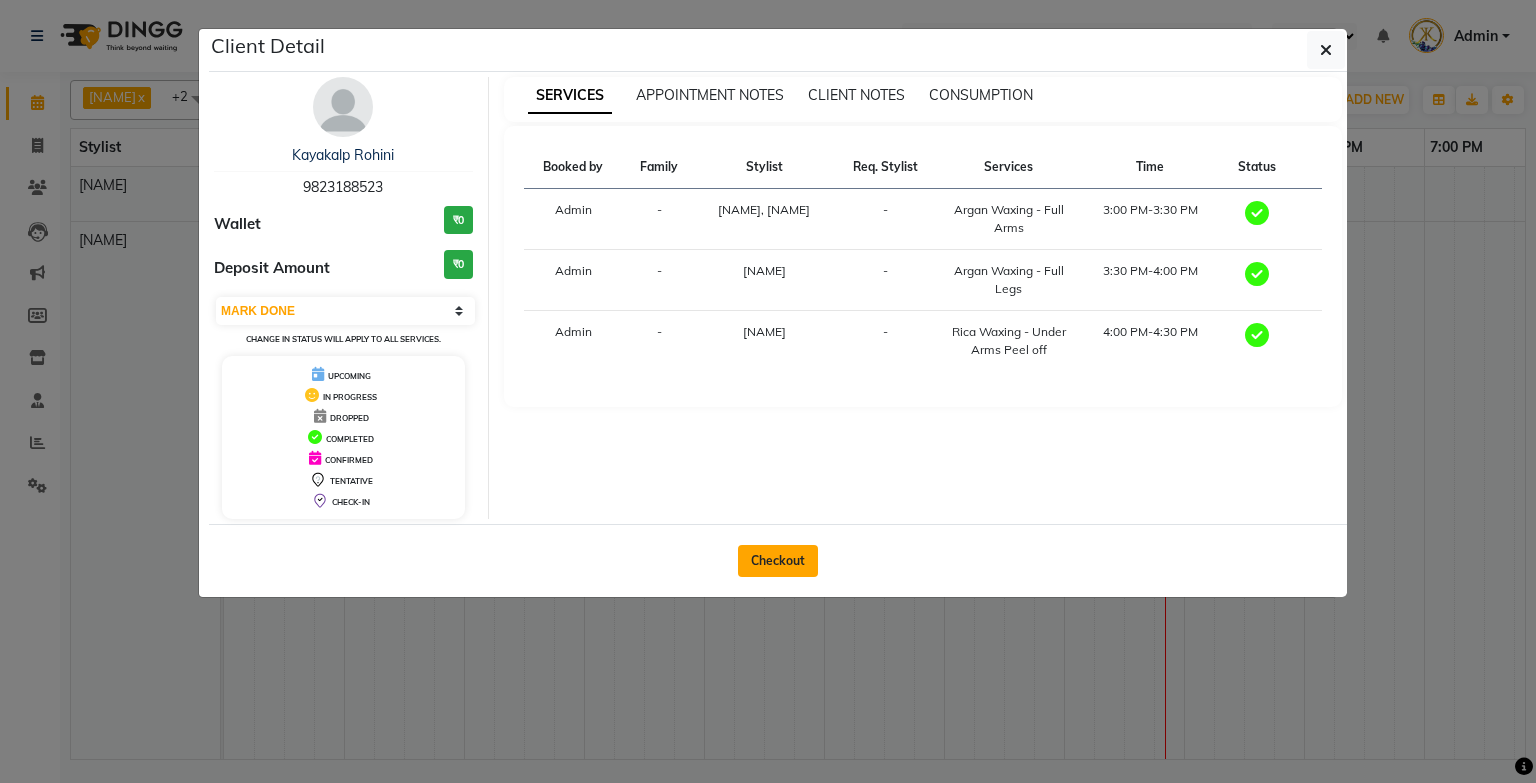 click on "Checkout" 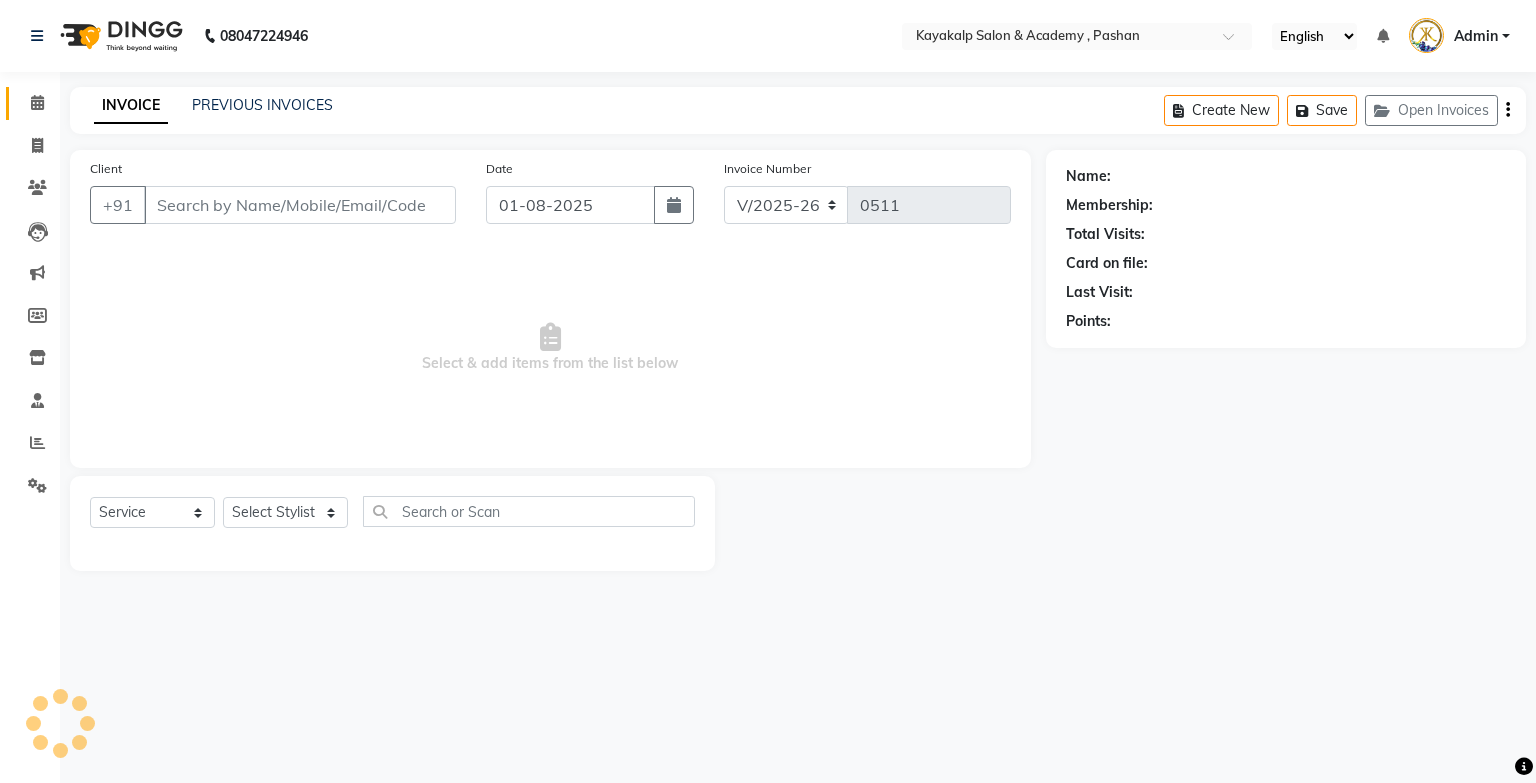 type on "9823188523" 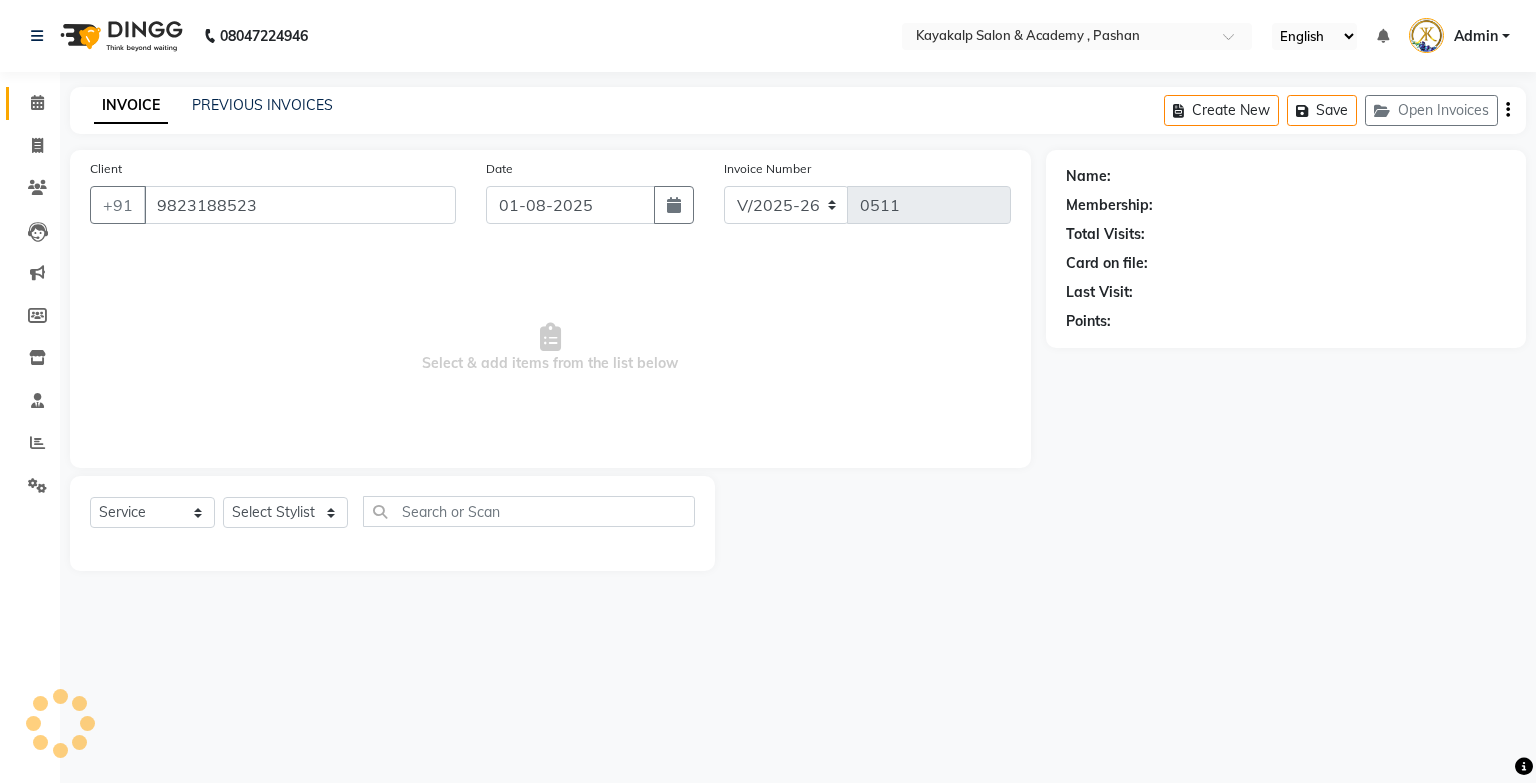 select on "29289" 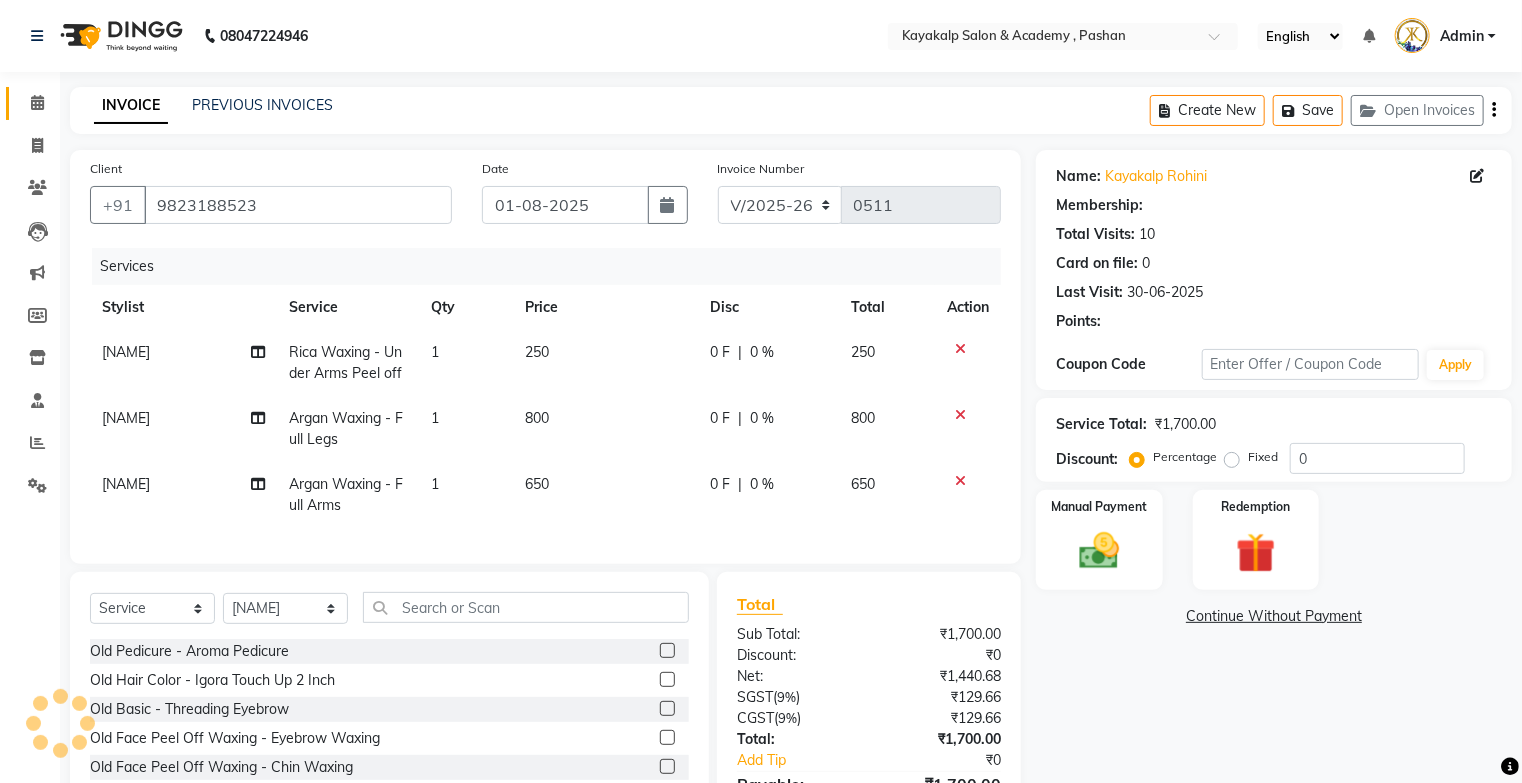 select on "1: Object" 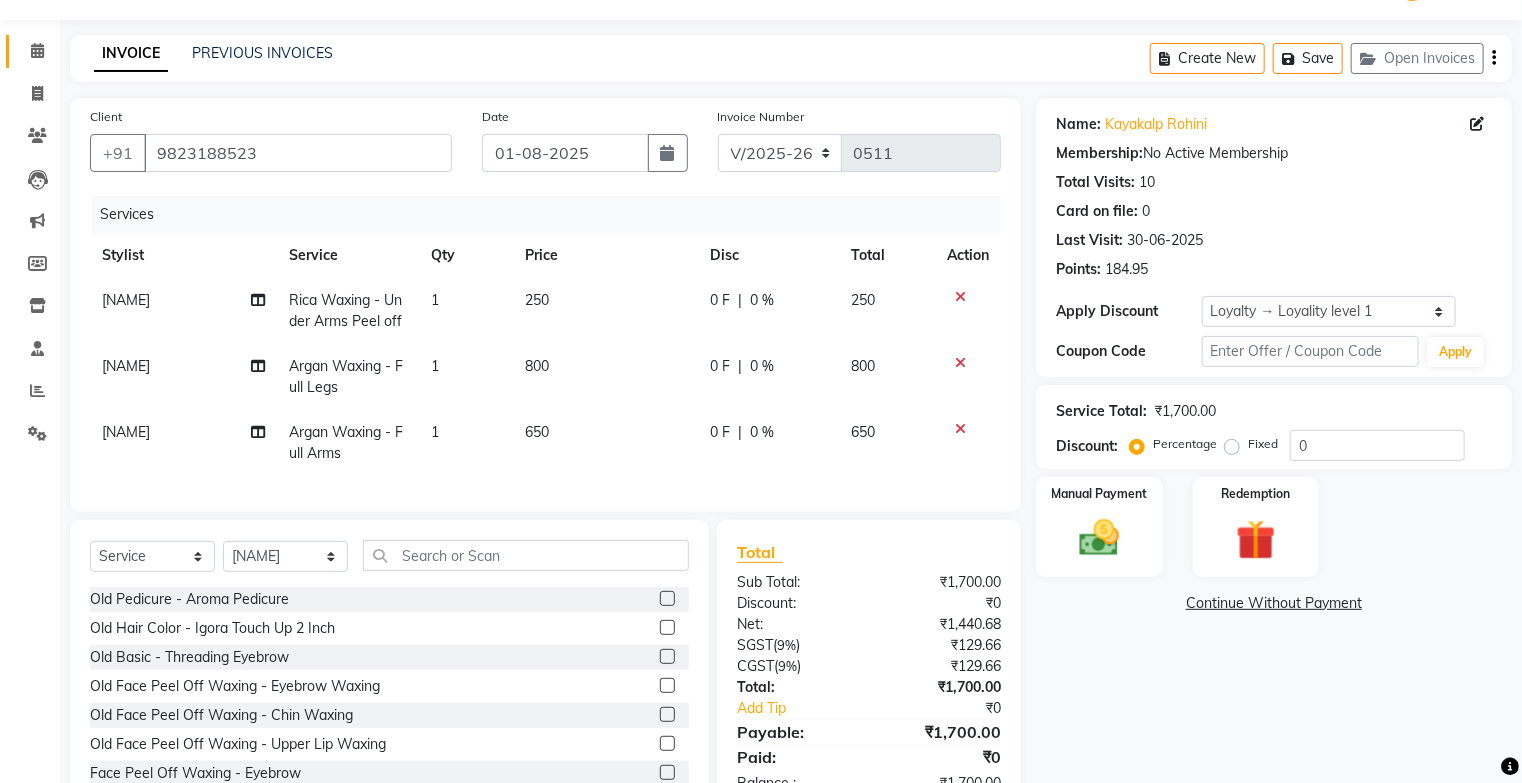 scroll, scrollTop: 80, scrollLeft: 0, axis: vertical 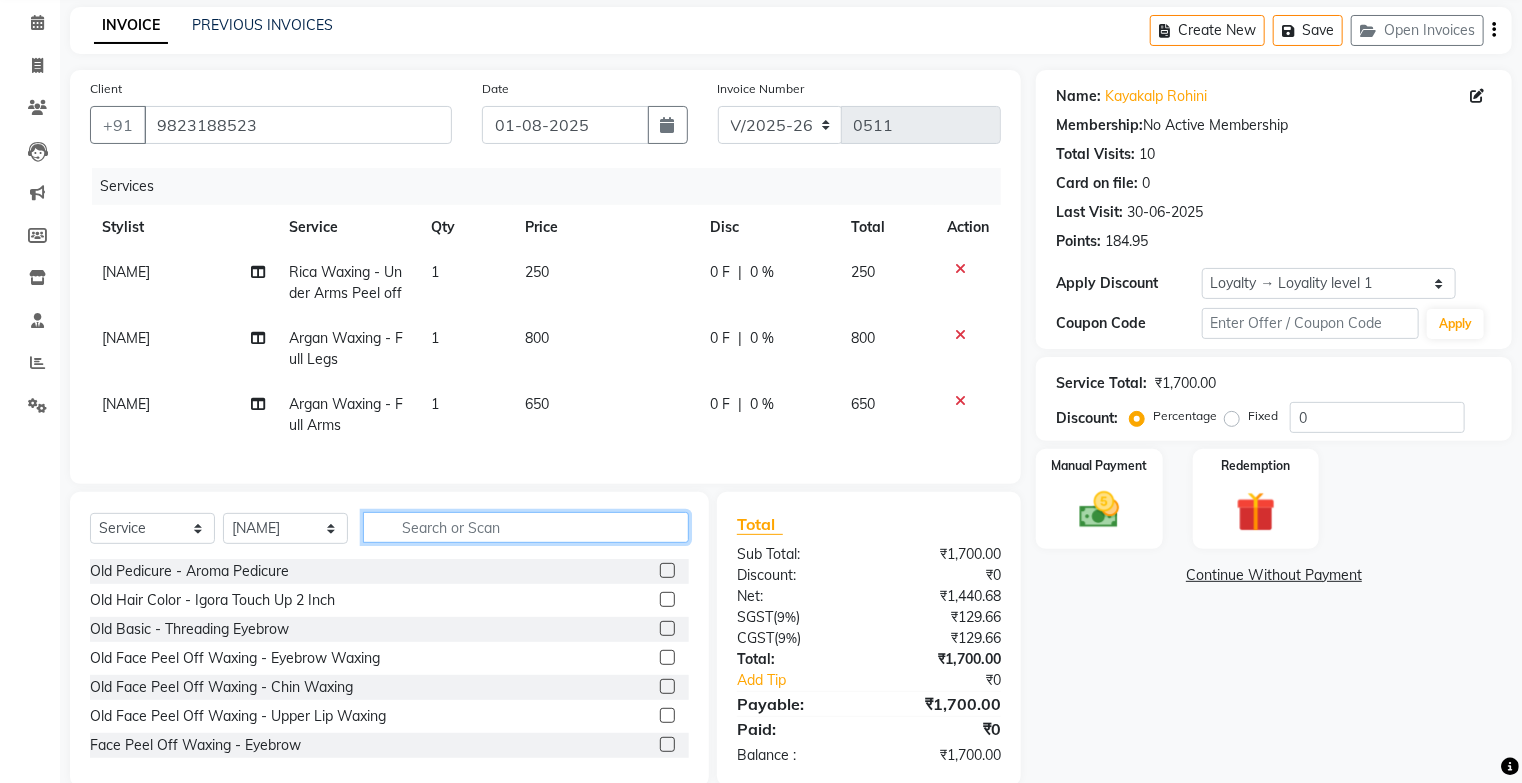 click 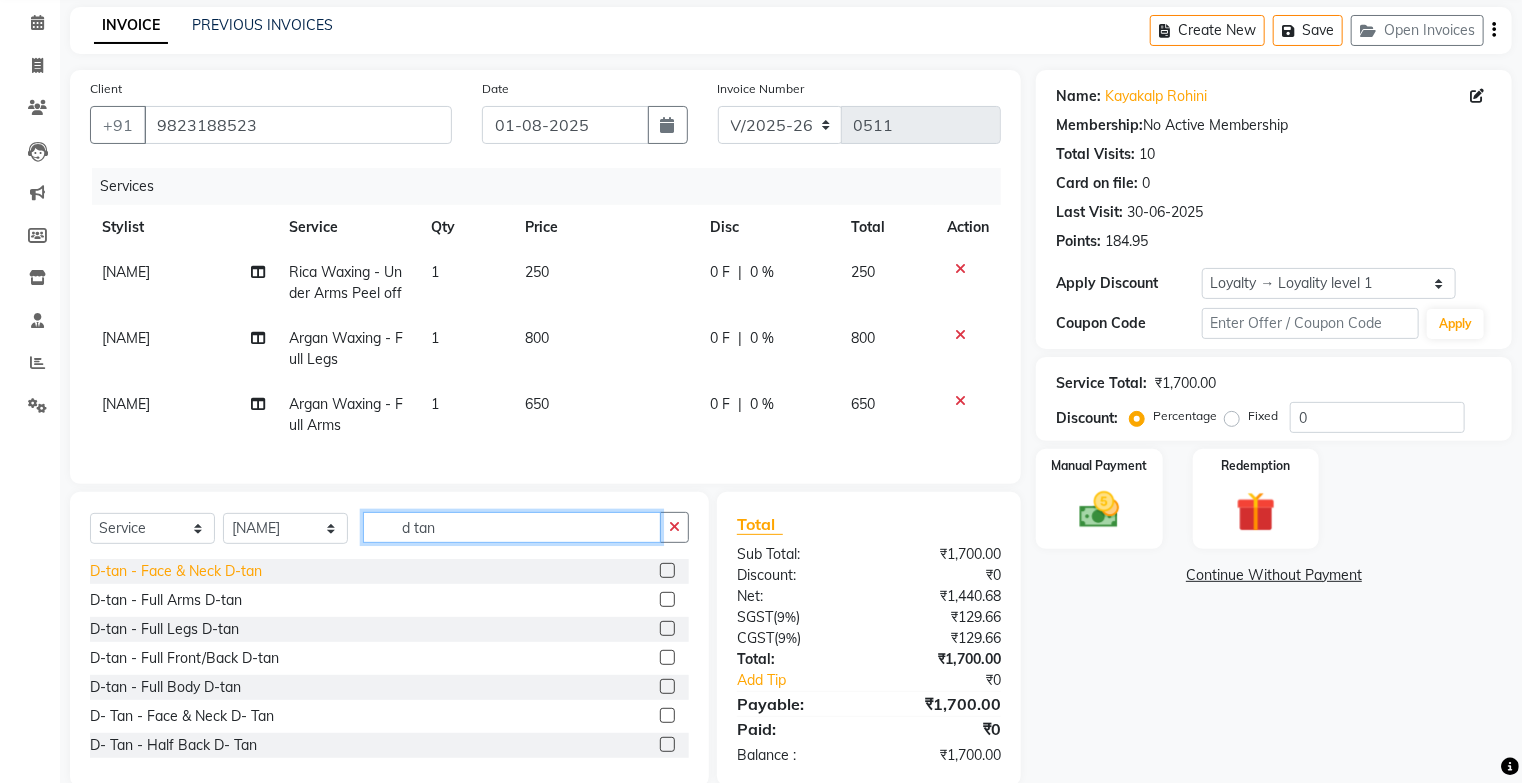 type on "d tan" 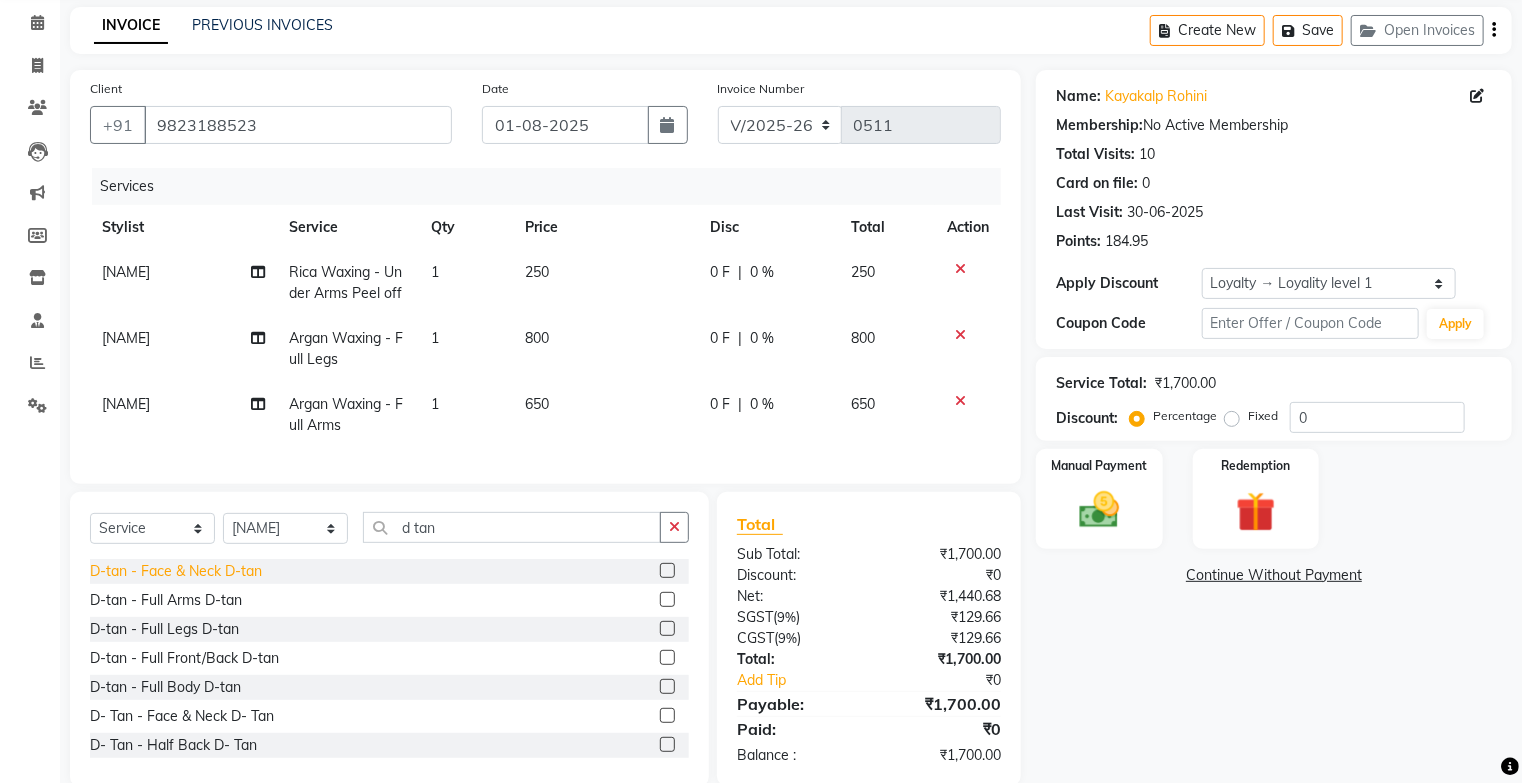 click on "D-tan - Face & Neck D-tan" 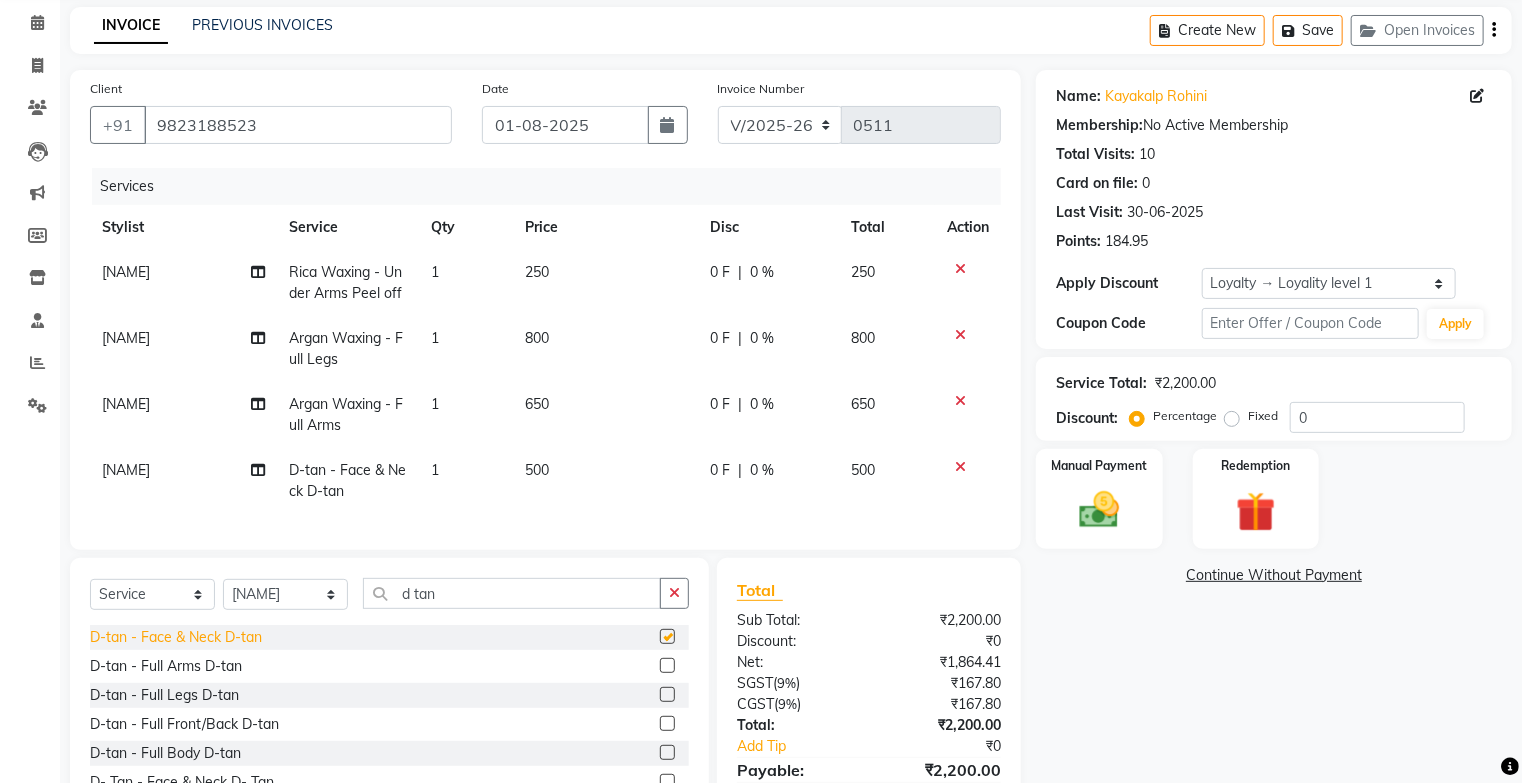 checkbox on "false" 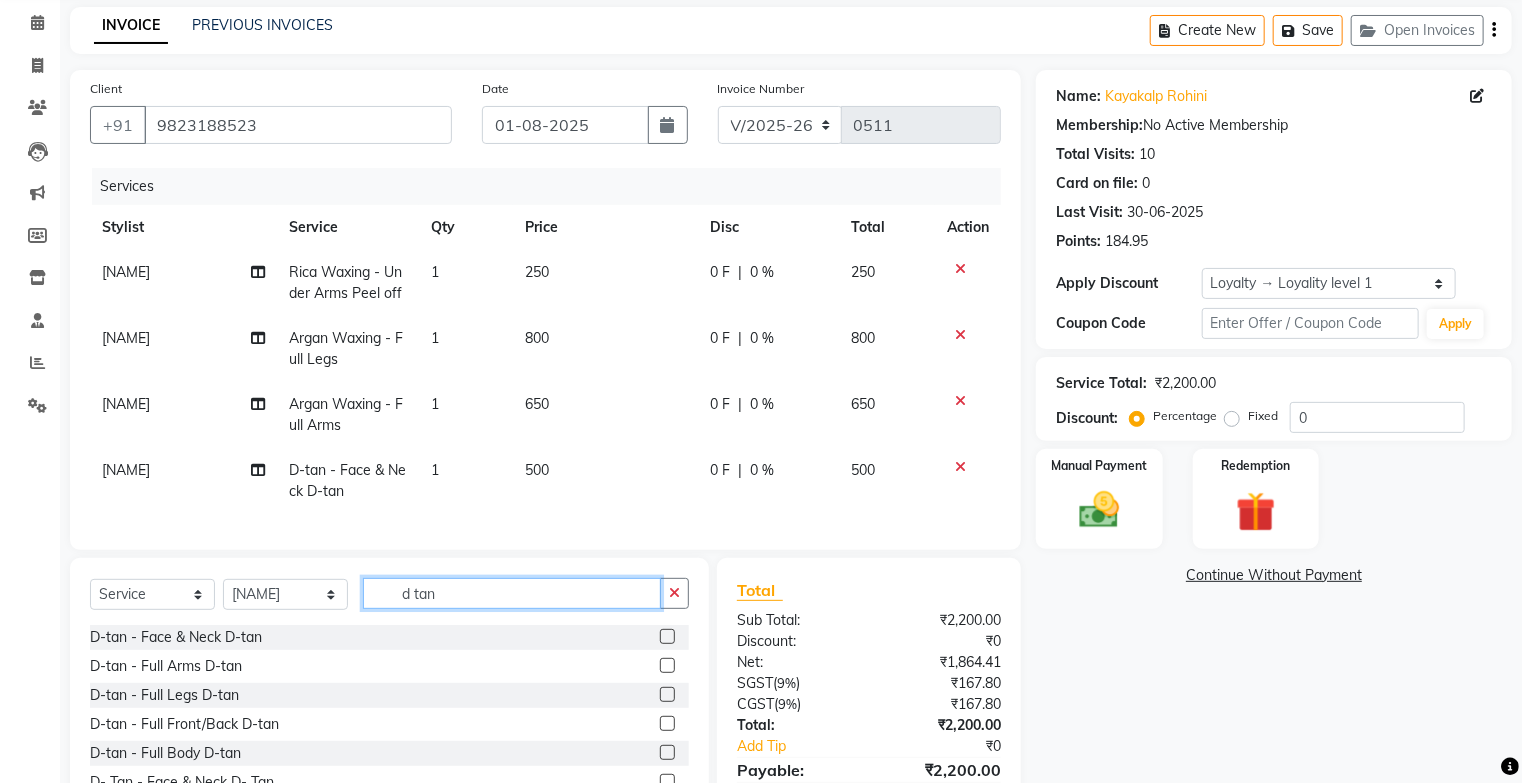 click on "d tan" 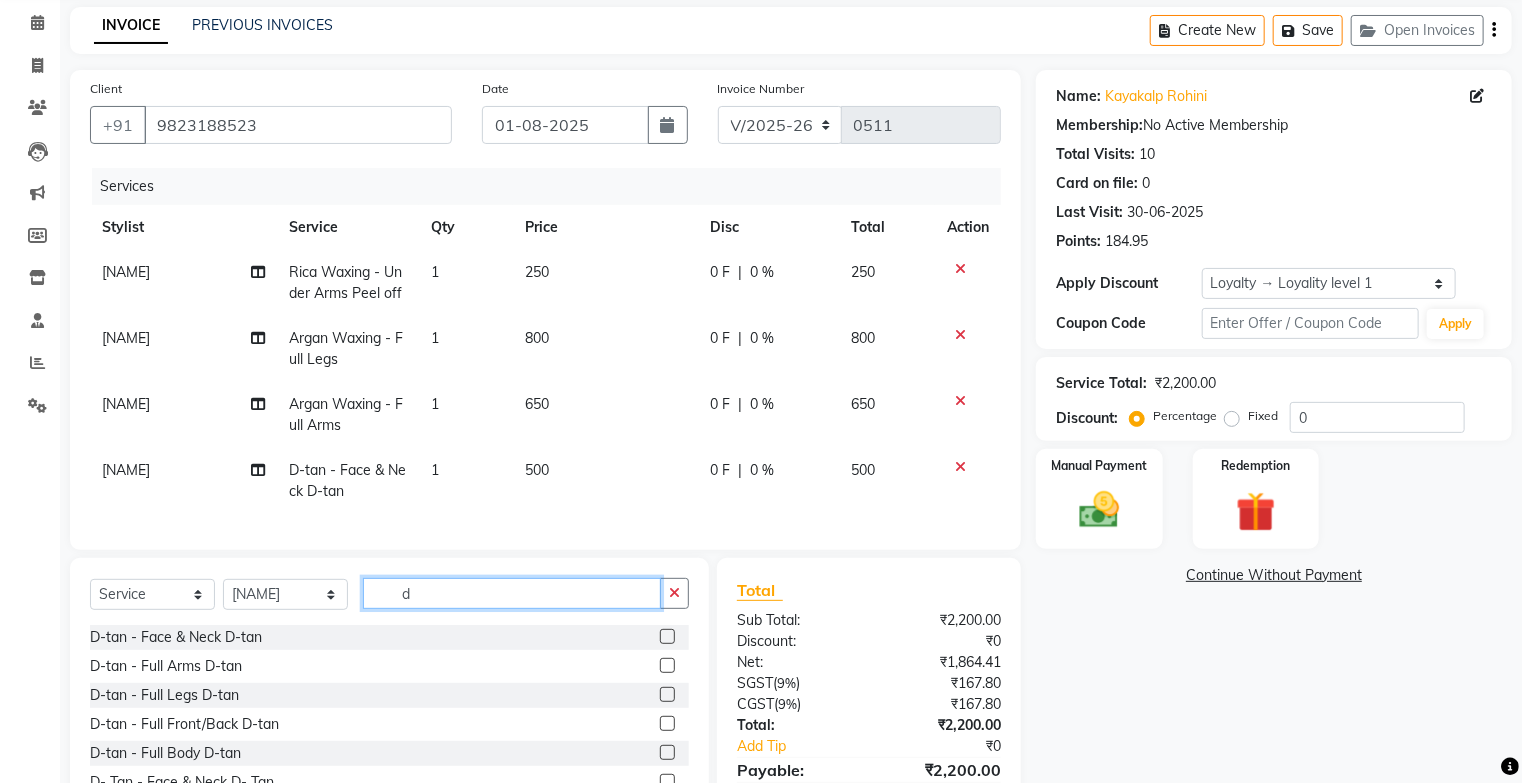 type on "d" 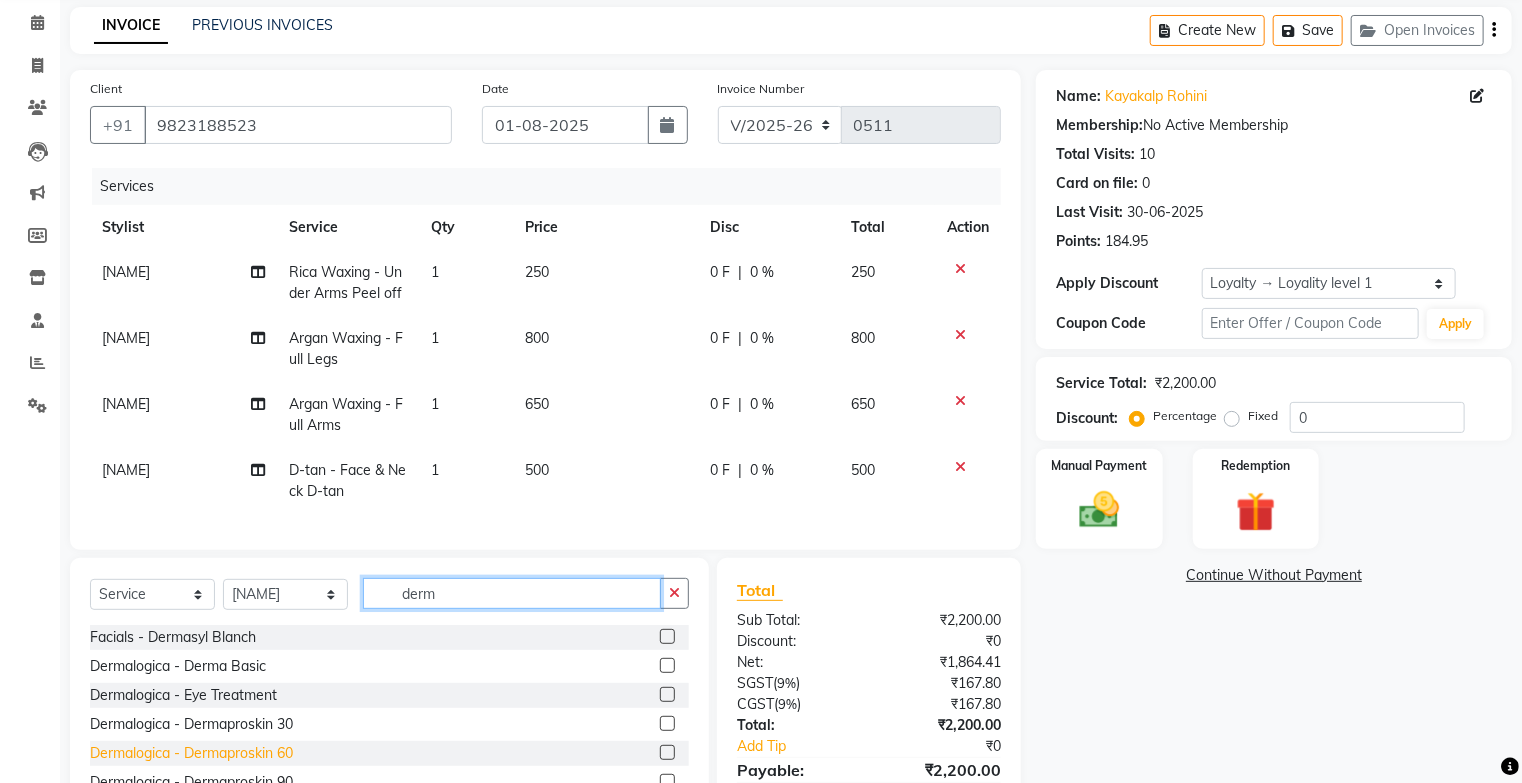 type on "derm" 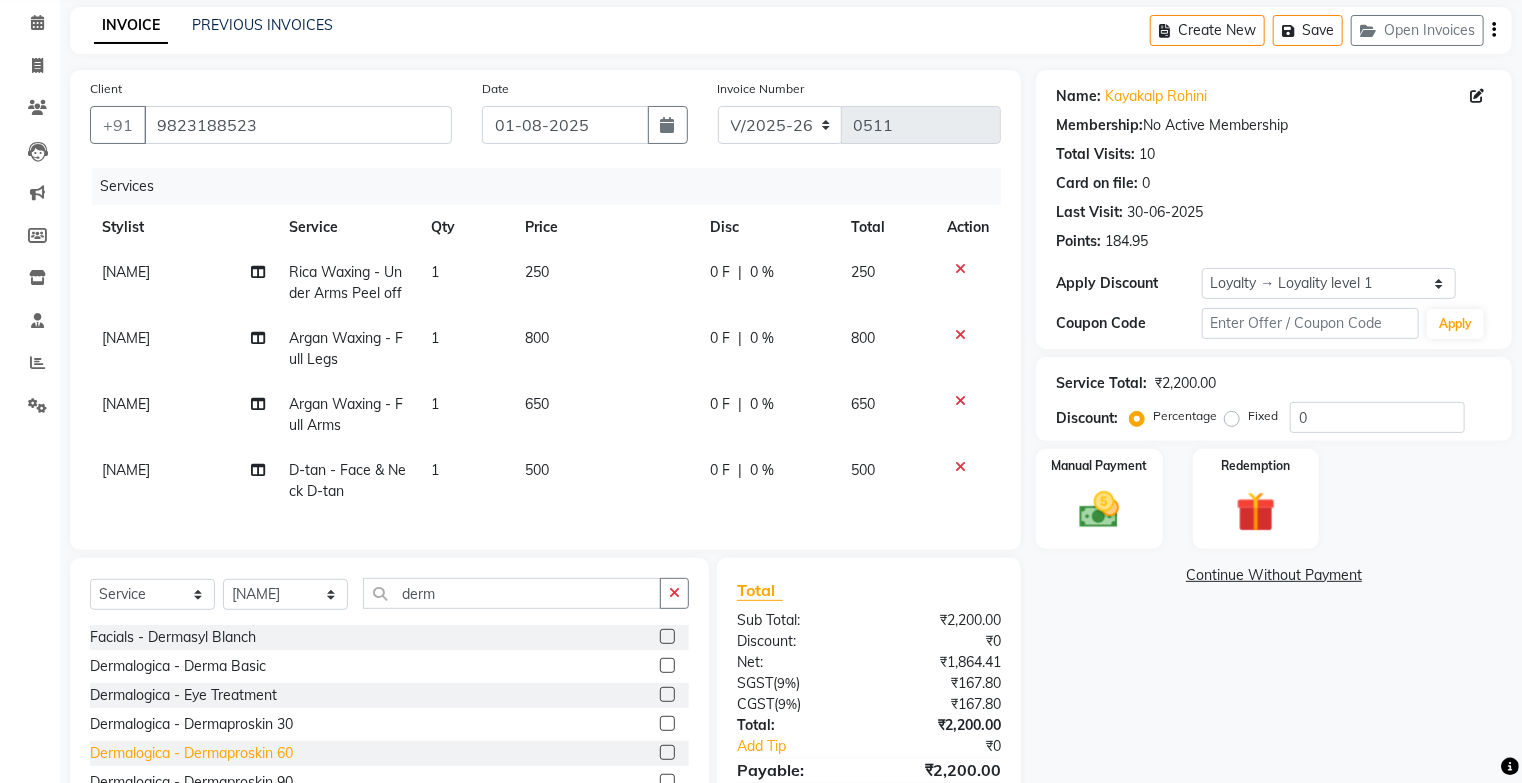 click on "Dermalogica - Dermaproskin 60" 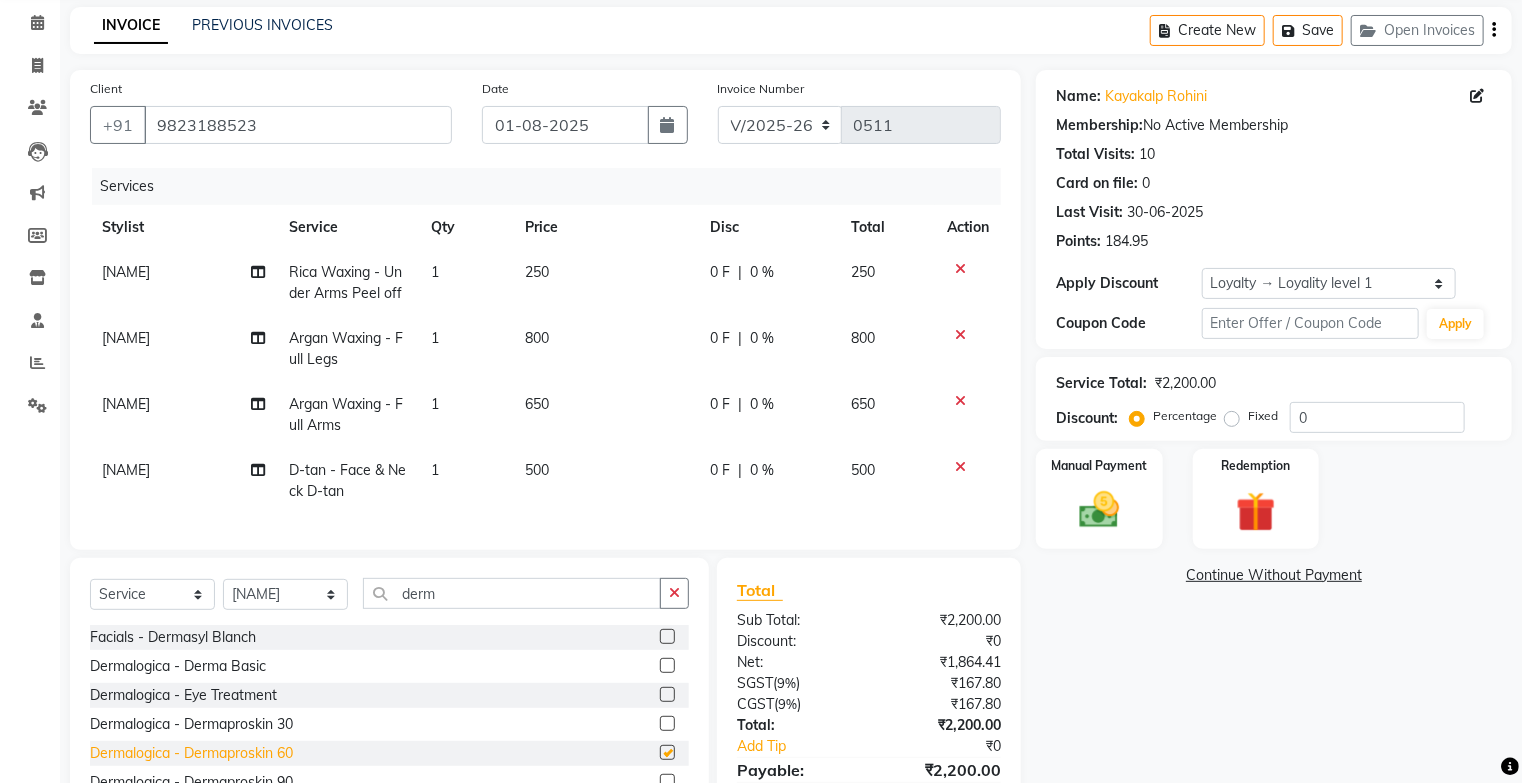 checkbox on "false" 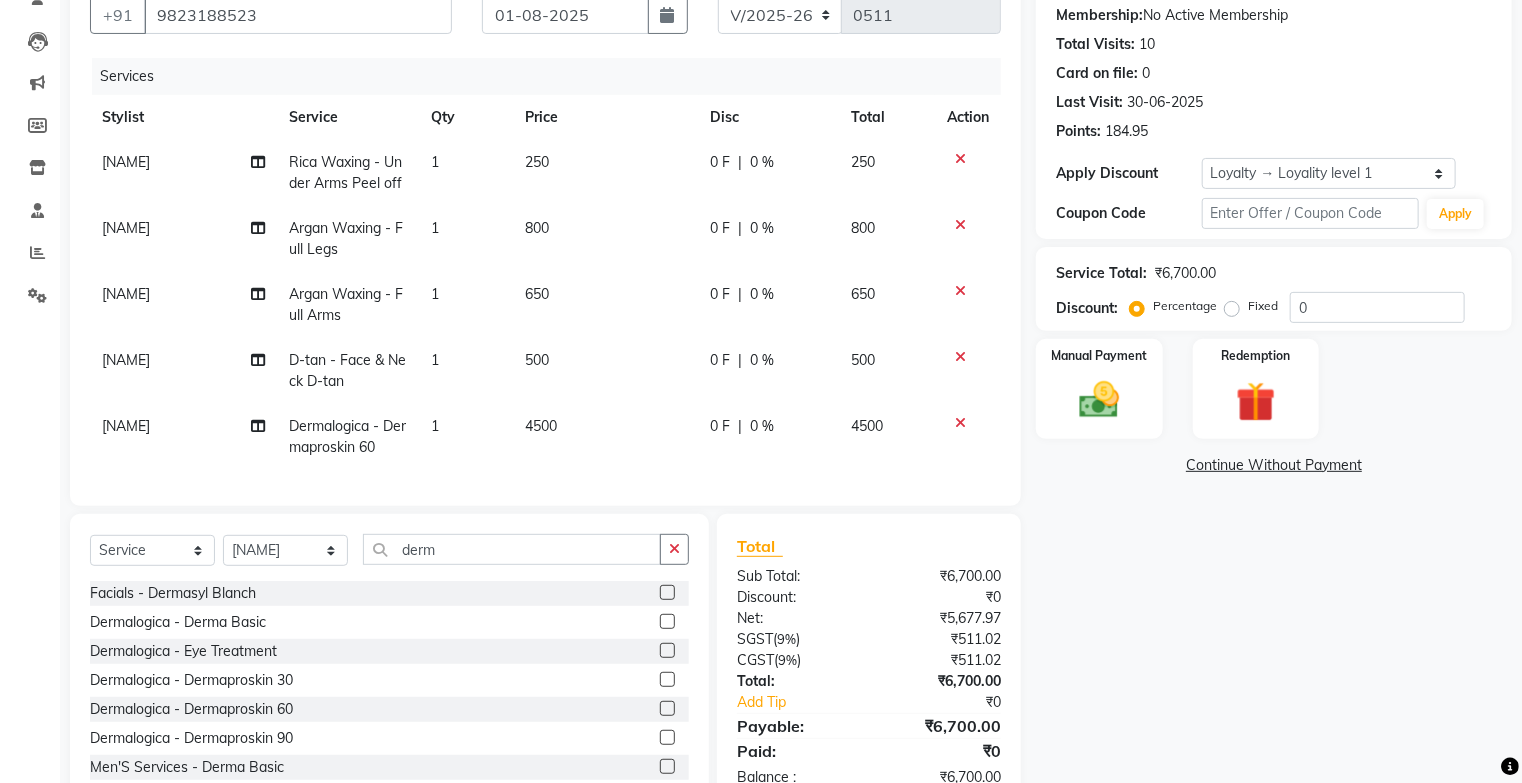 scroll, scrollTop: 260, scrollLeft: 0, axis: vertical 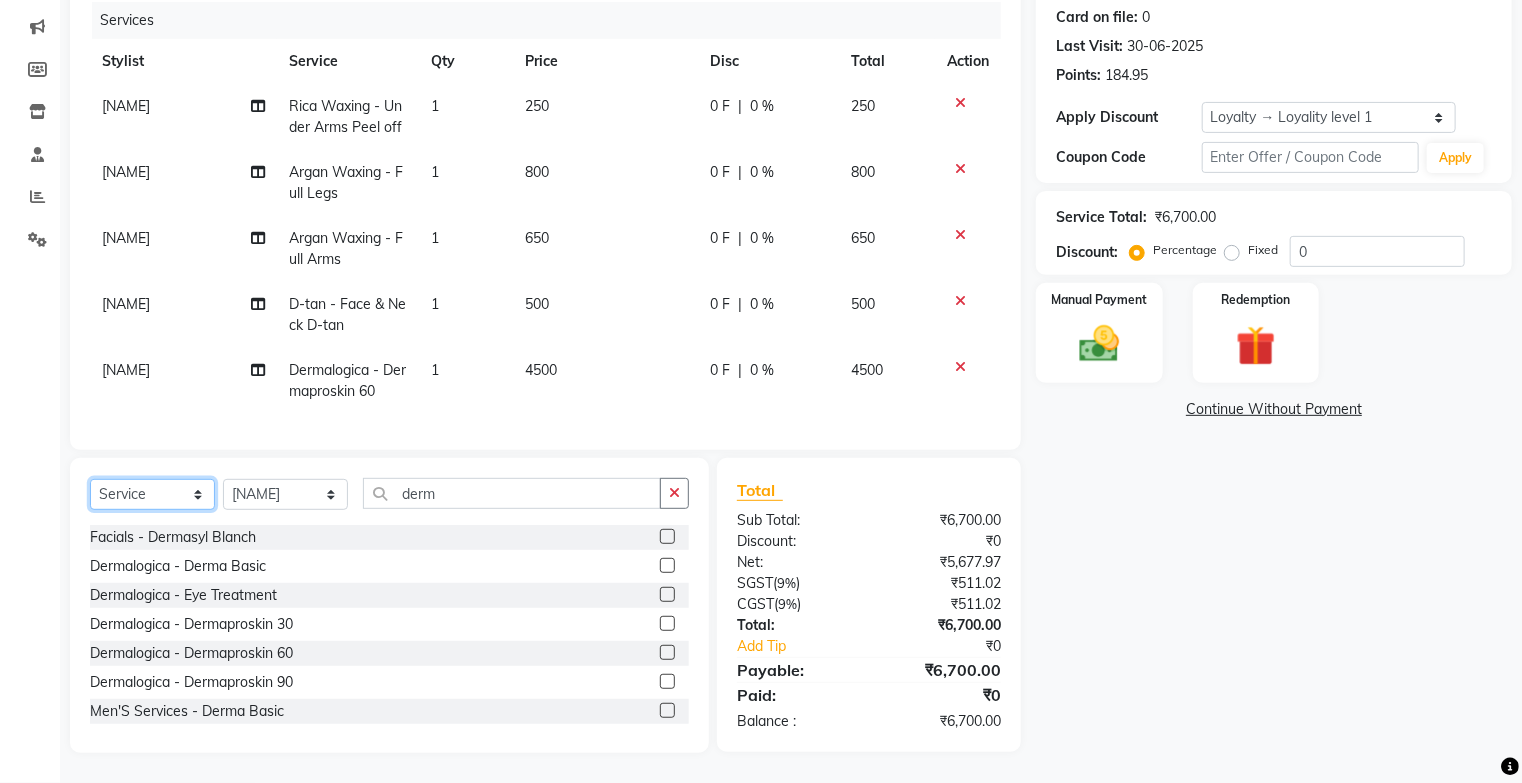 click on "Select  Service  Product  Membership  Package Voucher Prepaid Gift Card" 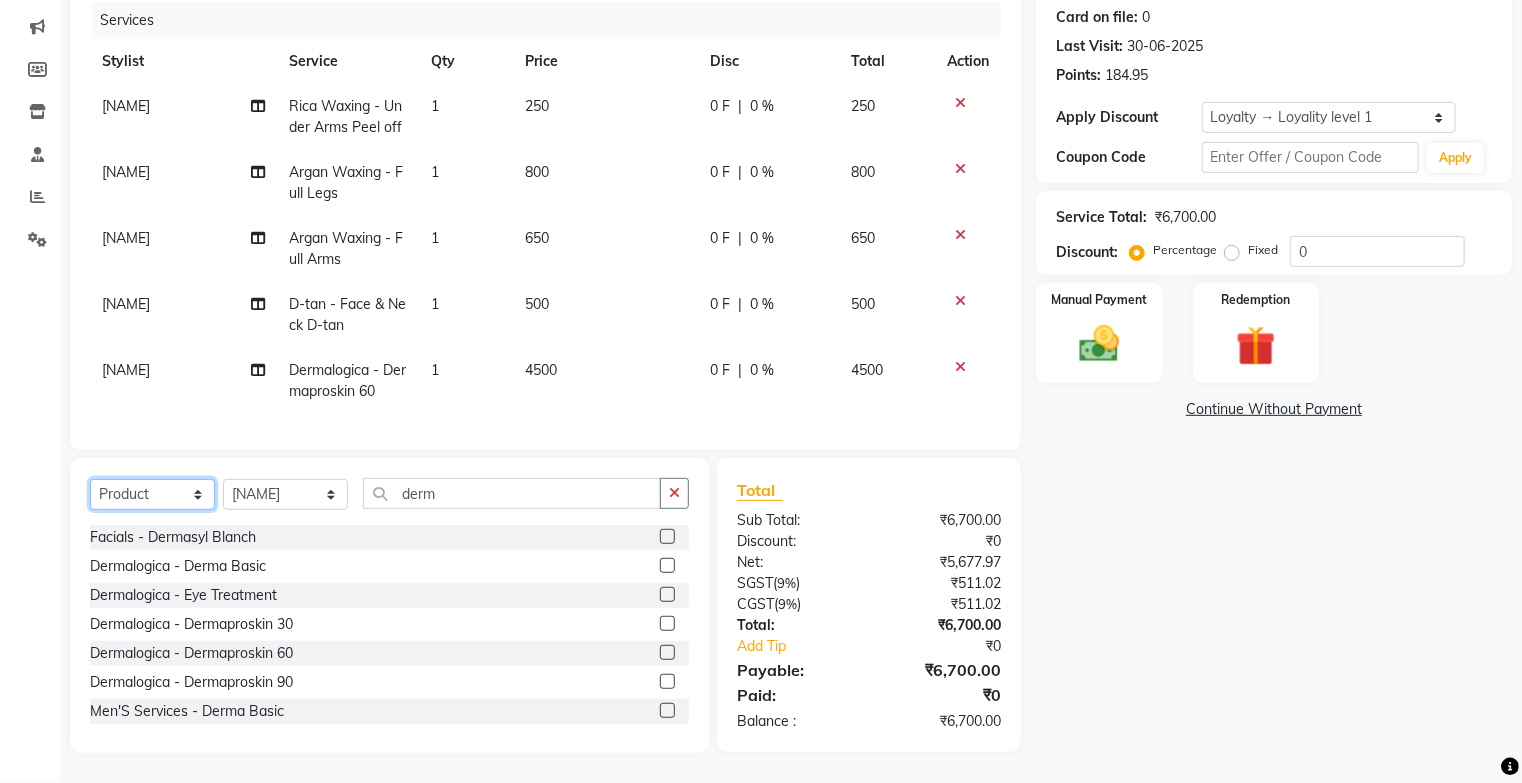 click on "Select  Service  Product  Membership  Package Voucher Prepaid Gift Card" 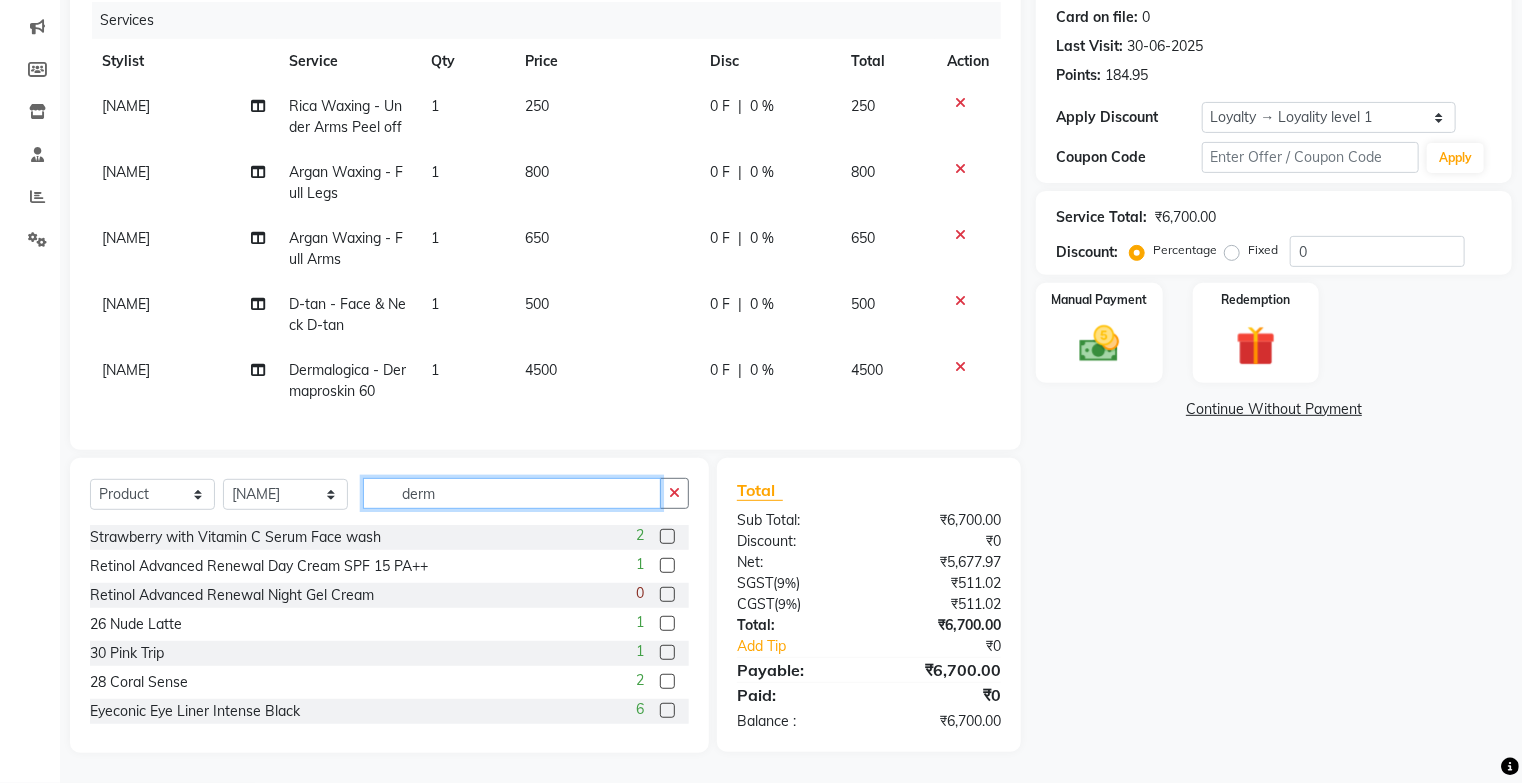 click on "derm" 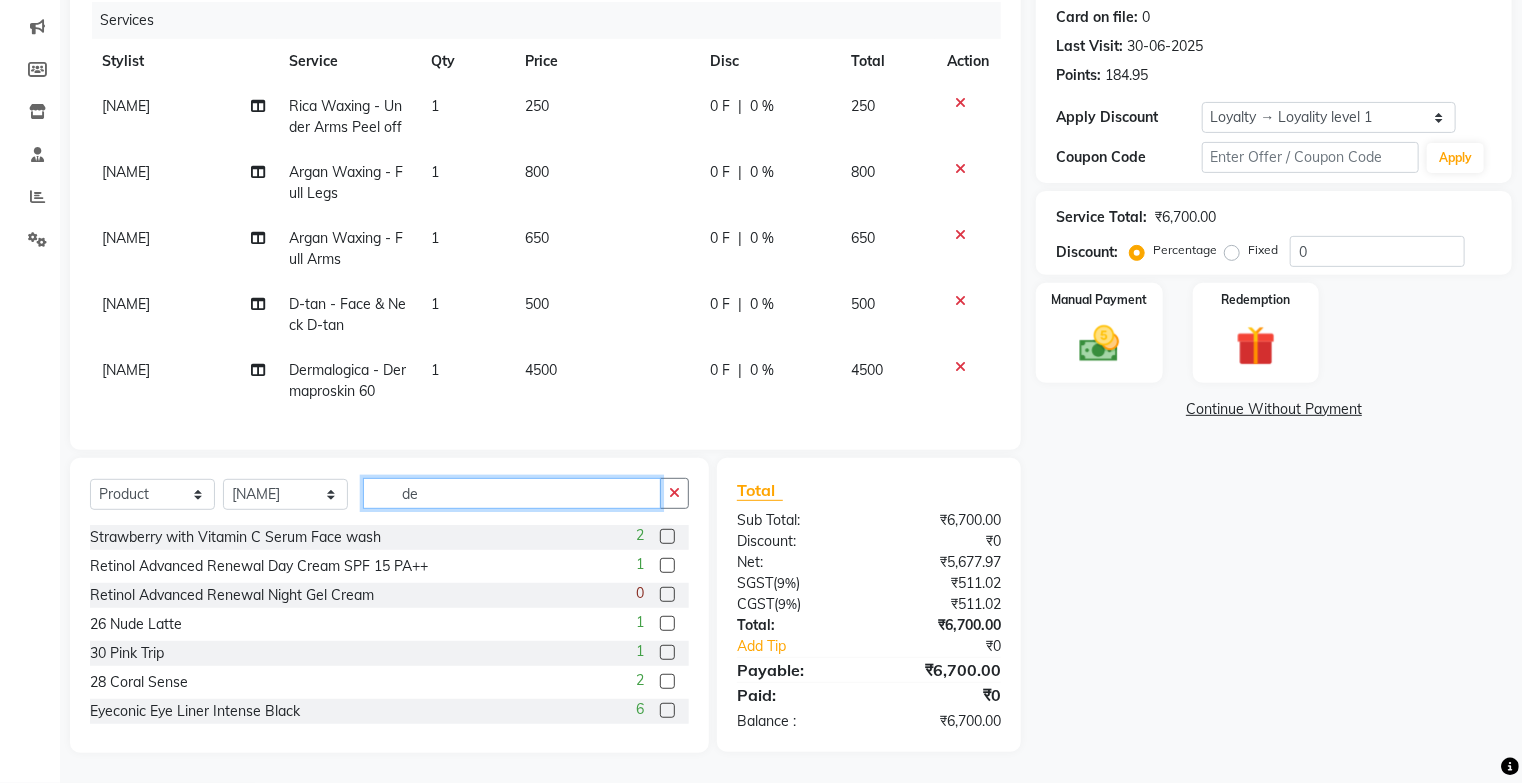 type on "d" 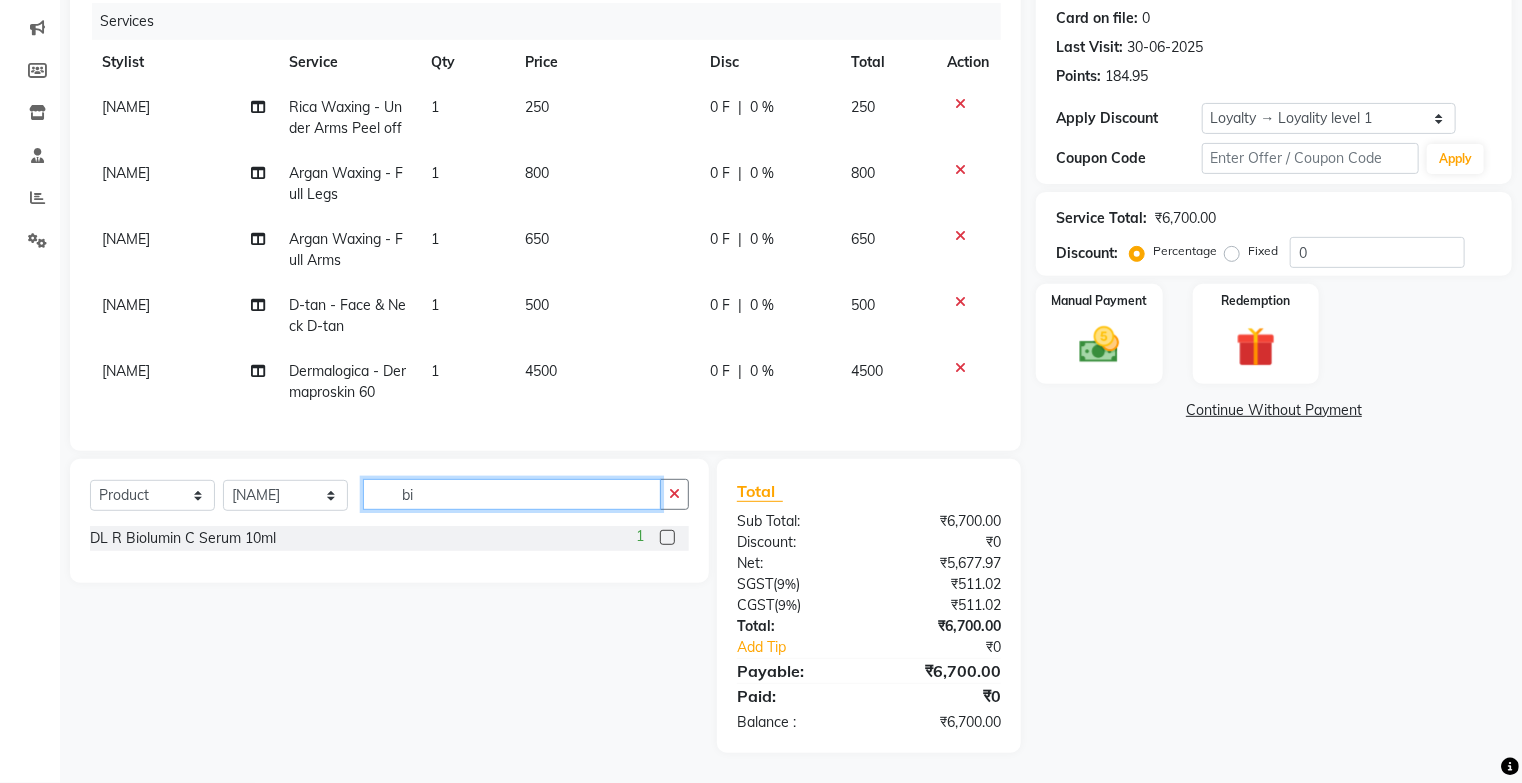 scroll, scrollTop: 259, scrollLeft: 0, axis: vertical 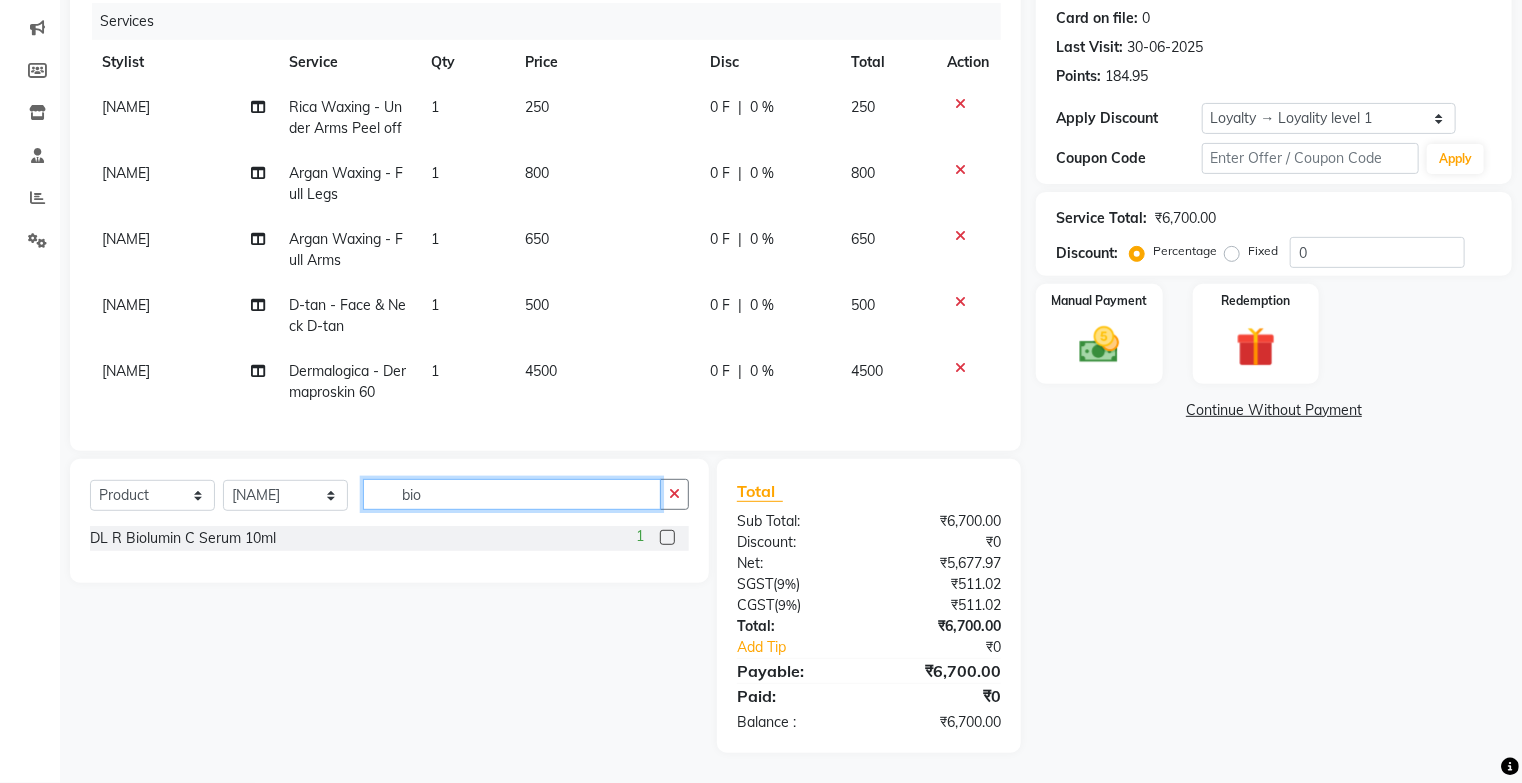 type on "bio" 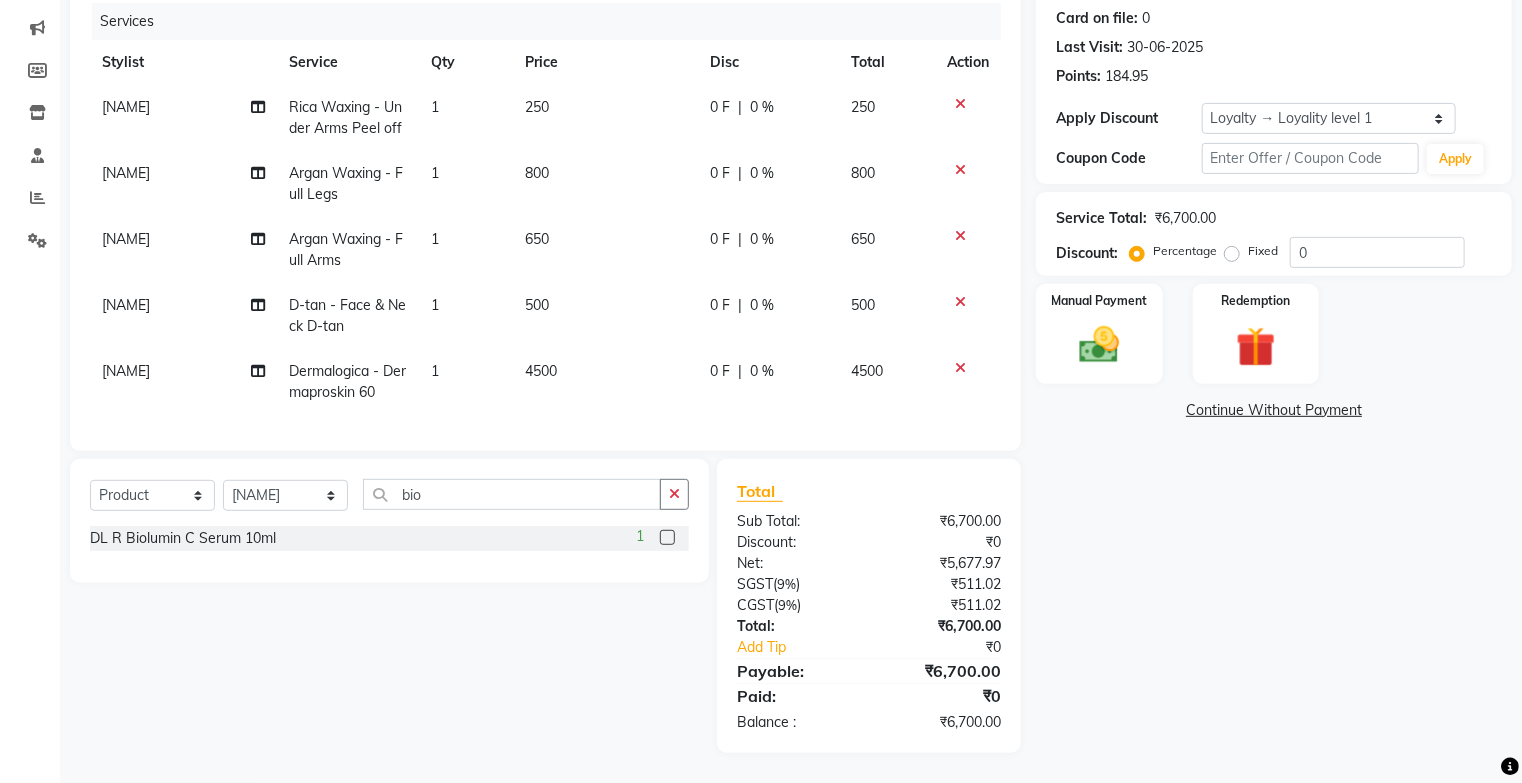 click 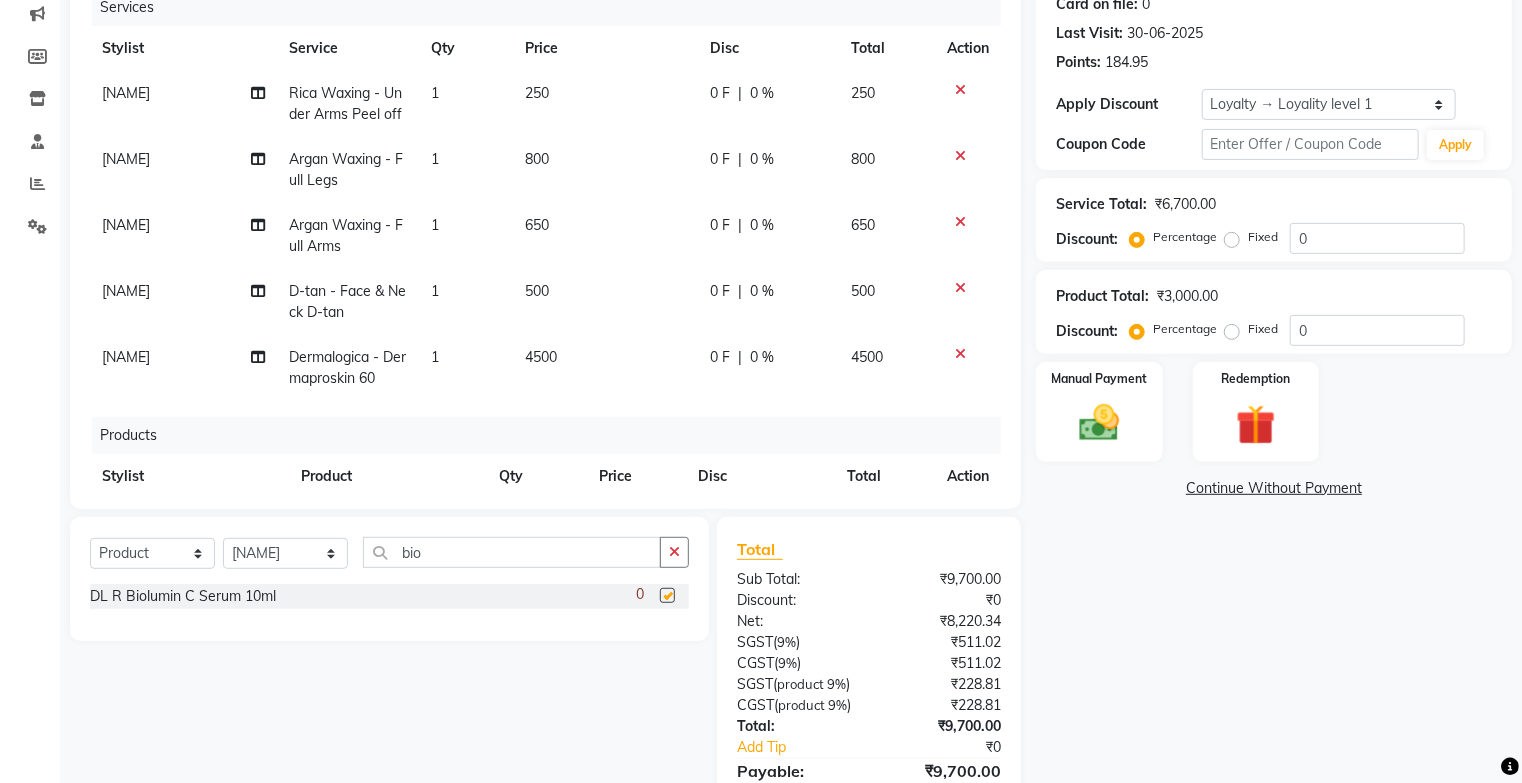 checkbox on "false" 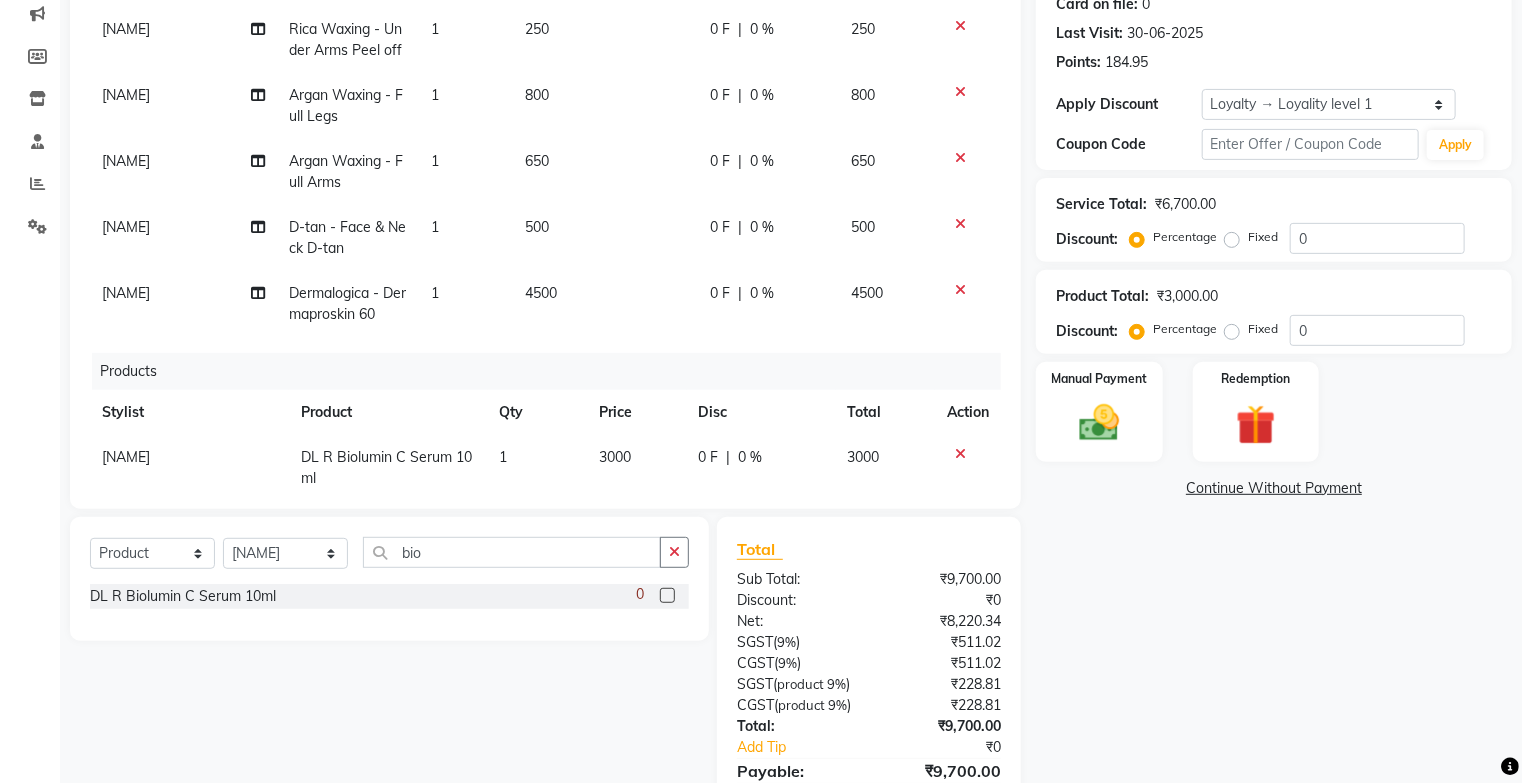 scroll, scrollTop: 126, scrollLeft: 0, axis: vertical 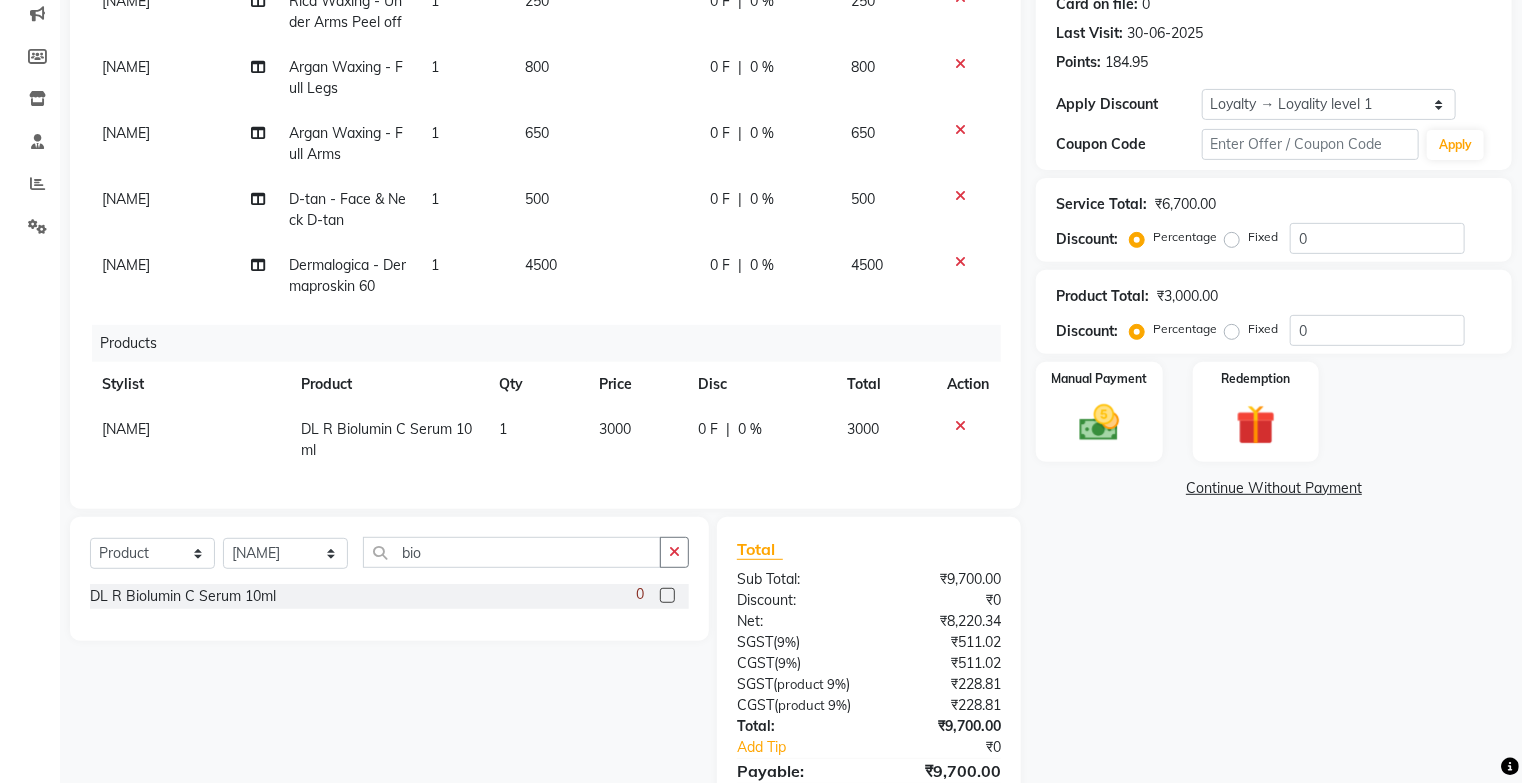 click on "3000" 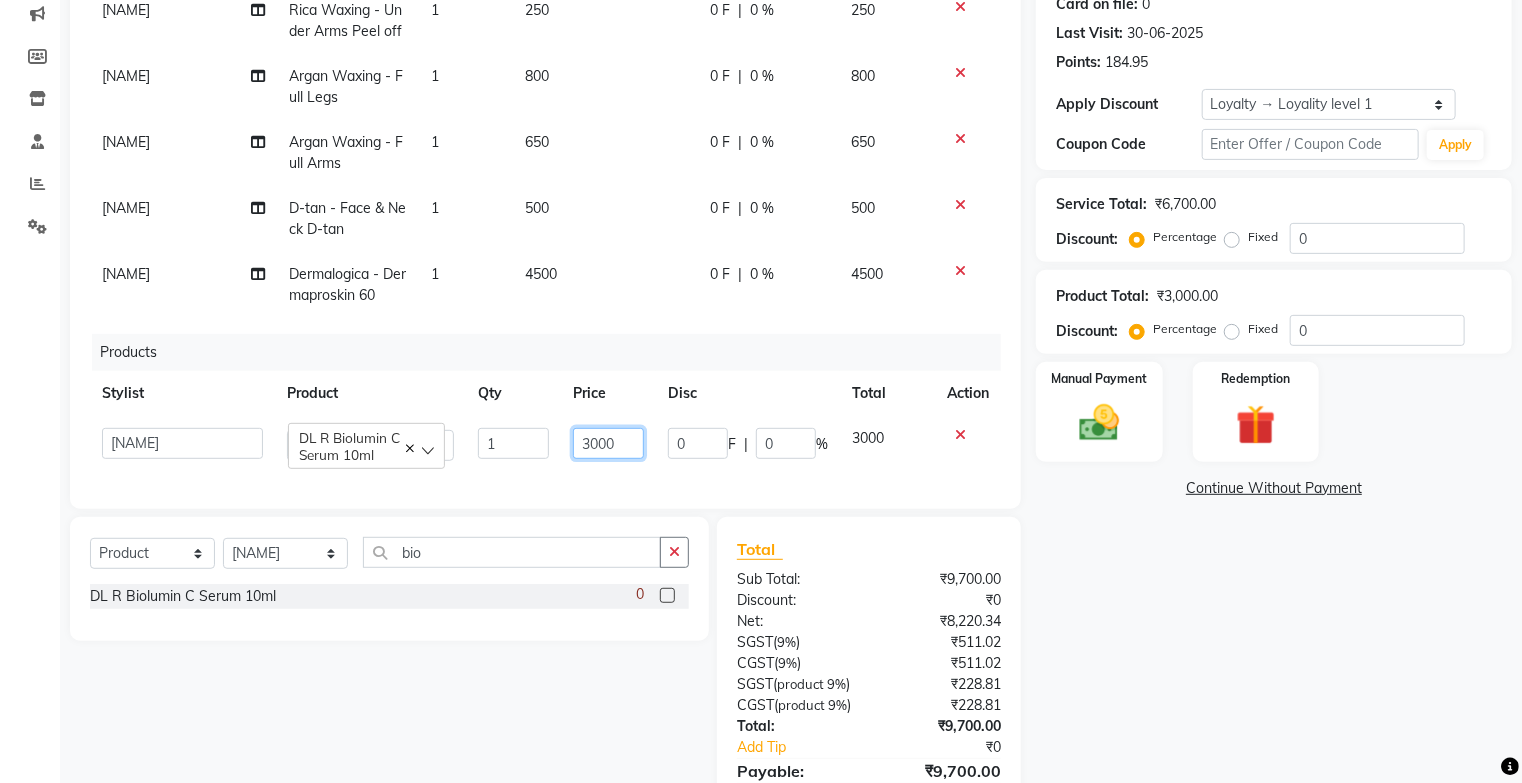 click on "3000" 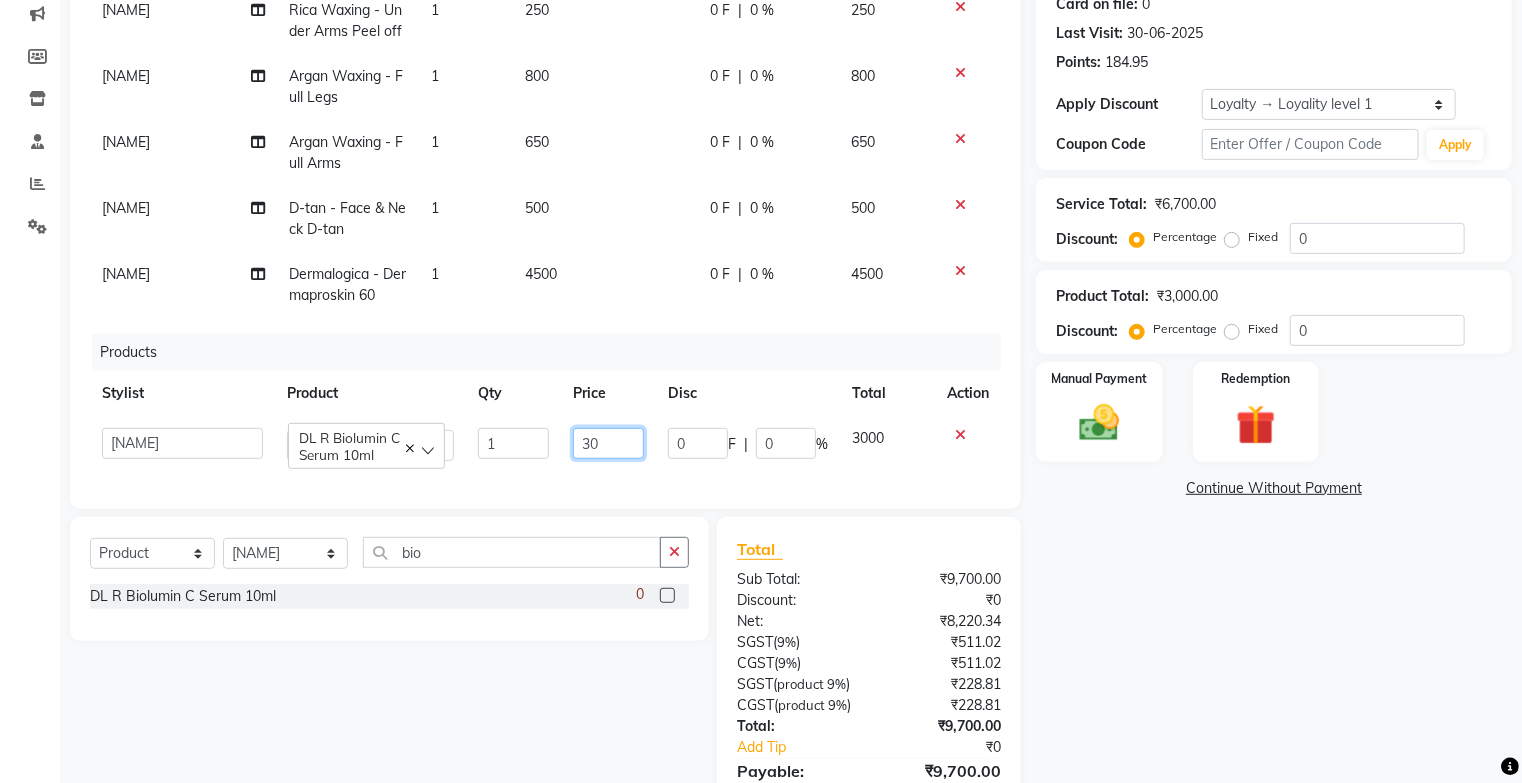 type on "3" 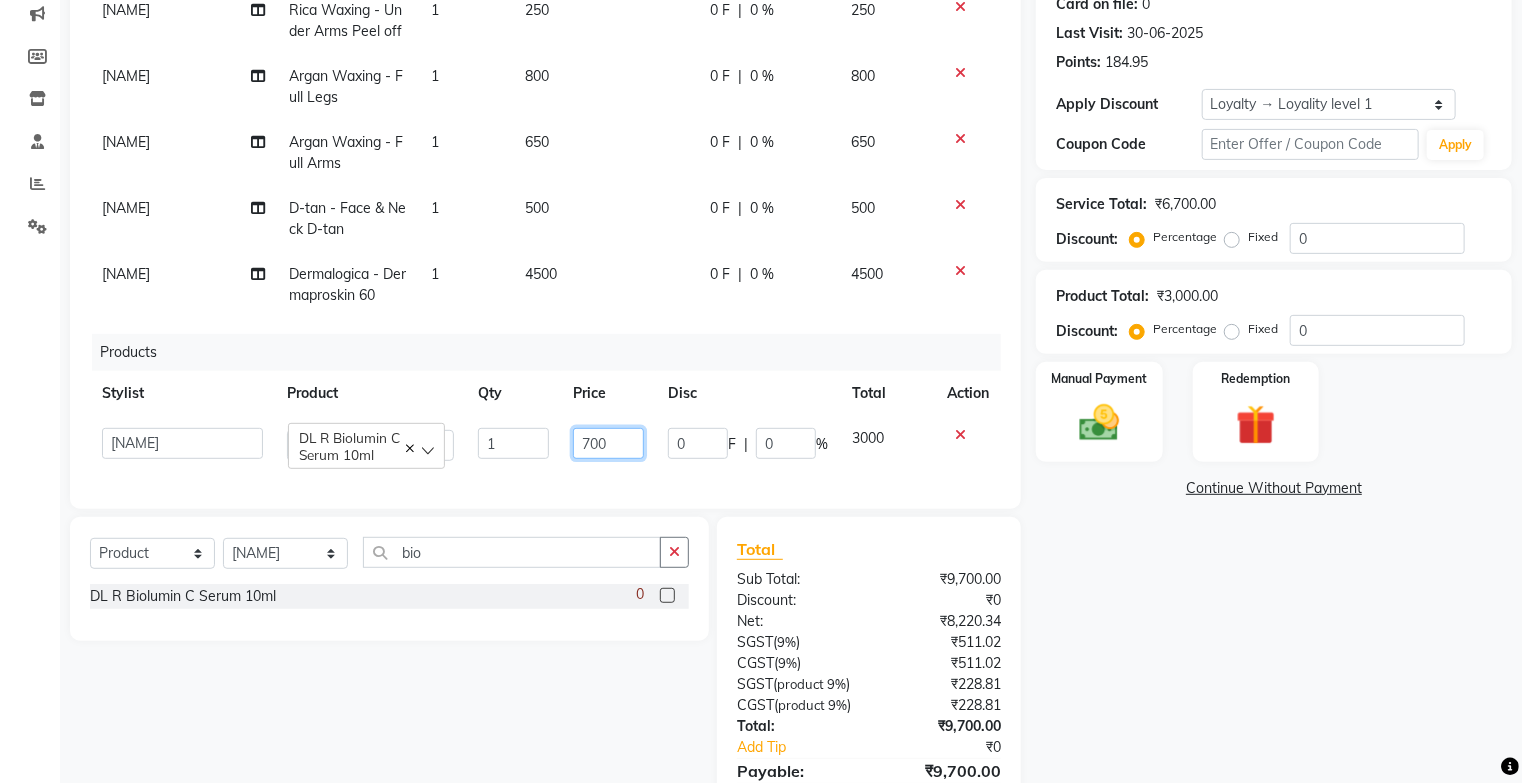 type on "7000" 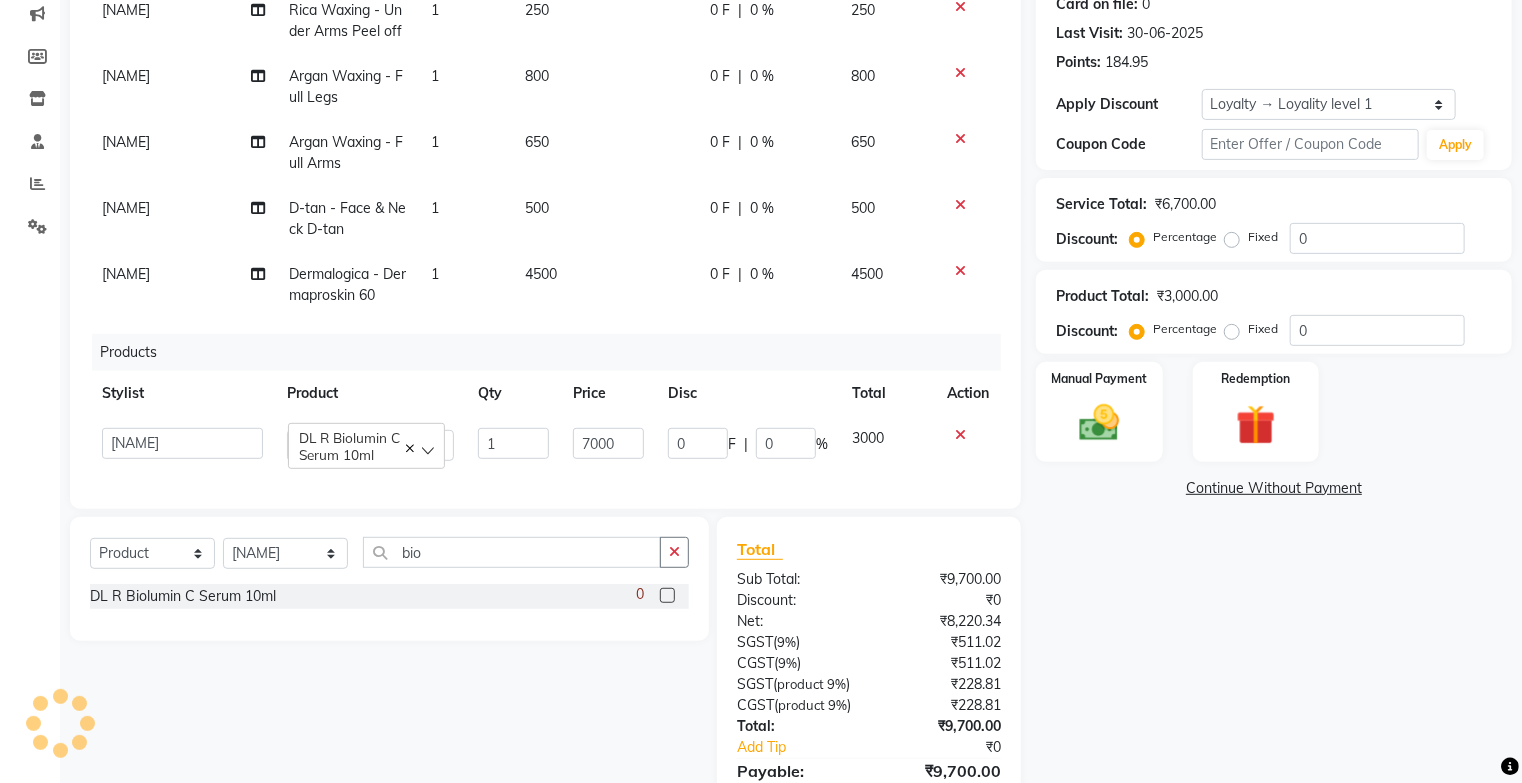 click on "[NAME] [NAME] Suraj DL R Biolumin C Serum 10ml 1 7000 0 F | 0 % 3000" 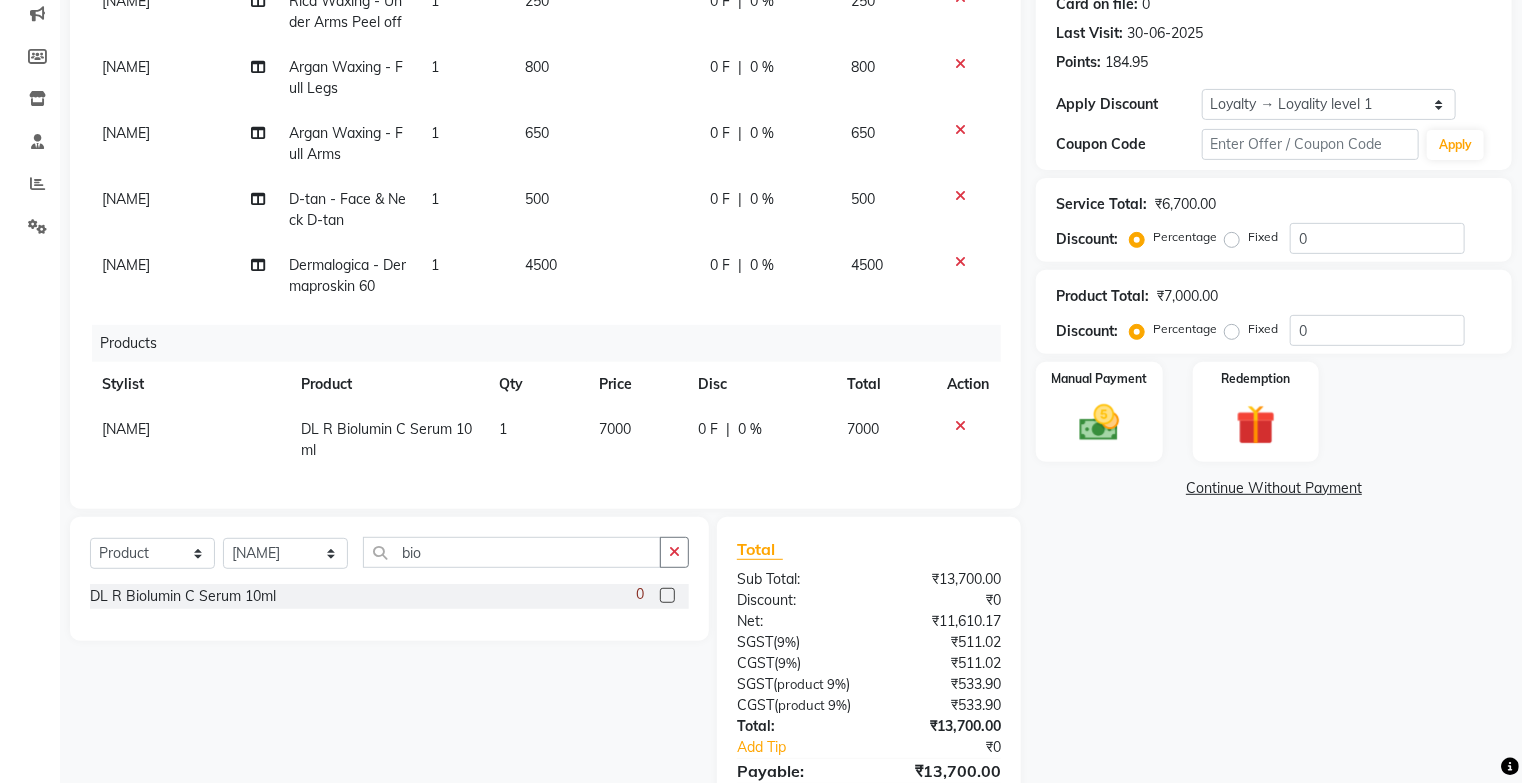 scroll, scrollTop: 126, scrollLeft: 0, axis: vertical 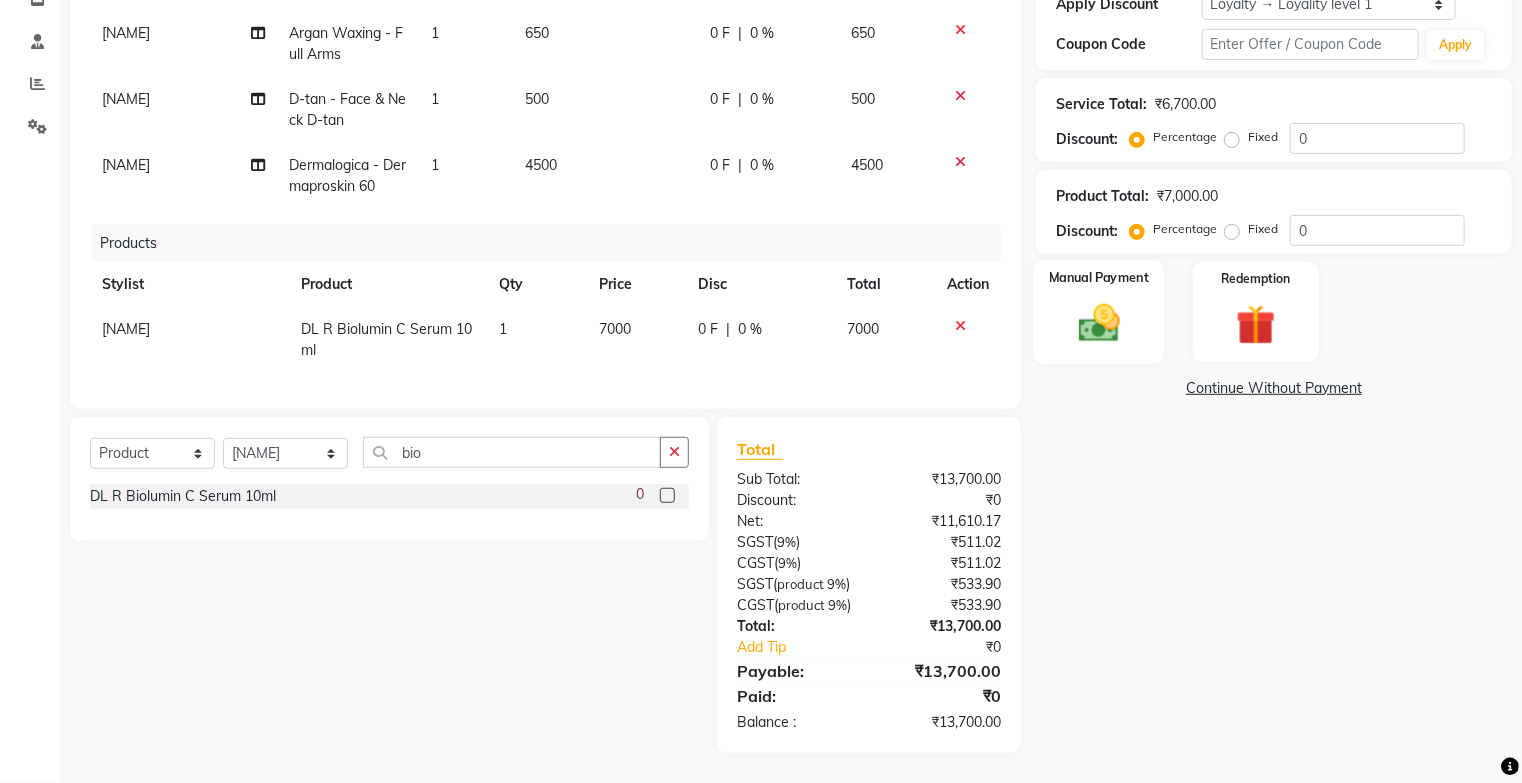 click on "Manual Payment" 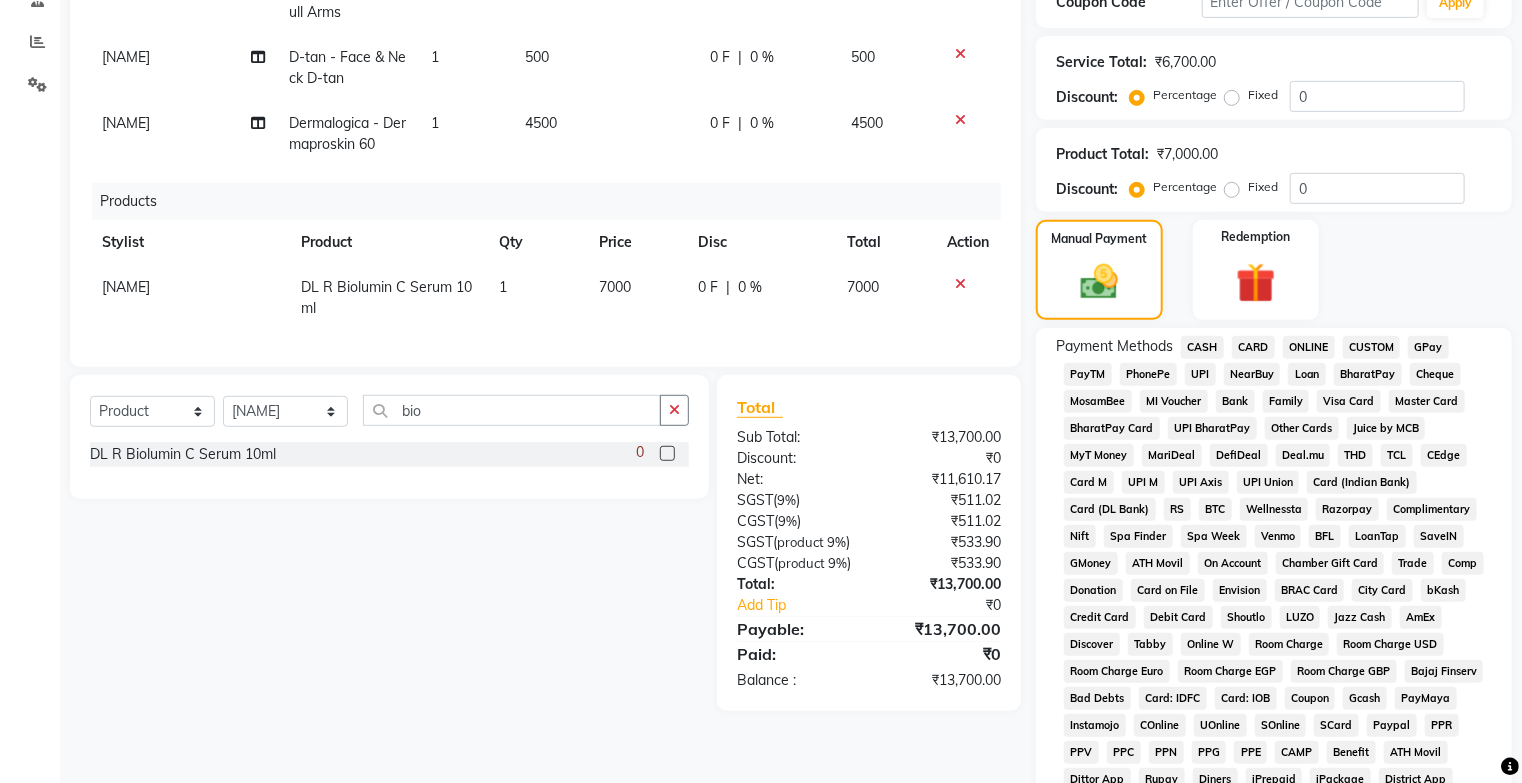 click on "CASH" 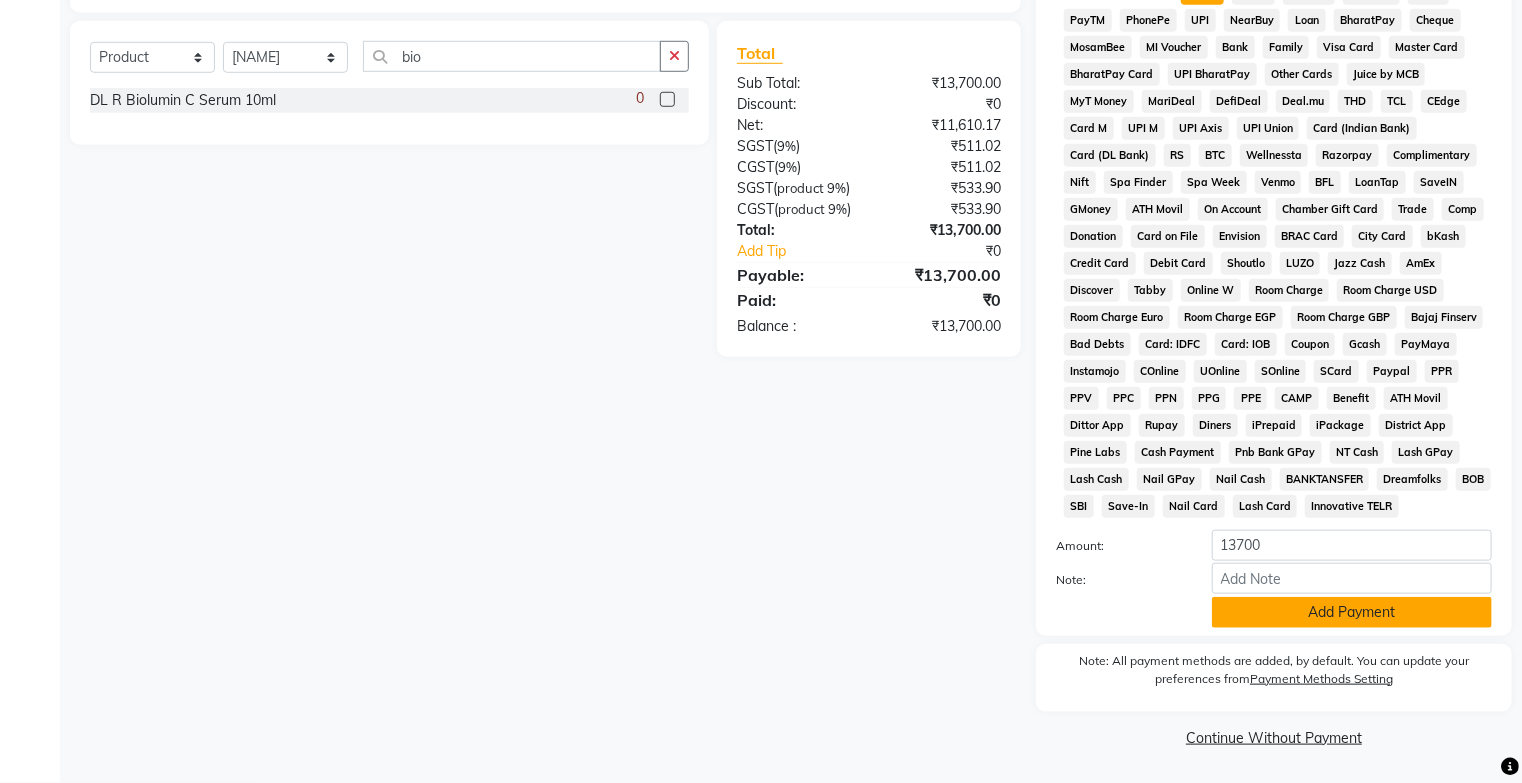 scroll, scrollTop: 771, scrollLeft: 0, axis: vertical 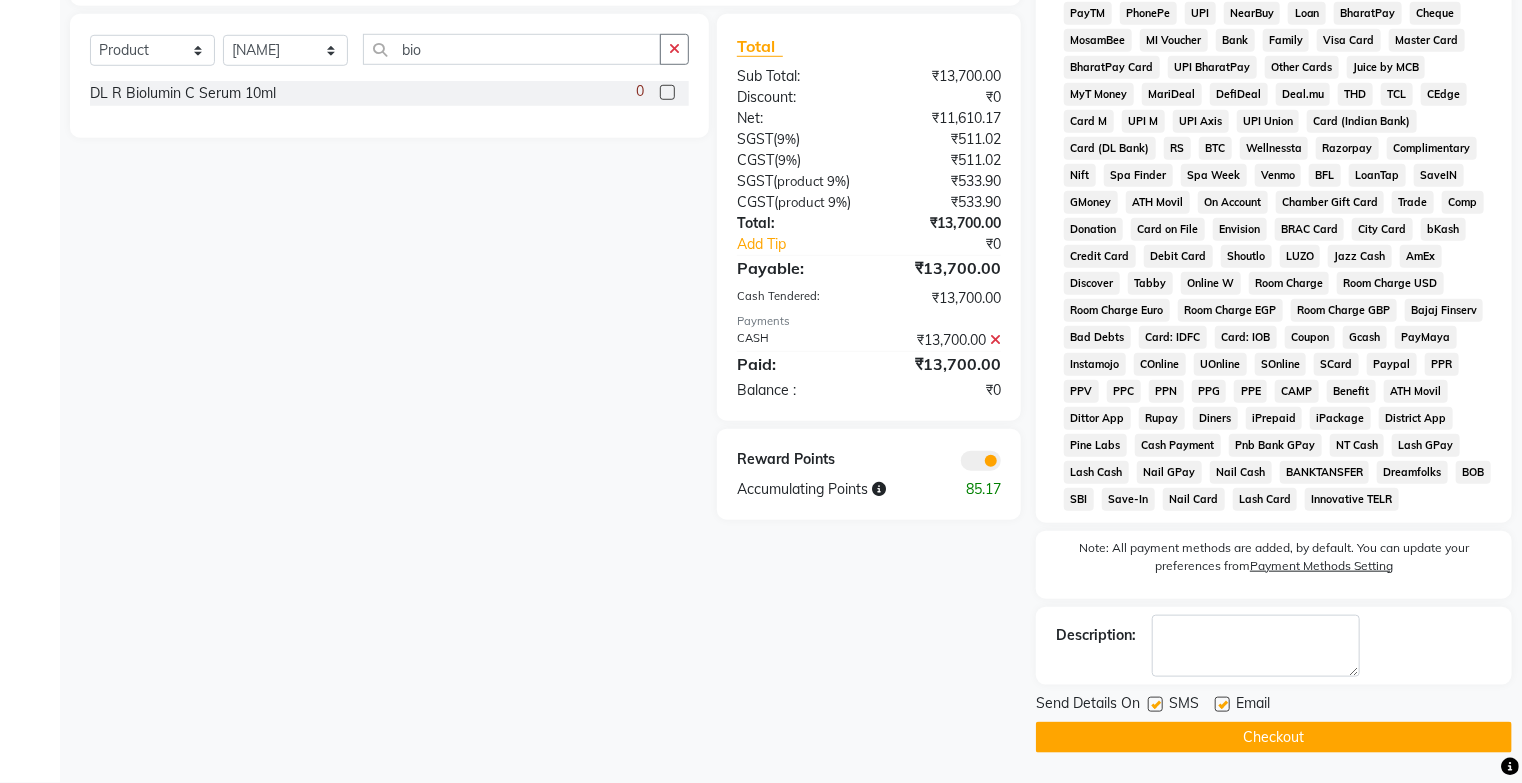 click on "Checkout" 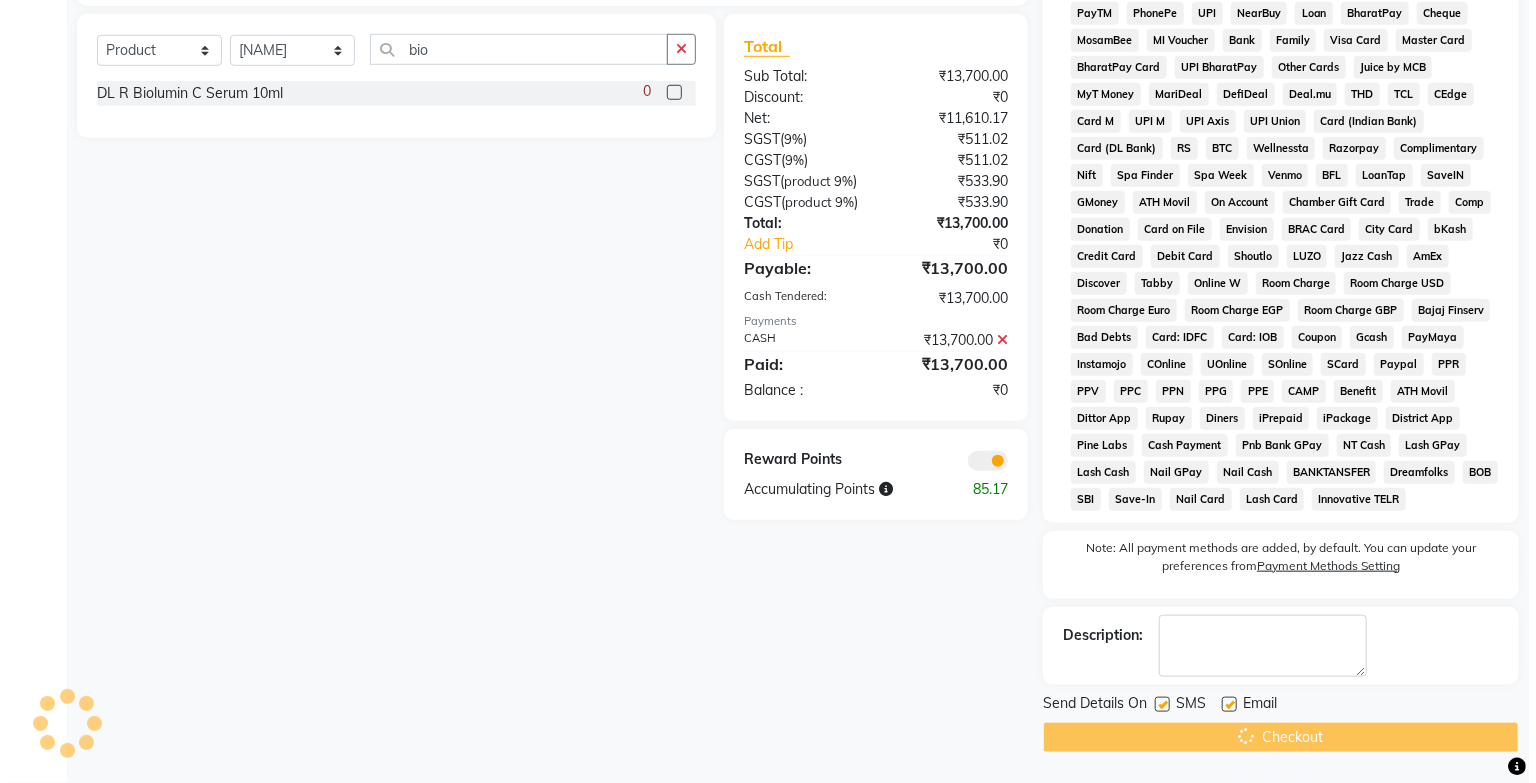 scroll, scrollTop: 0, scrollLeft: 0, axis: both 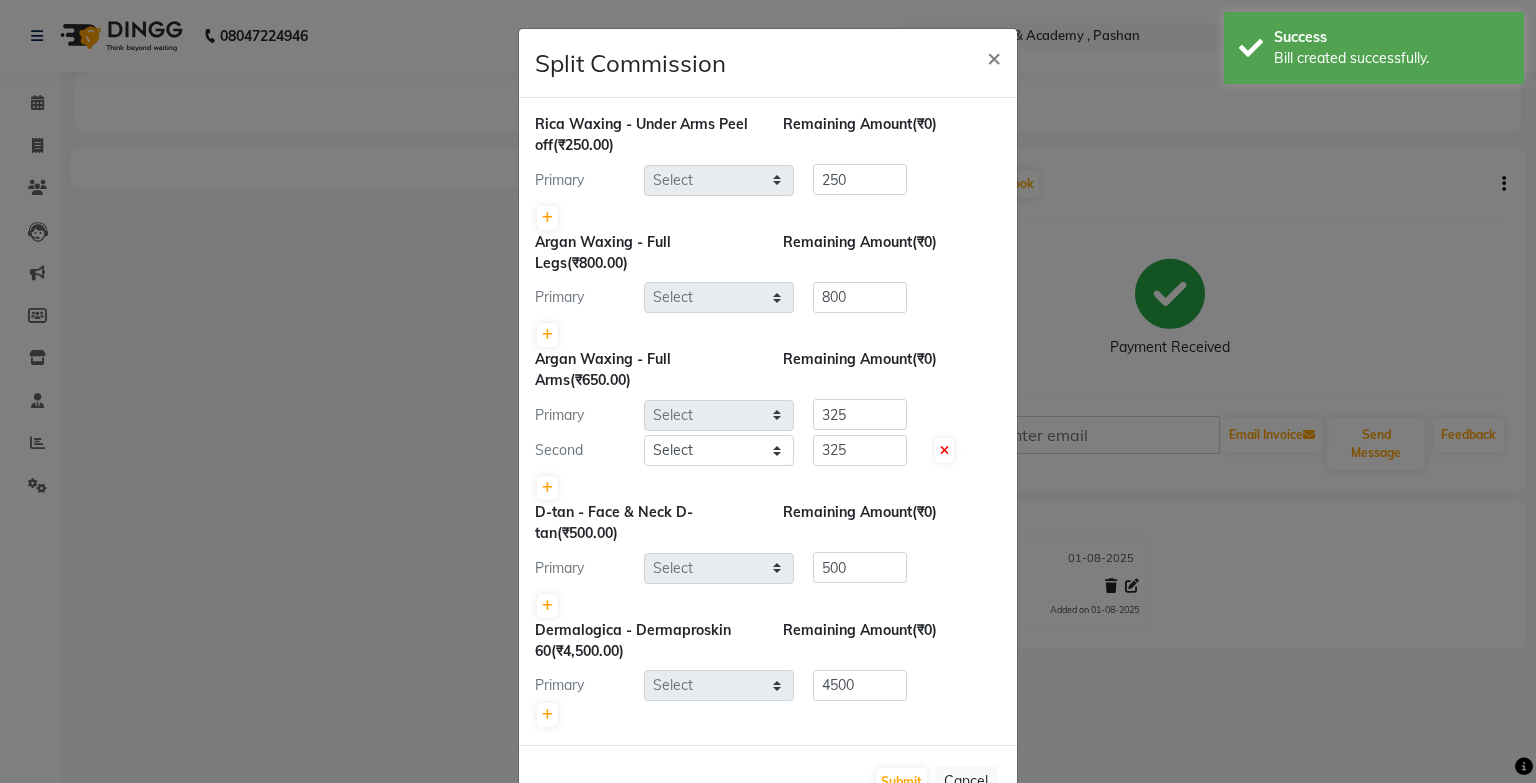 select on "29289" 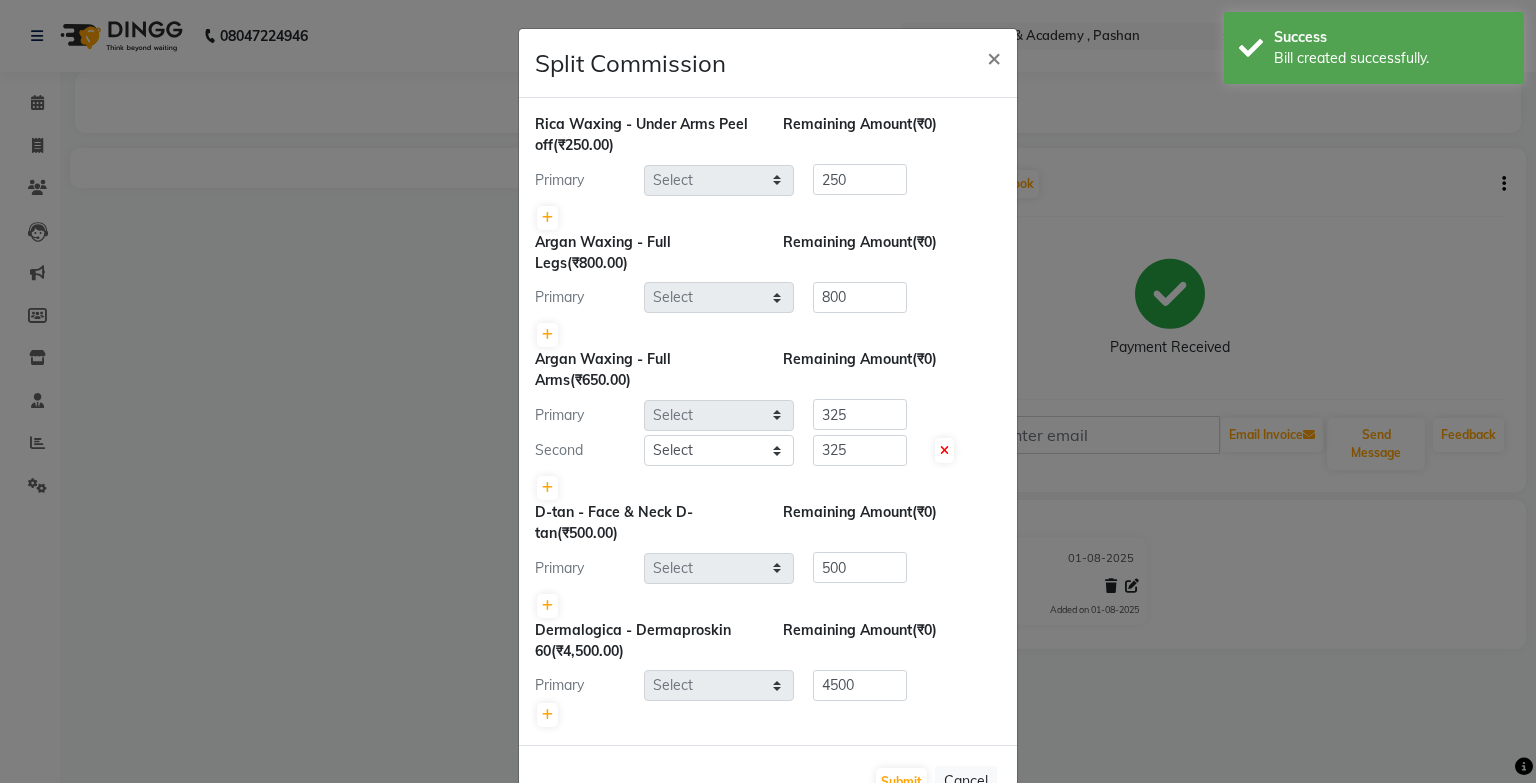 select on "29289" 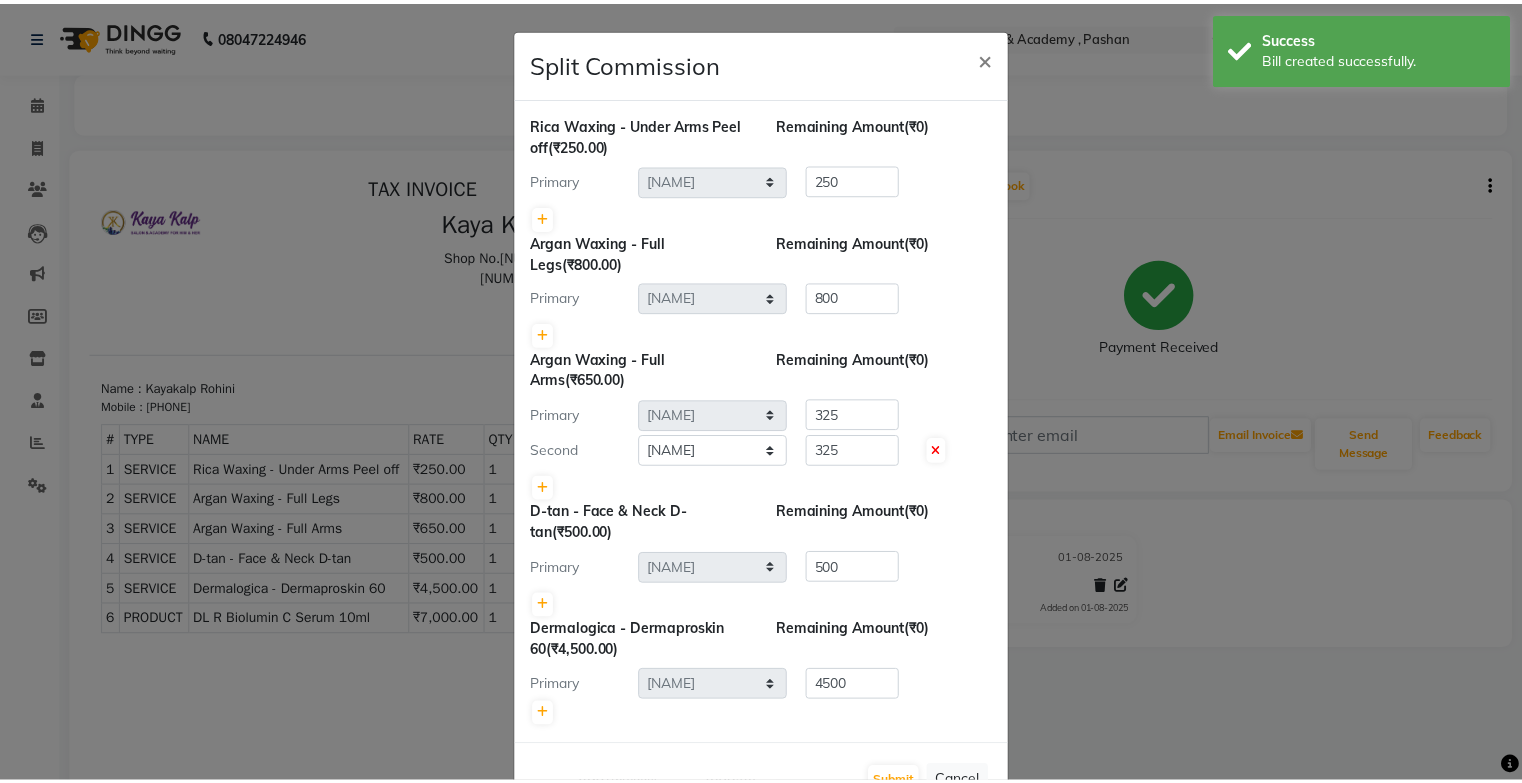 scroll, scrollTop: 0, scrollLeft: 0, axis: both 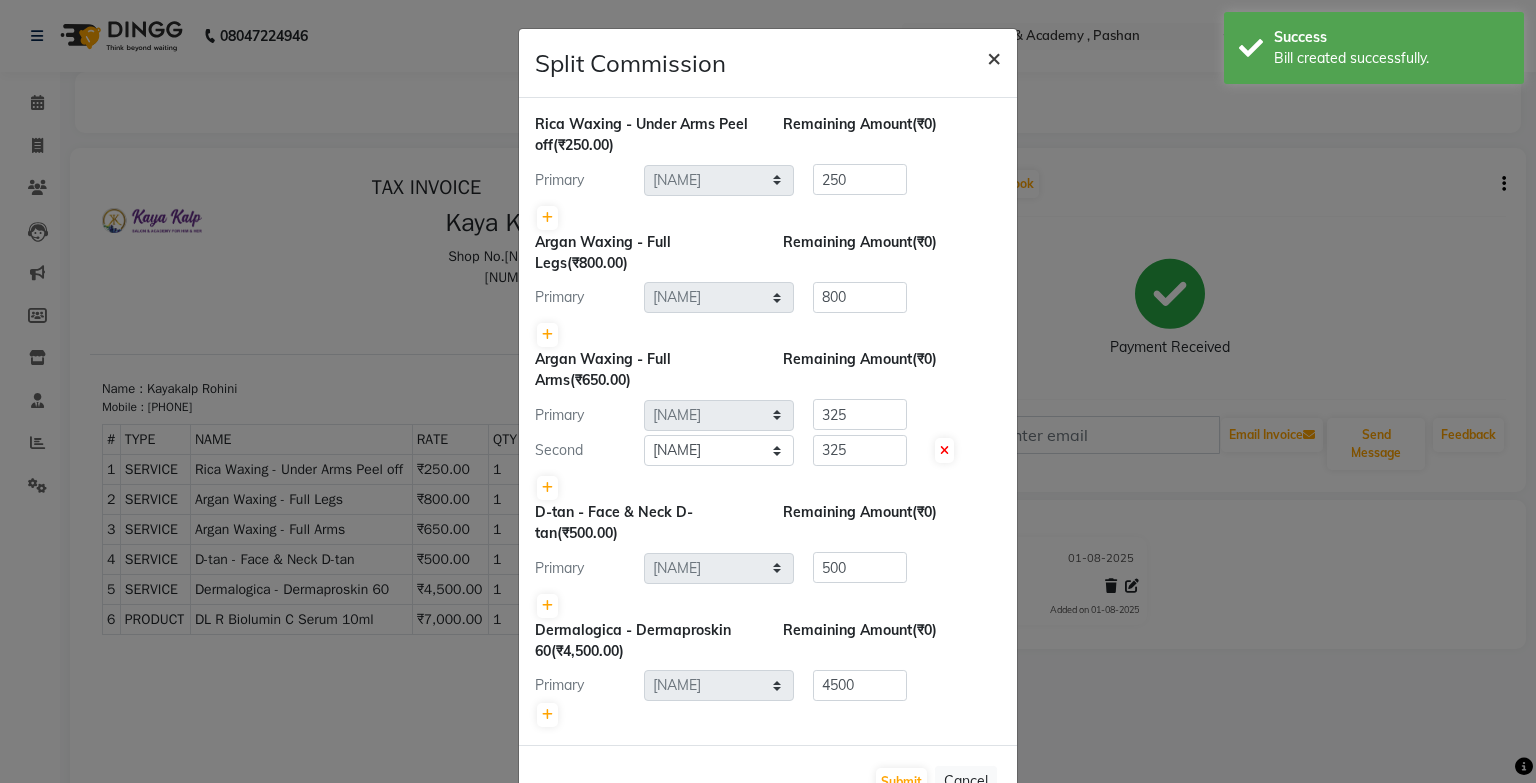 click on "×" 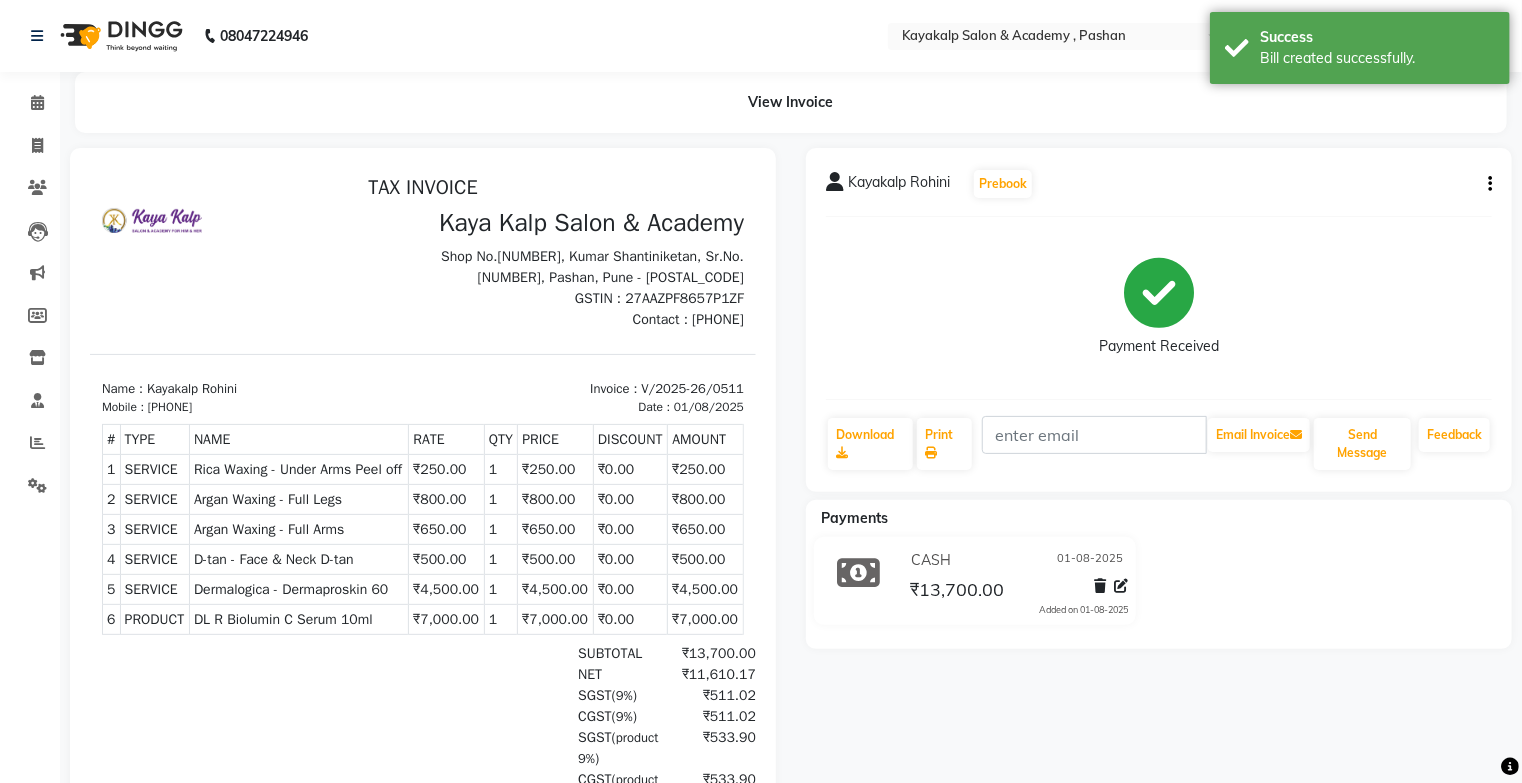 click 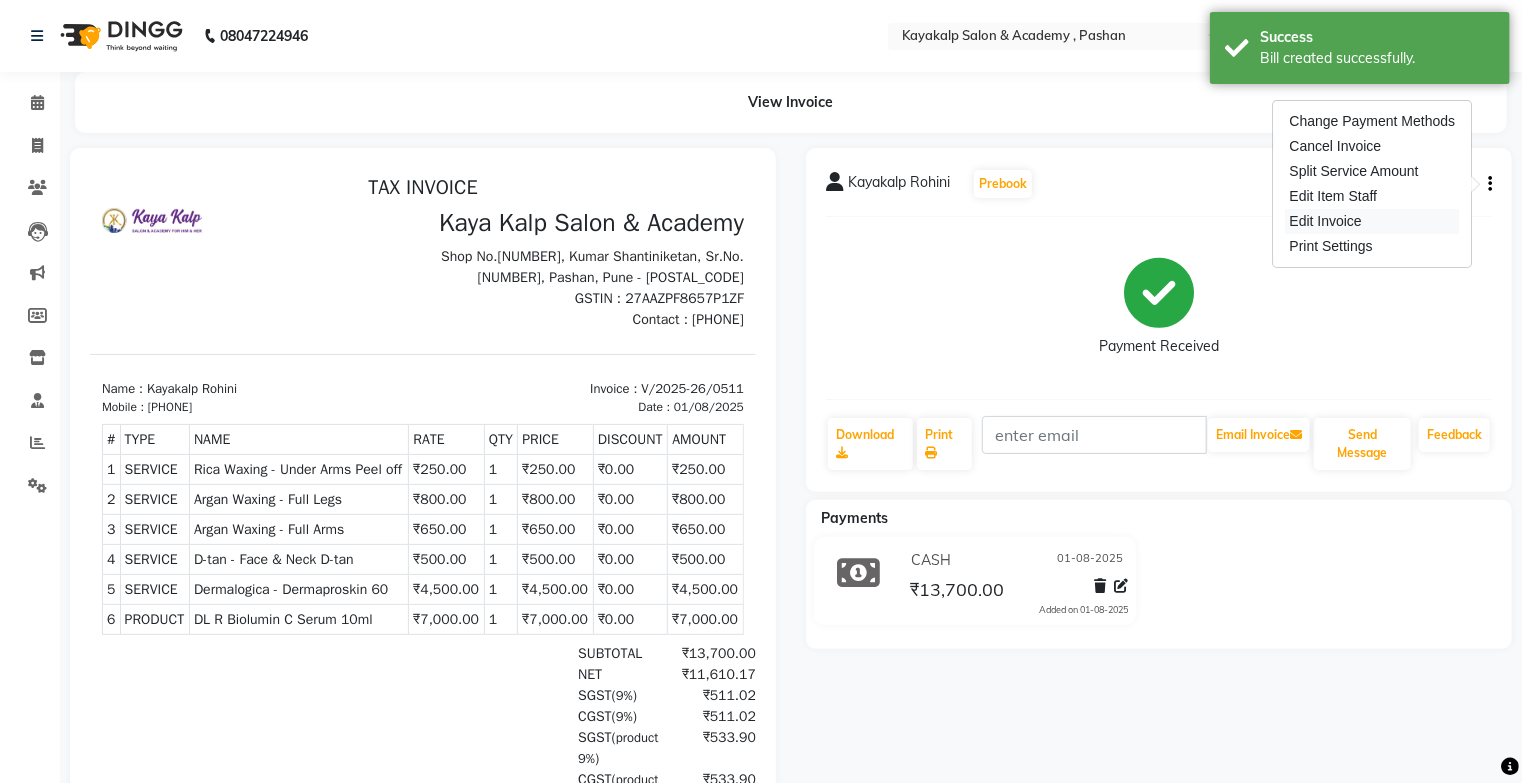 click on "Edit Invoice" at bounding box center (1373, 221) 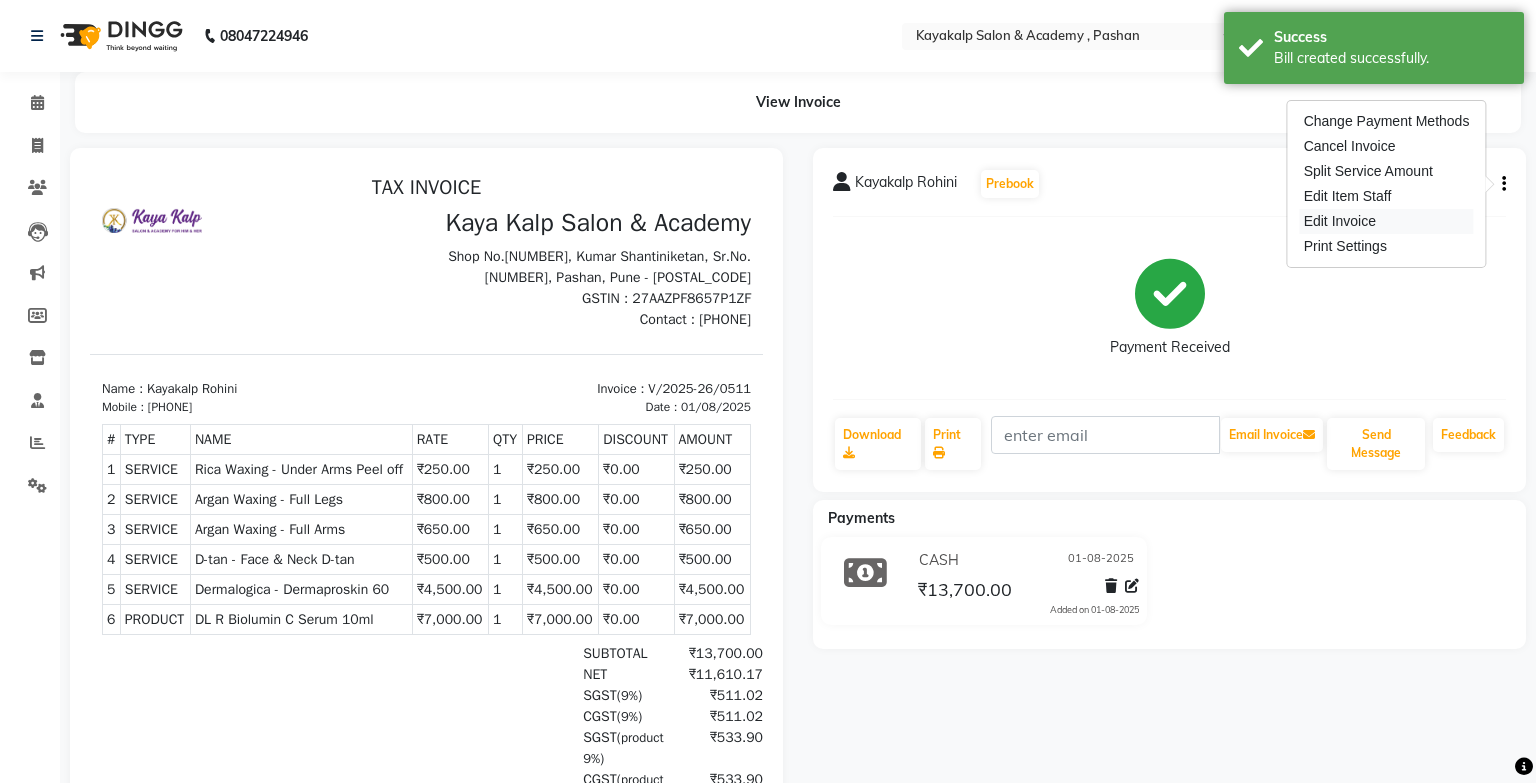 select on "service" 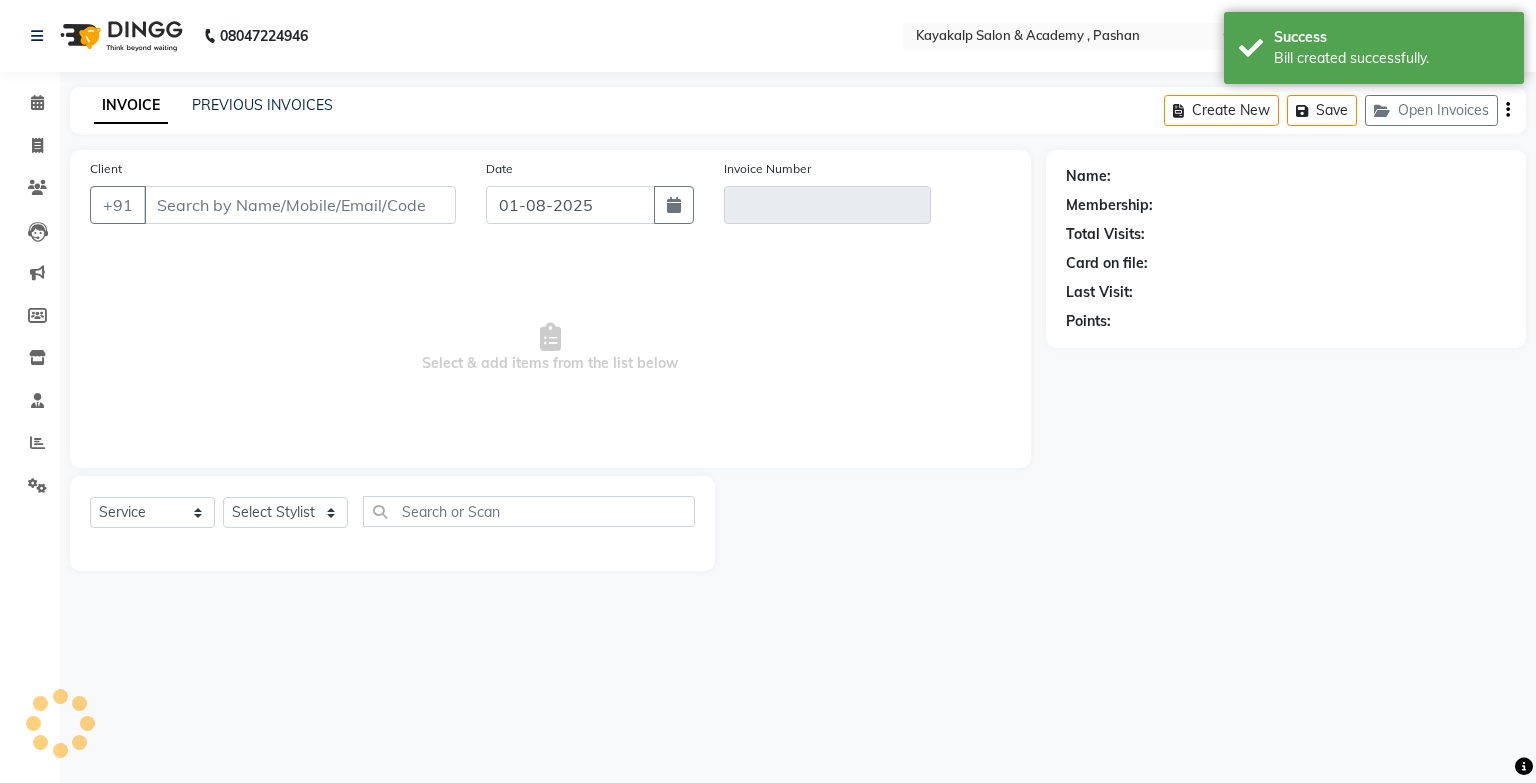 type on "9823188523" 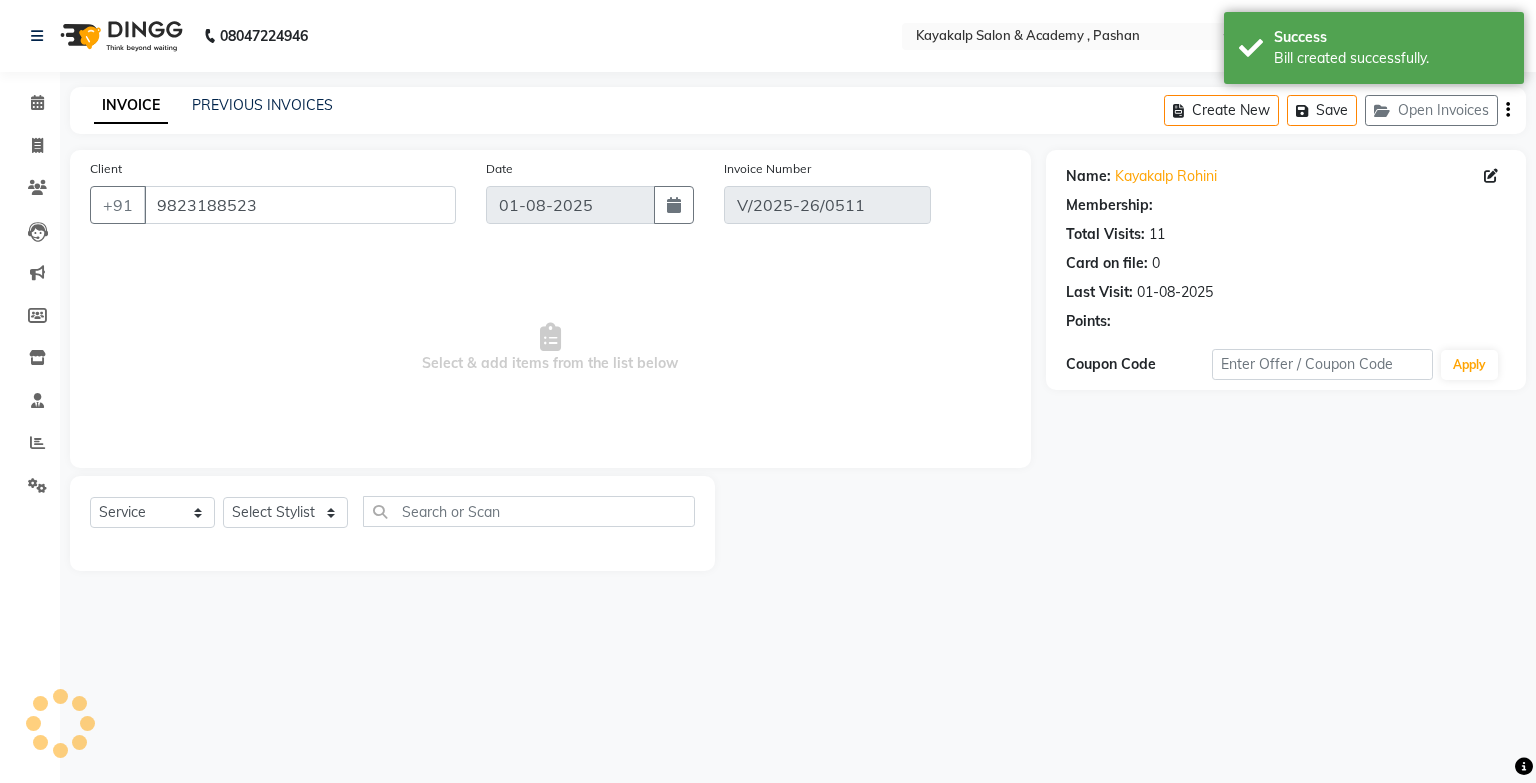 select on "select" 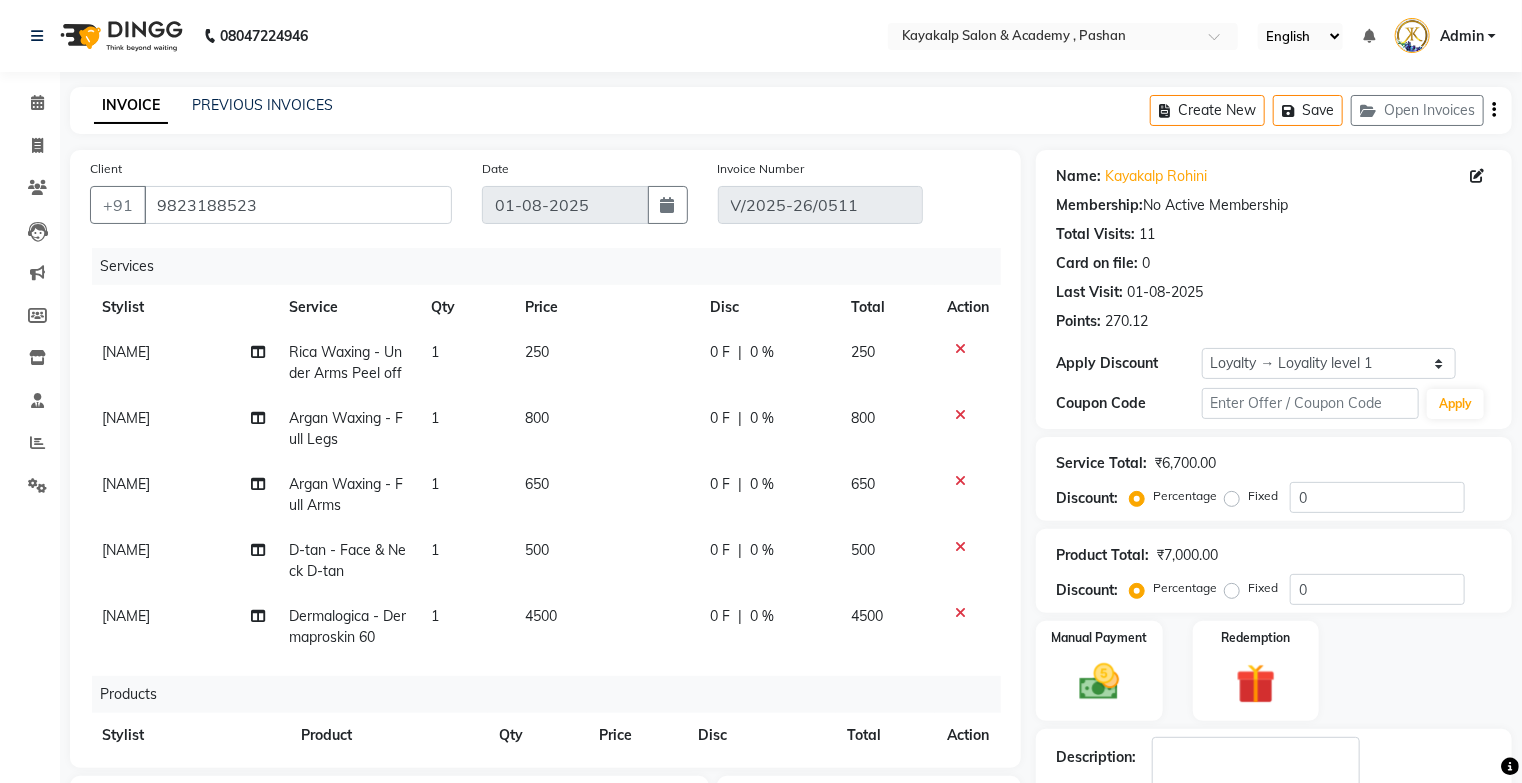click on "[NAME]" 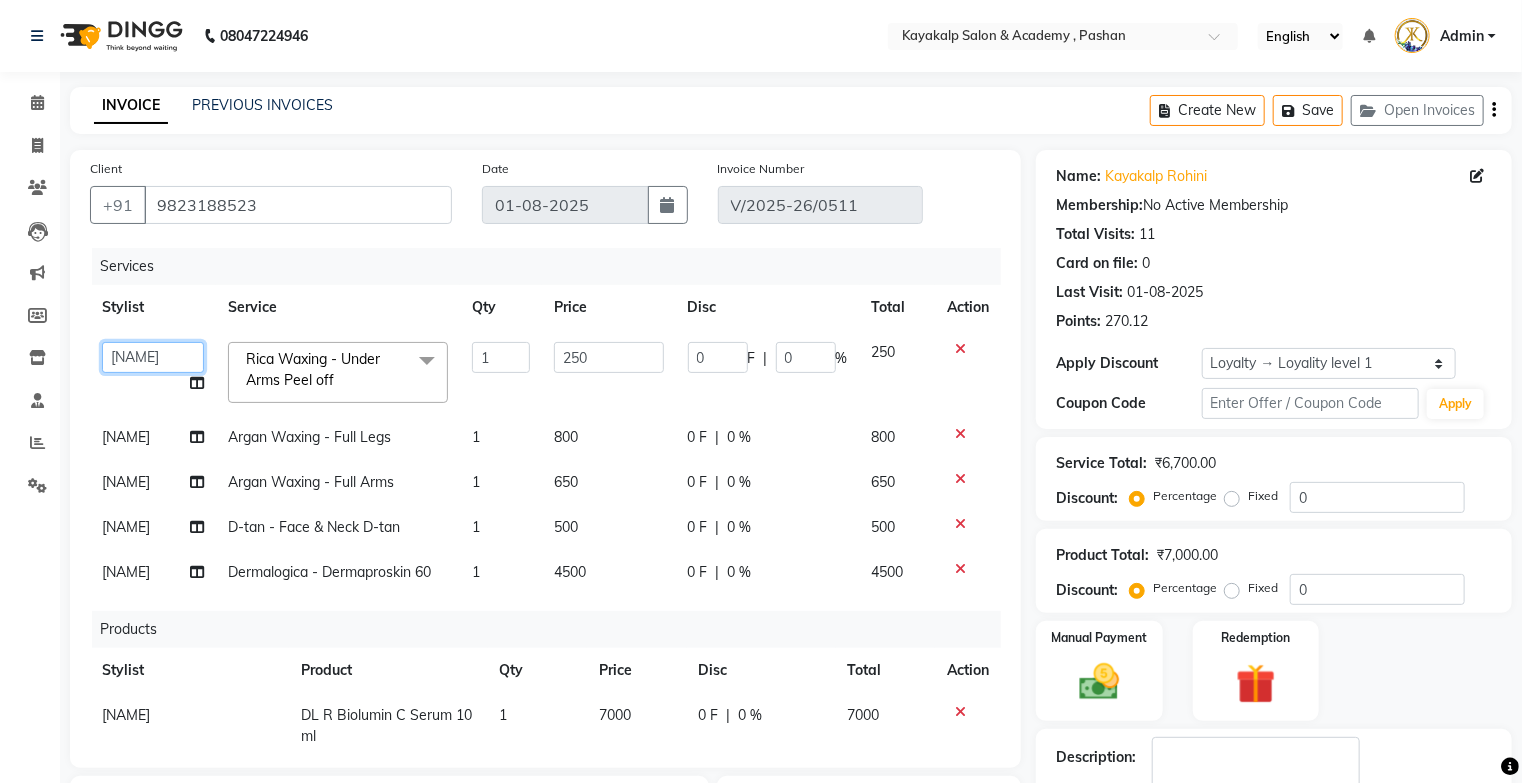 click on "[NAME] [NAME] Suraj" 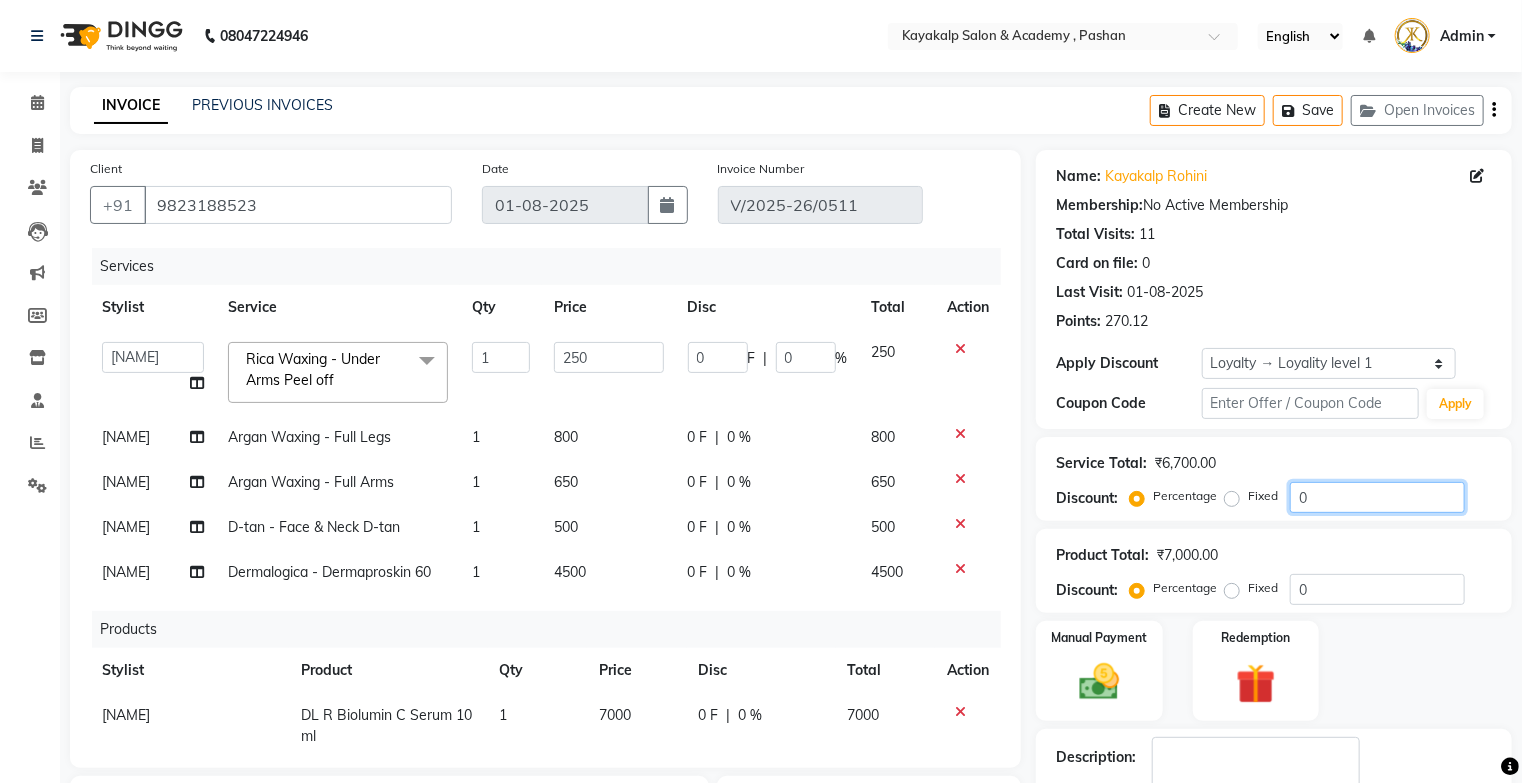 click on "Service Total:  ₹6,700.00  Discount:  Percentage   Fixed  0" 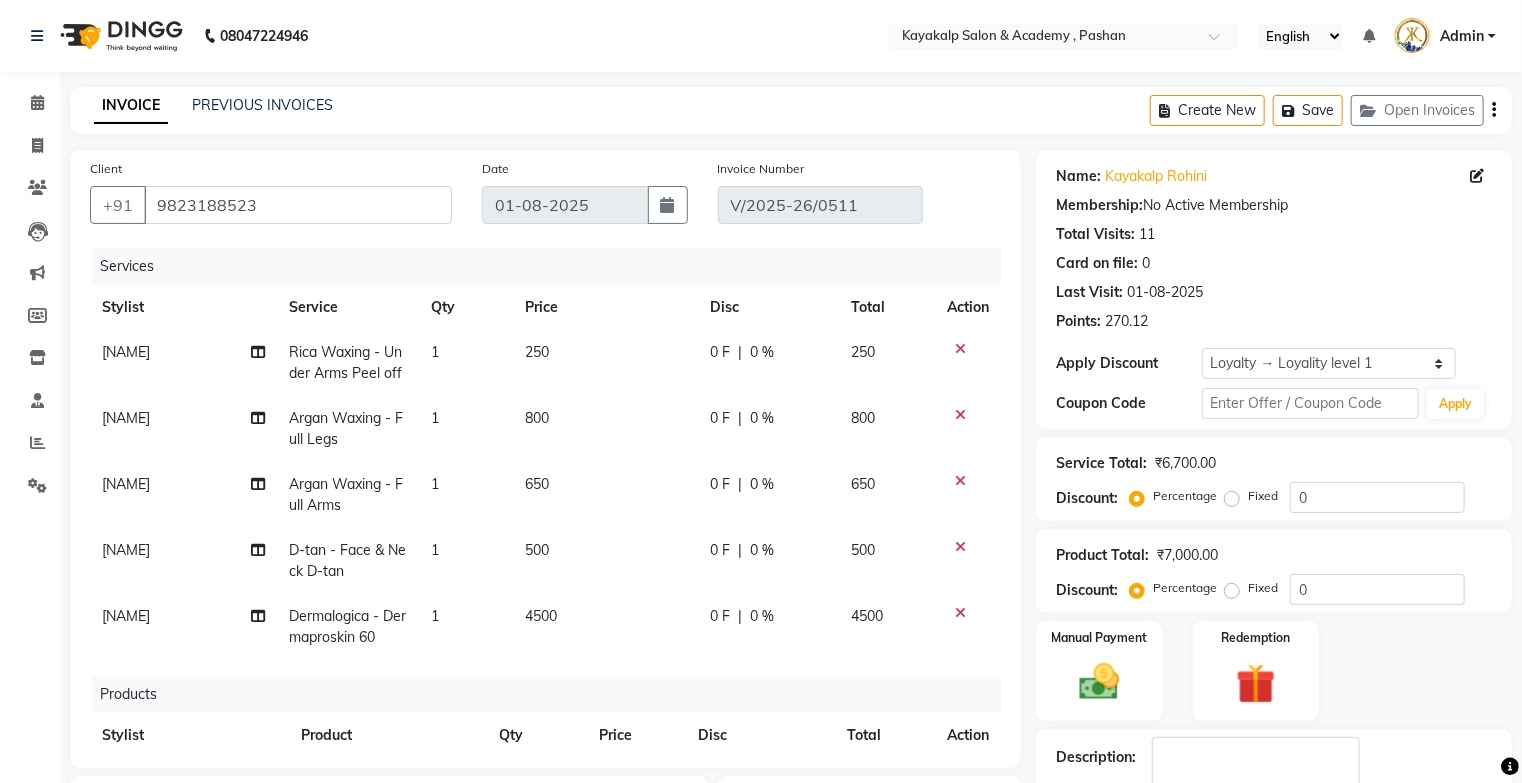 click on "[NAME]" 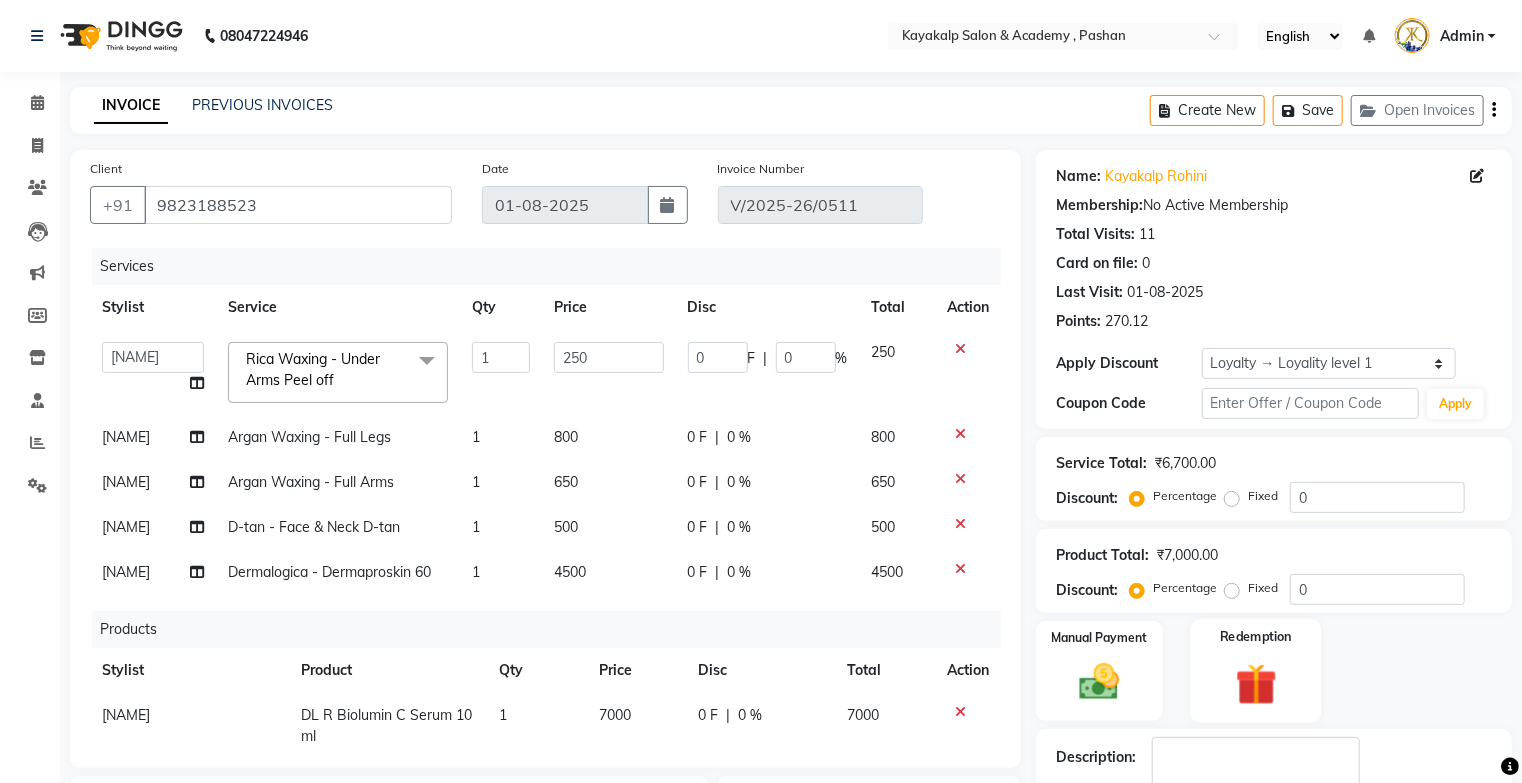 click 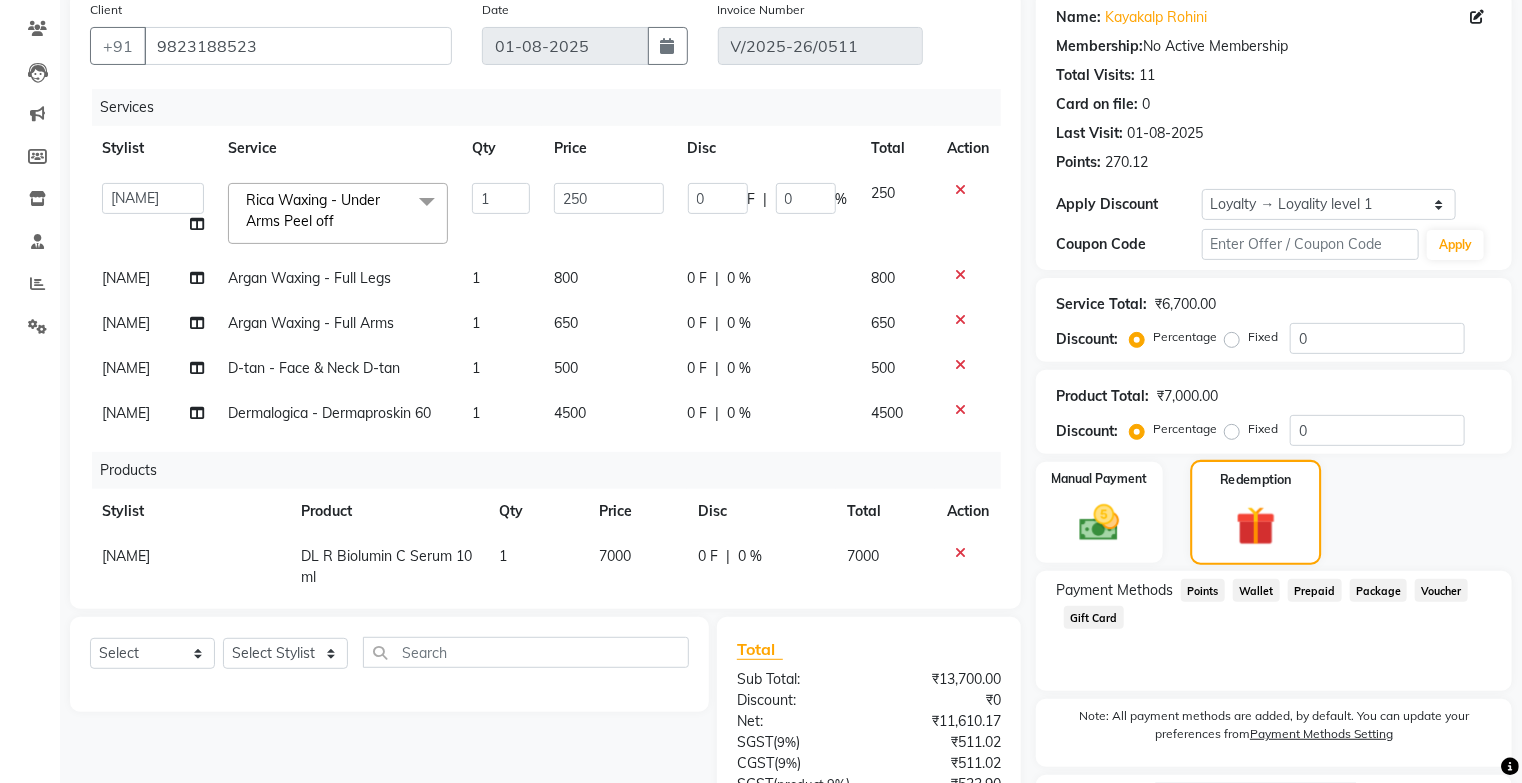 scroll, scrollTop: 160, scrollLeft: 0, axis: vertical 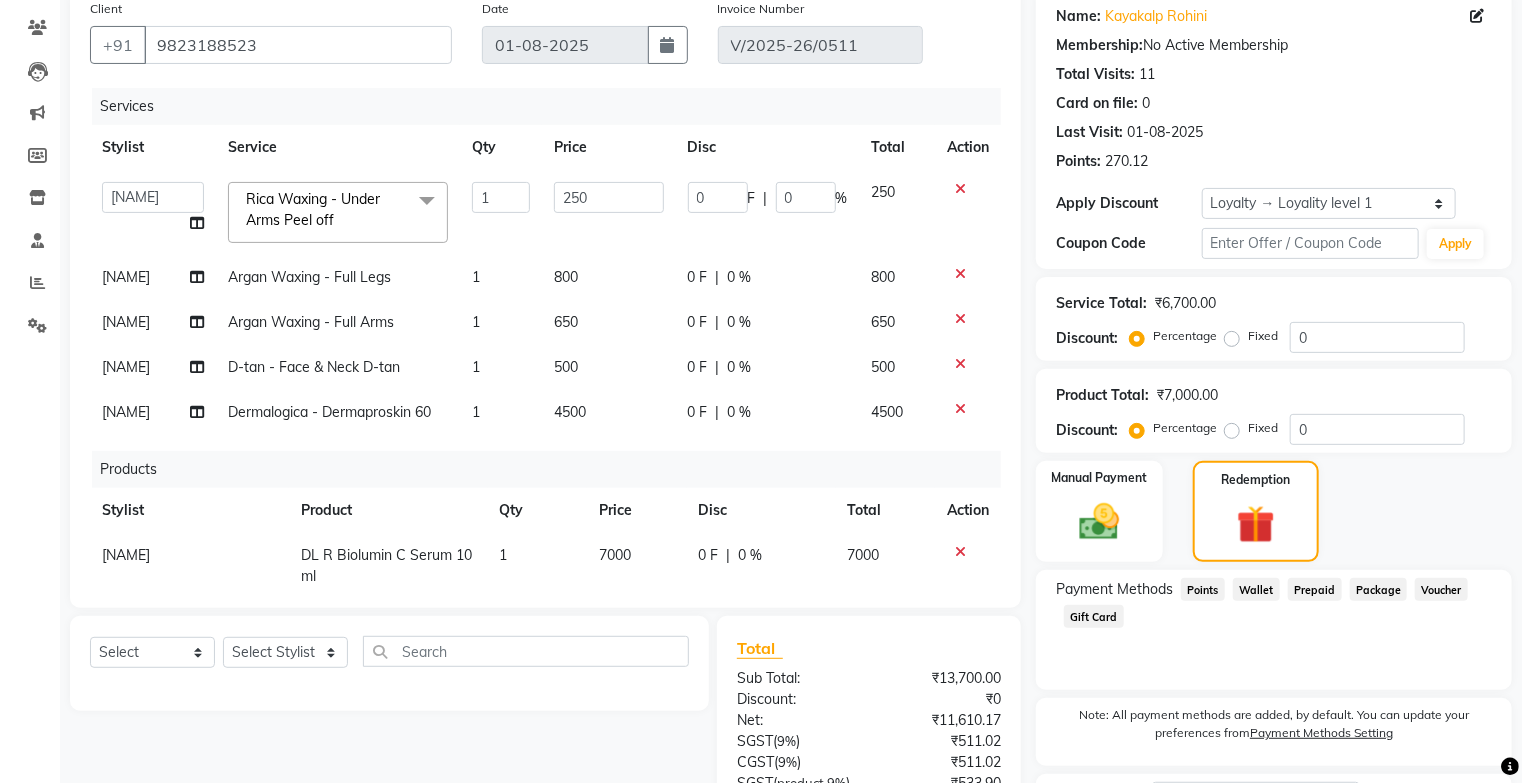 click on "Prepaid" 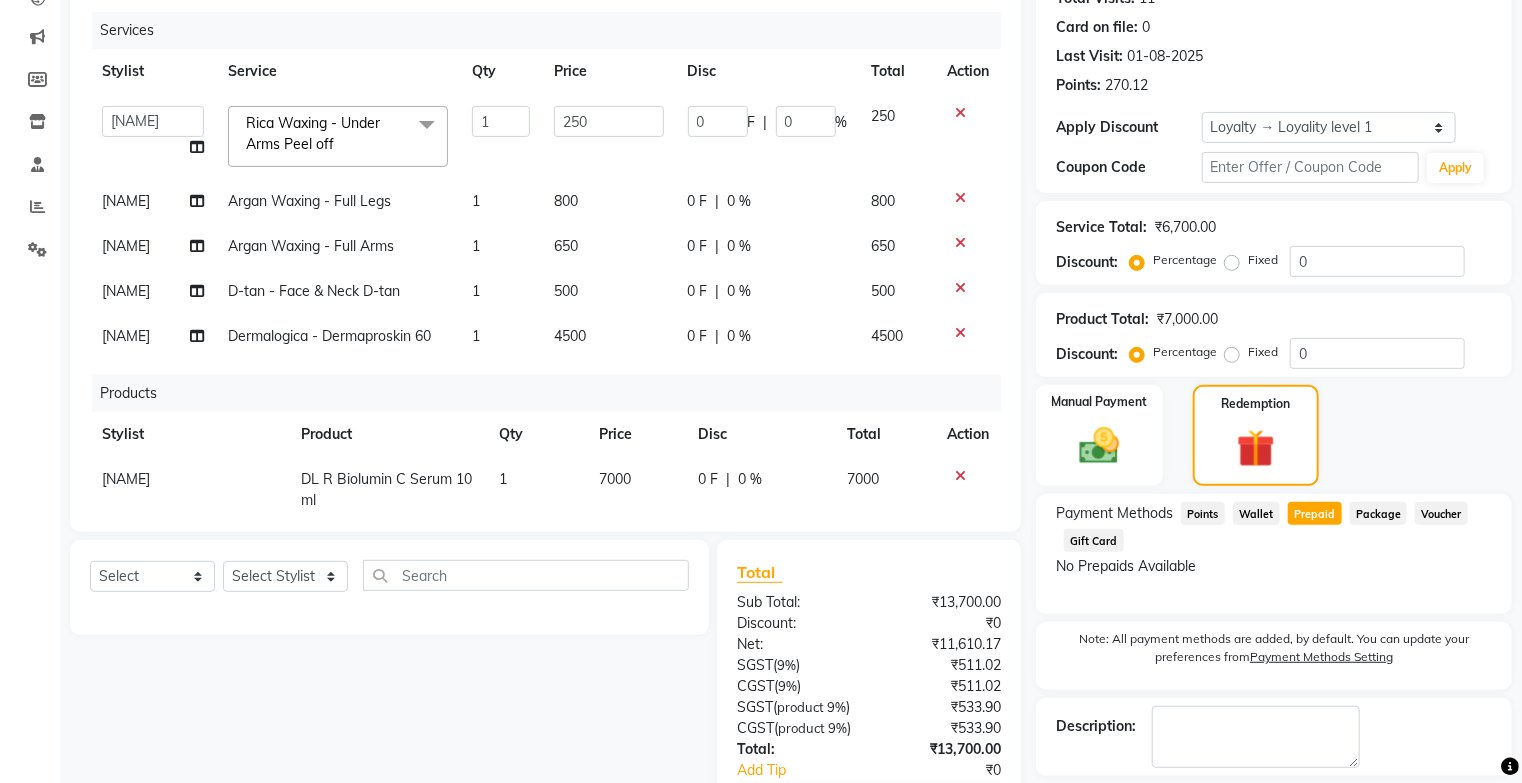 scroll, scrollTop: 400, scrollLeft: 0, axis: vertical 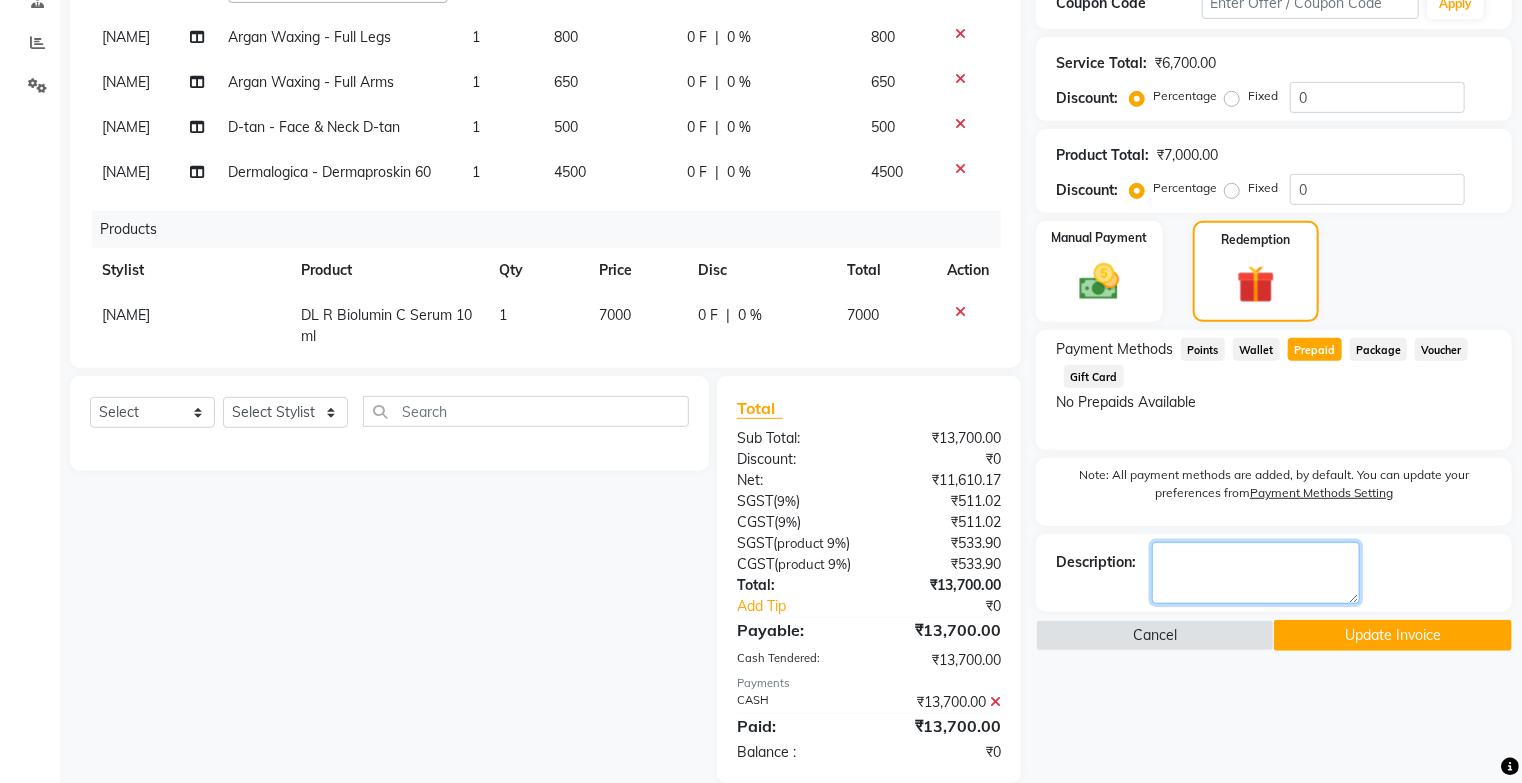 click 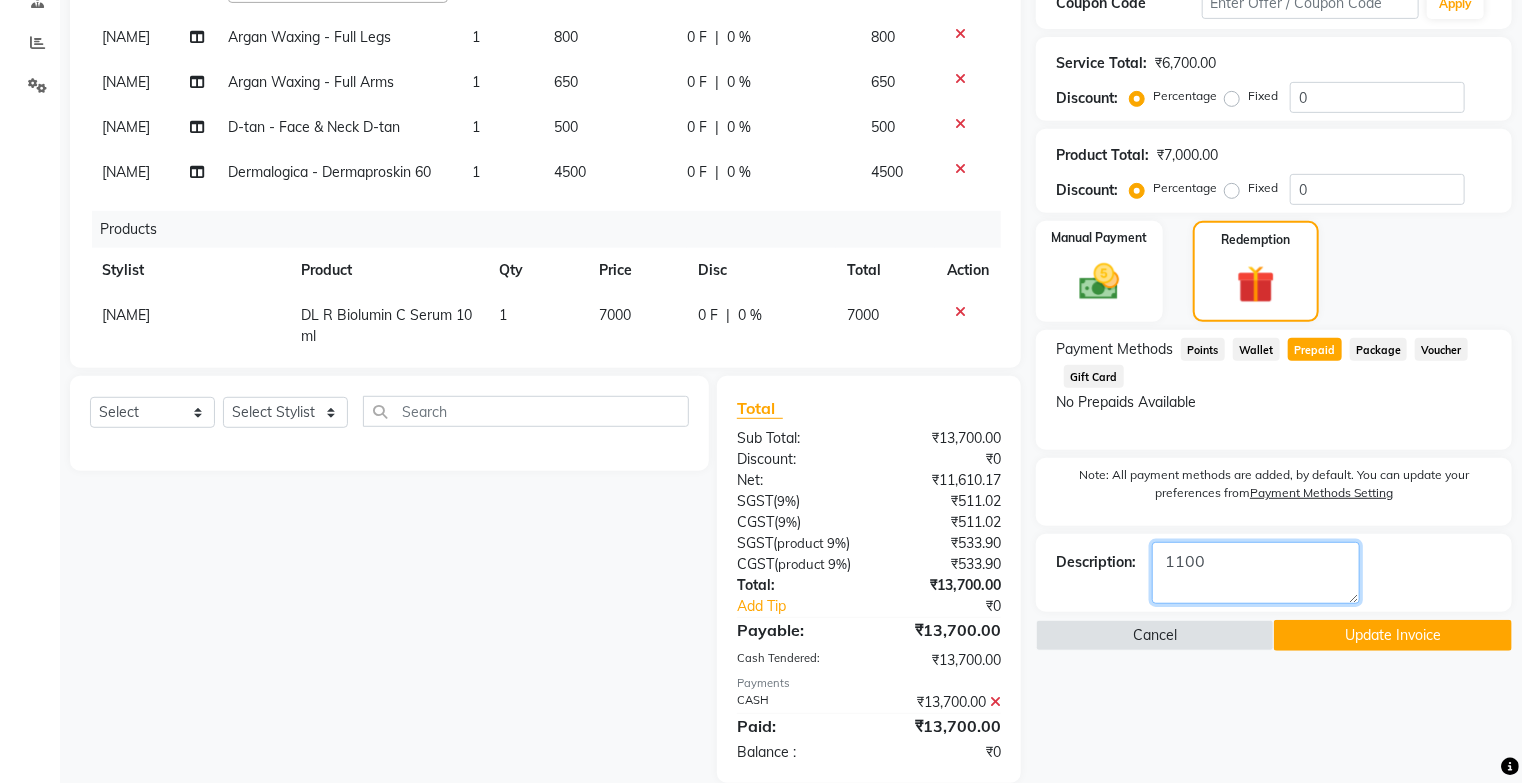 type on "1100" 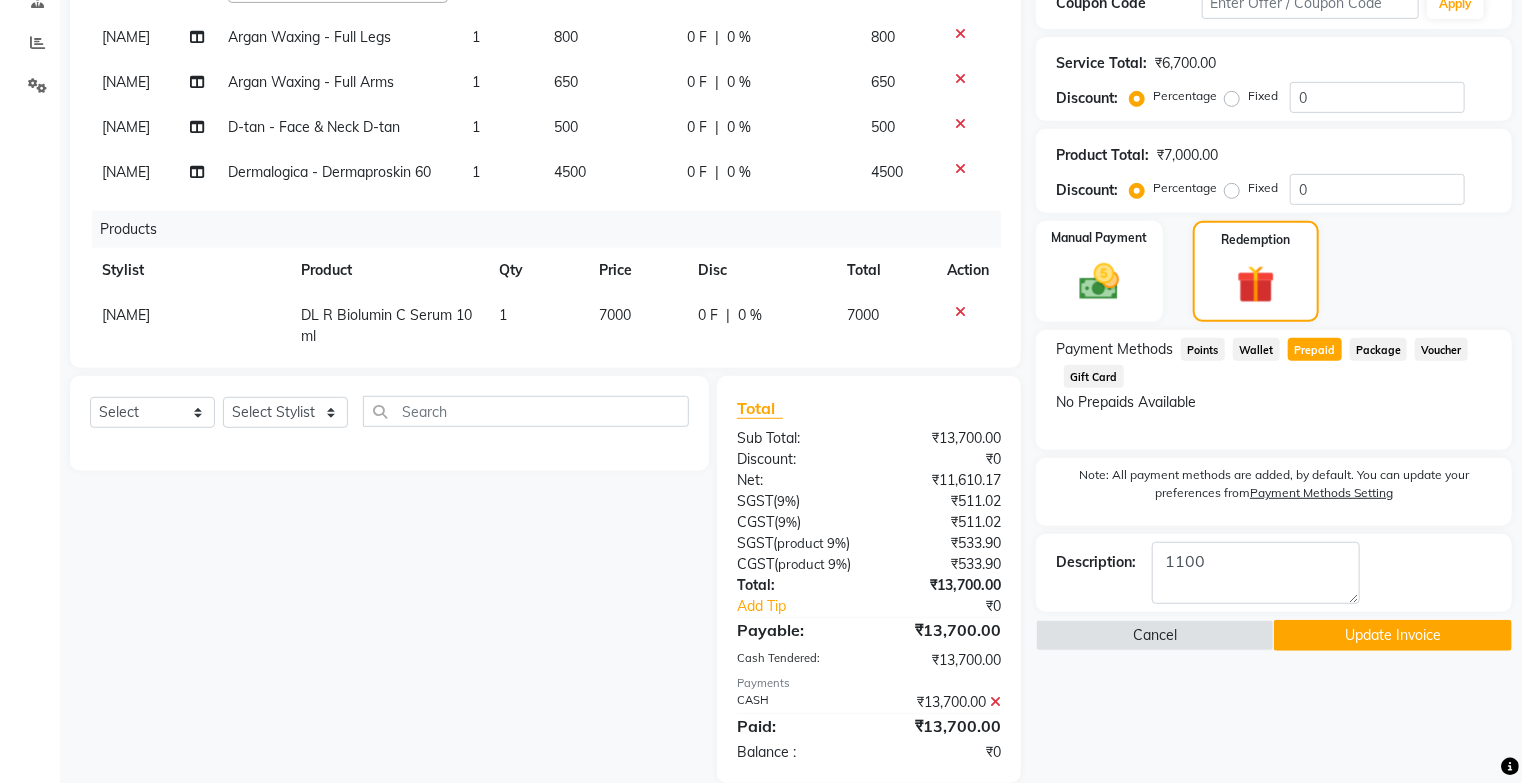 click on "Update Invoice" 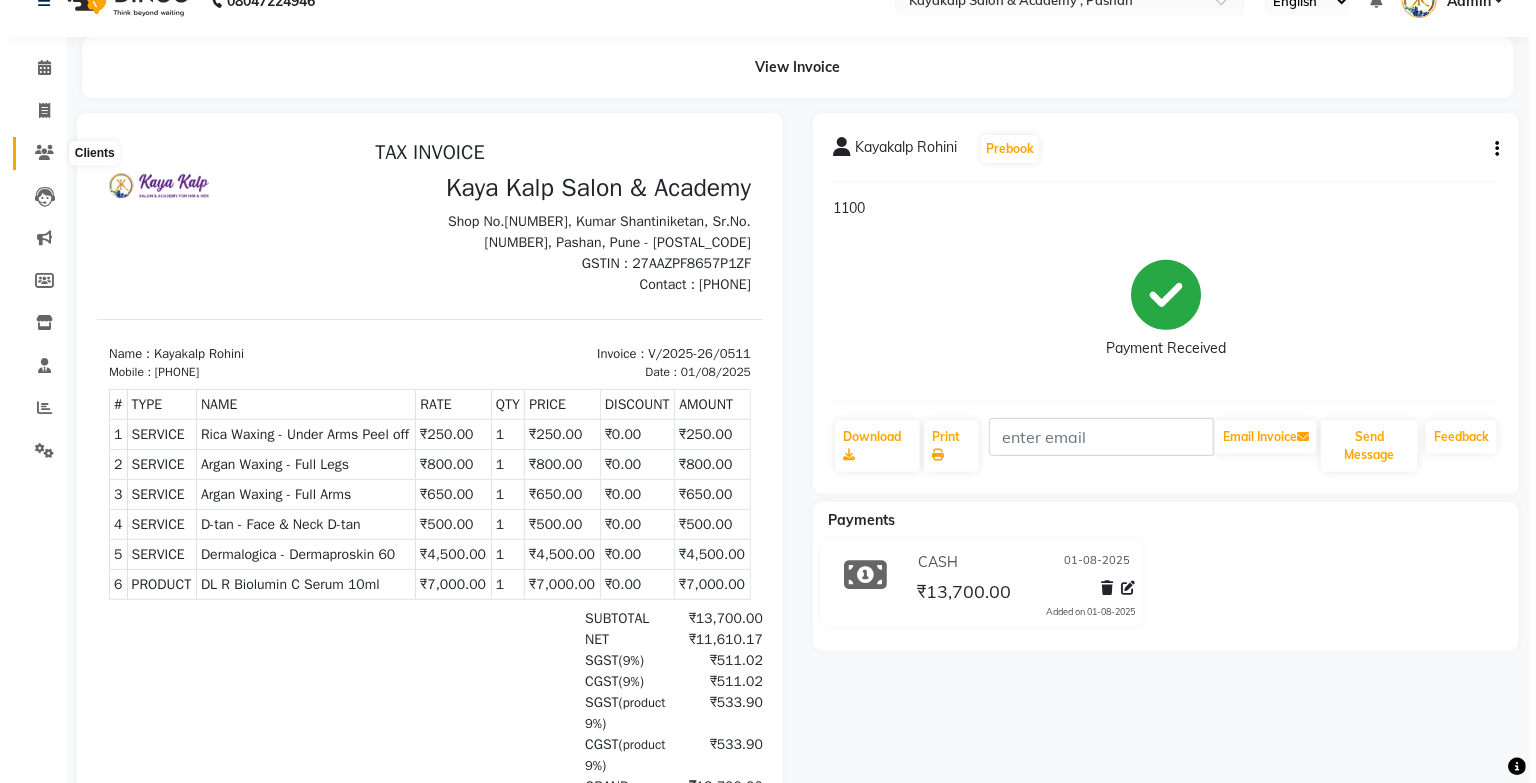 scroll, scrollTop: 0, scrollLeft: 0, axis: both 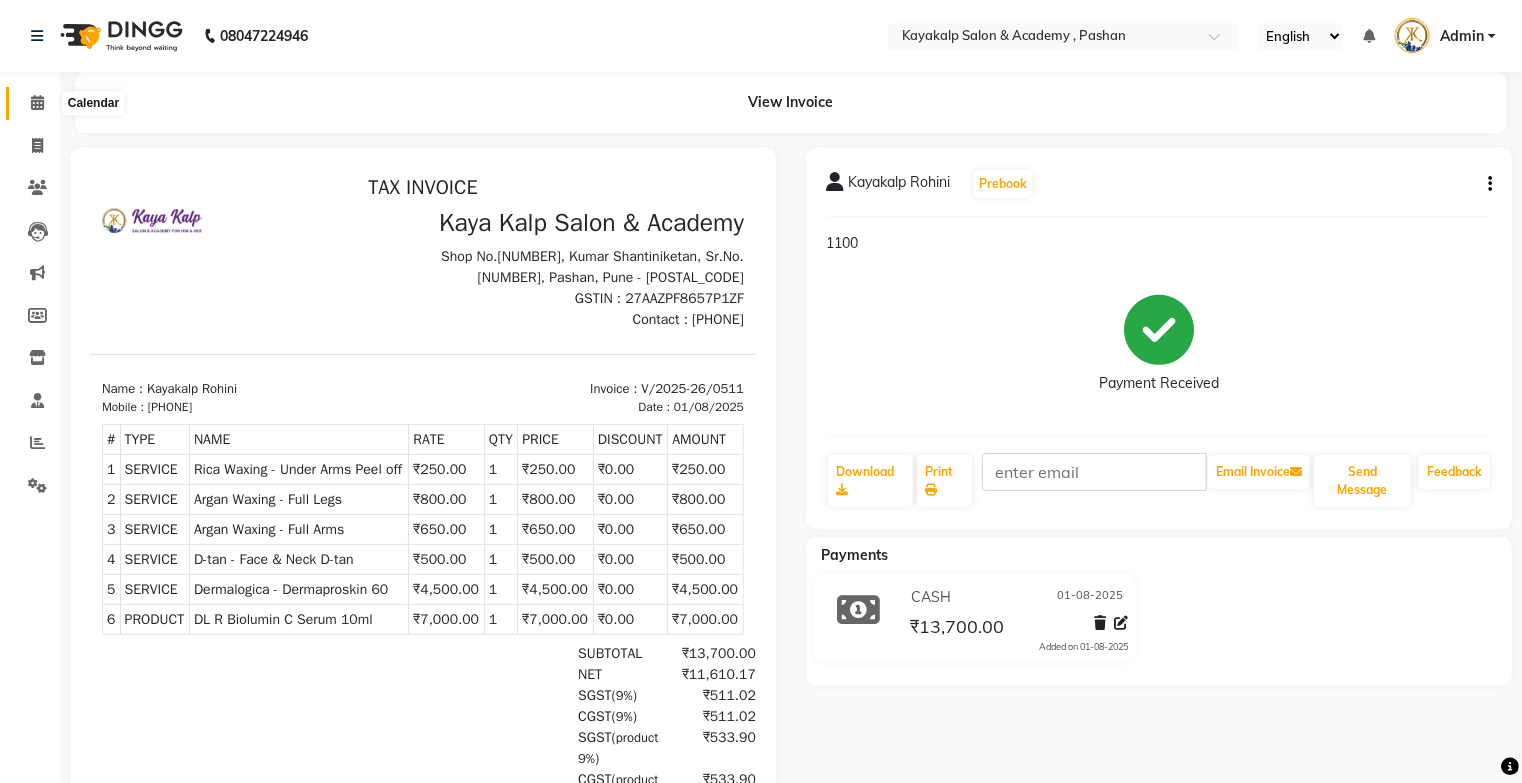 click 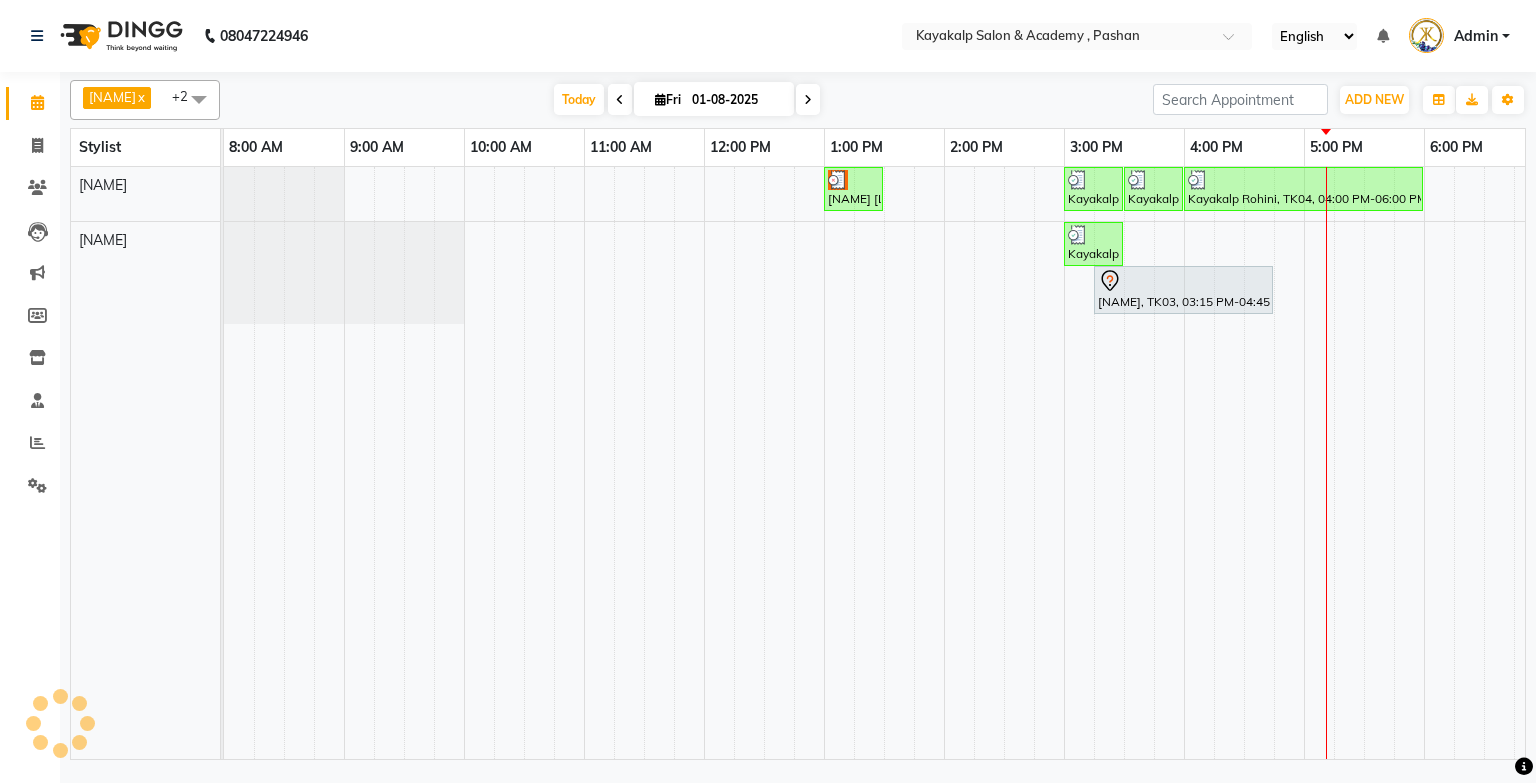 scroll, scrollTop: 0, scrollLeft: 0, axis: both 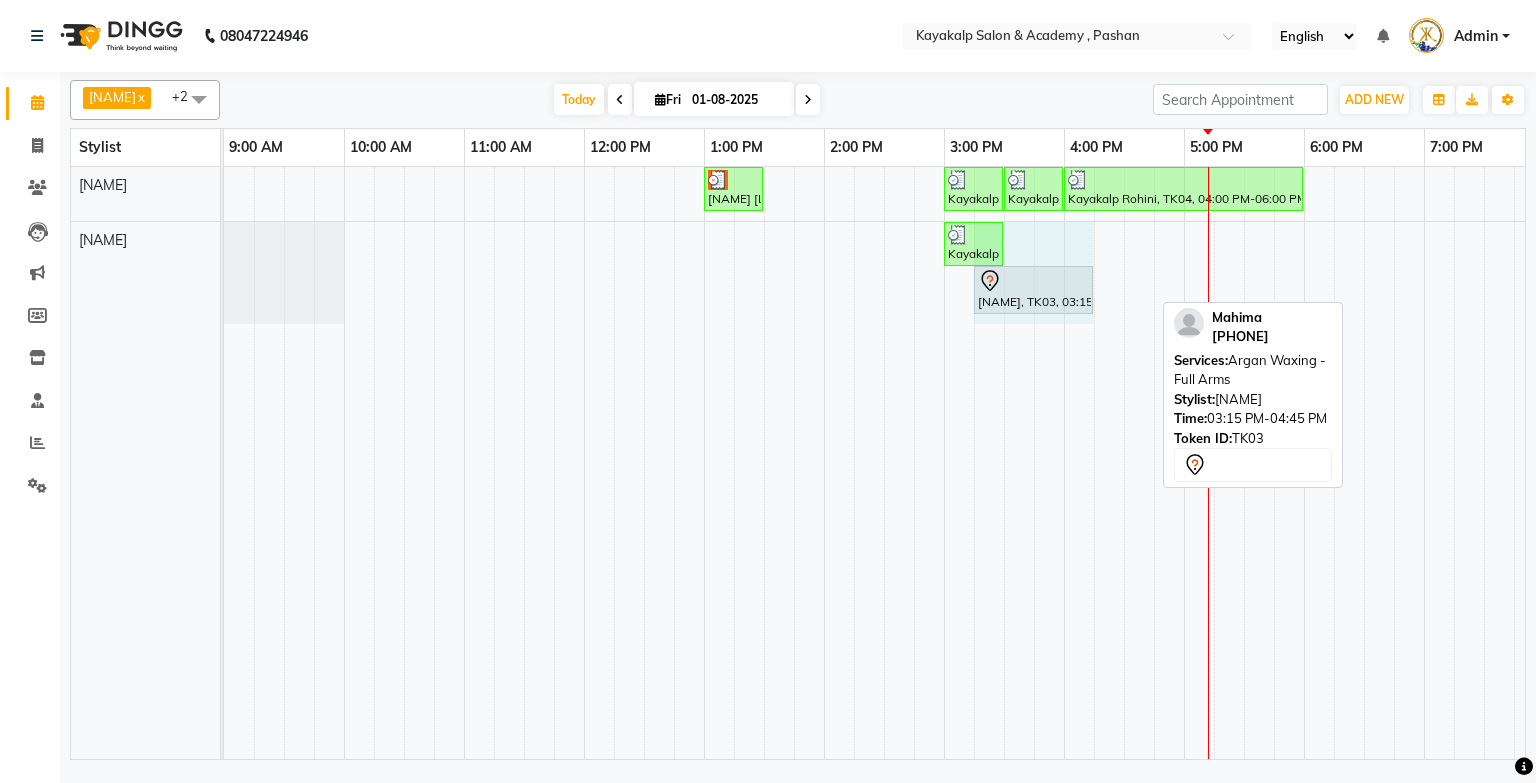 drag, startPoint x: 1152, startPoint y: 284, endPoint x: 1085, endPoint y: 291, distance: 67.36468 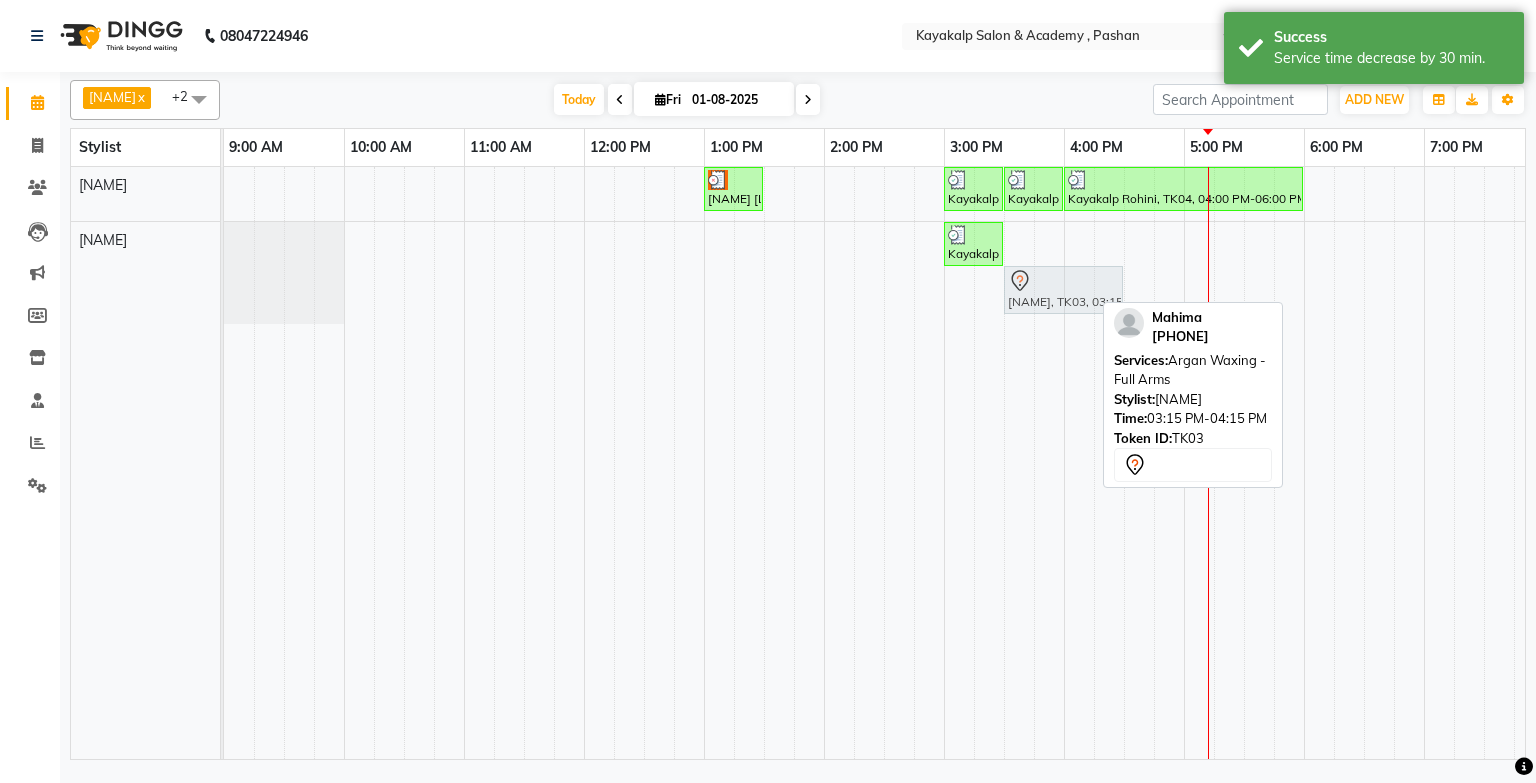 drag, startPoint x: 992, startPoint y: 292, endPoint x: 1036, endPoint y: 232, distance: 74.404305 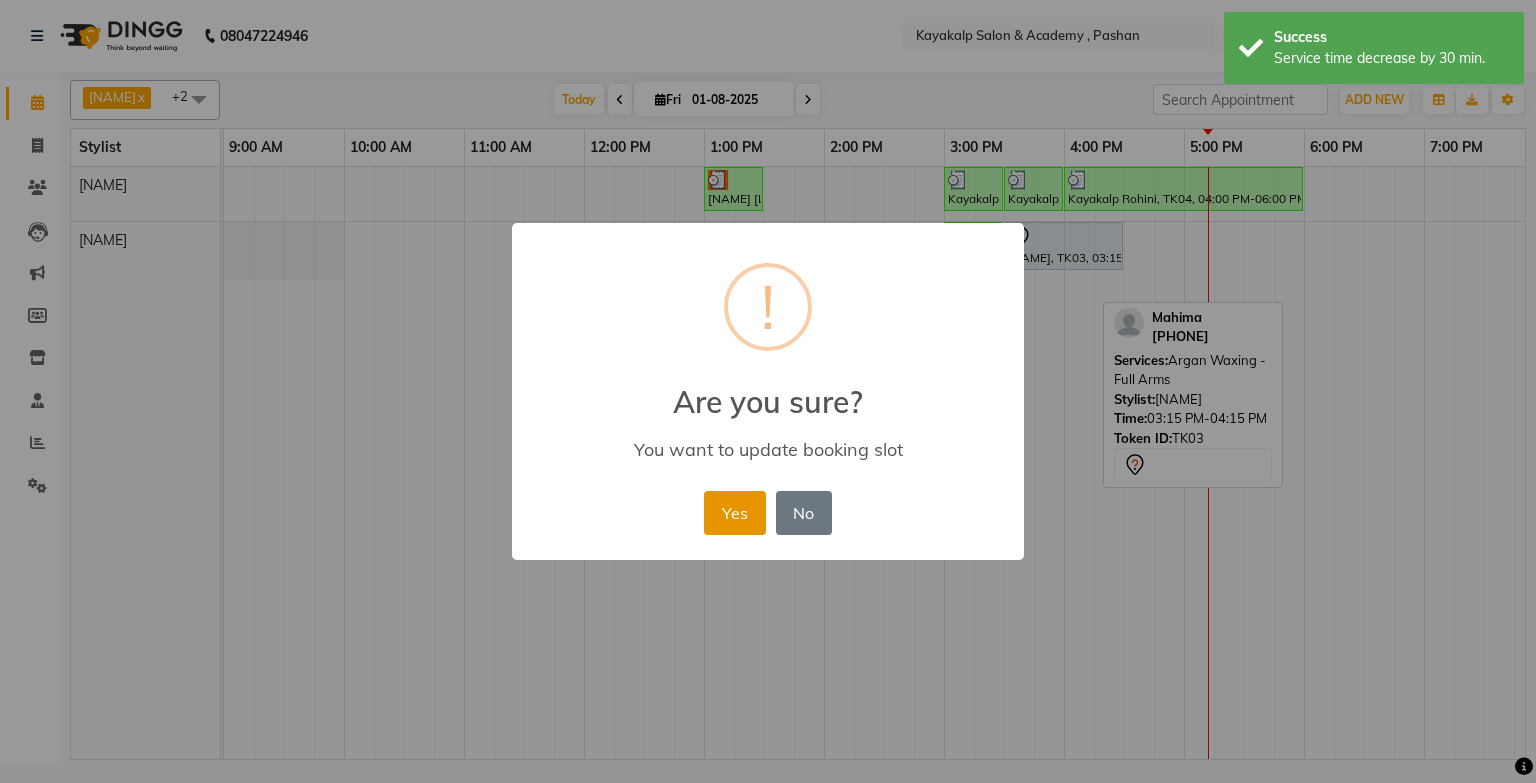 click on "Yes" at bounding box center [734, 513] 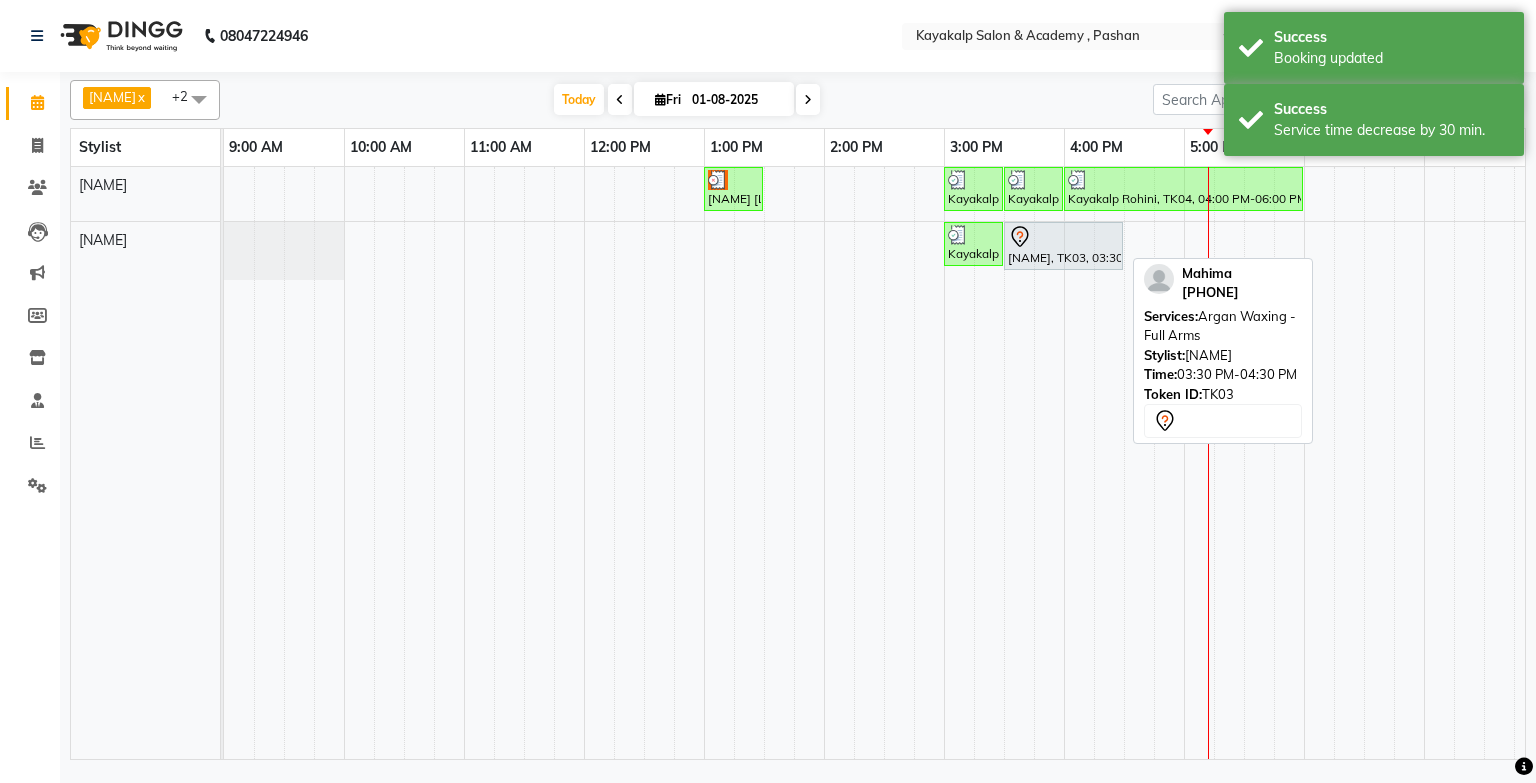 click on "[NAME], TK03, 03:30 PM-04:30 PM, Argan Waxing - Full Arms" at bounding box center (1063, 246) 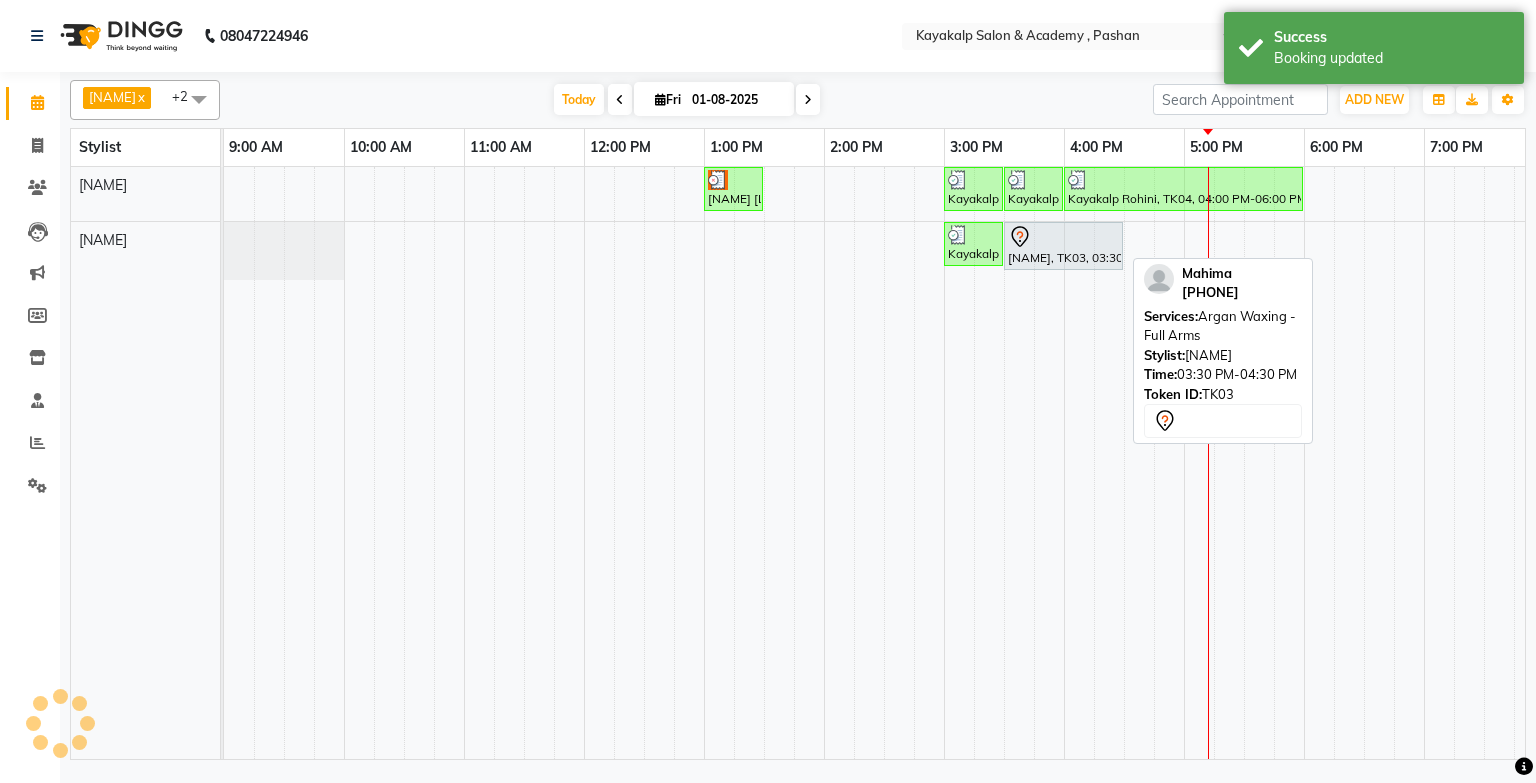click on "[NAME], TK03, 03:30 PM-04:30 PM, Argan Waxing - Full Arms" at bounding box center (1063, 246) 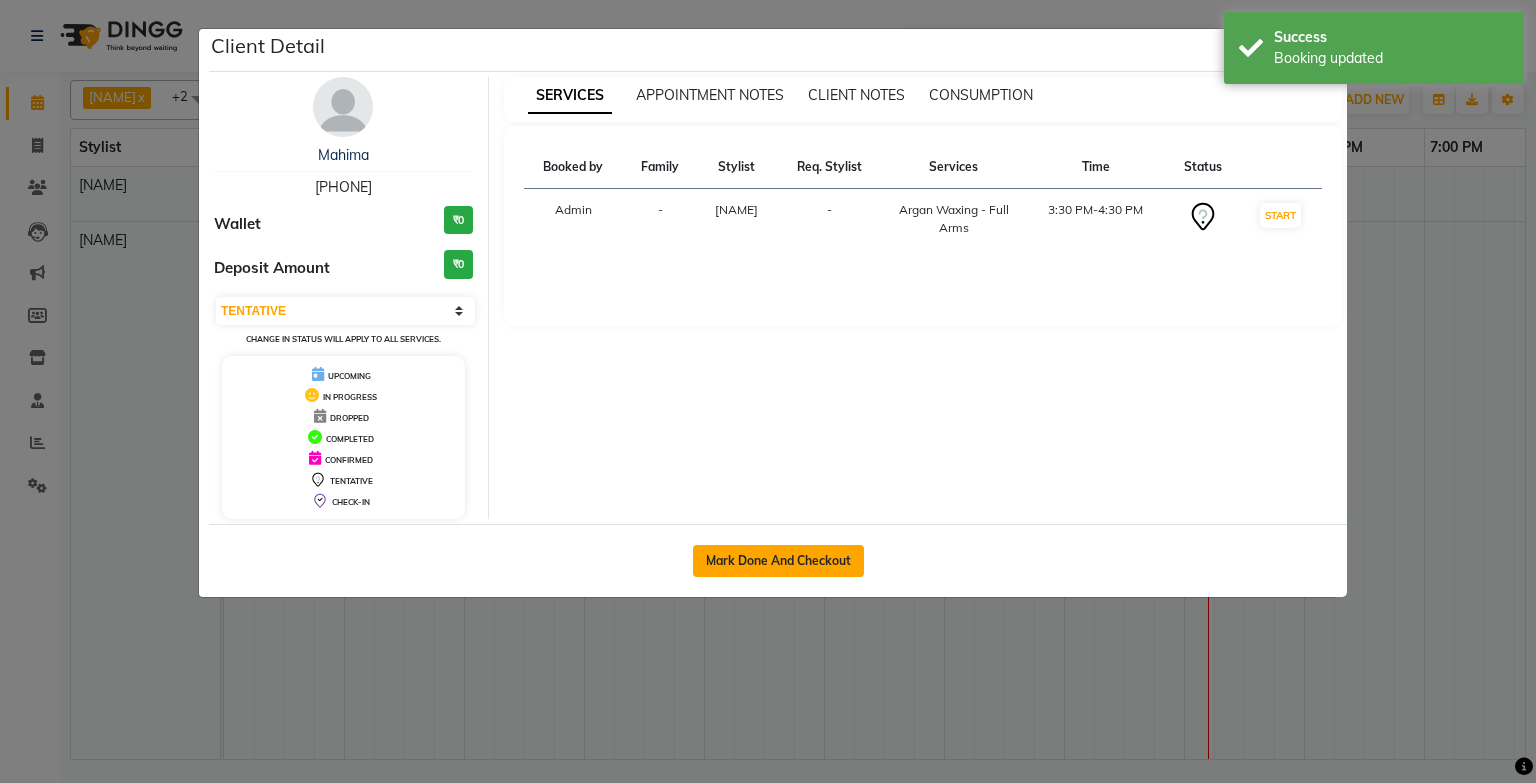 click on "Mark Done And Checkout" 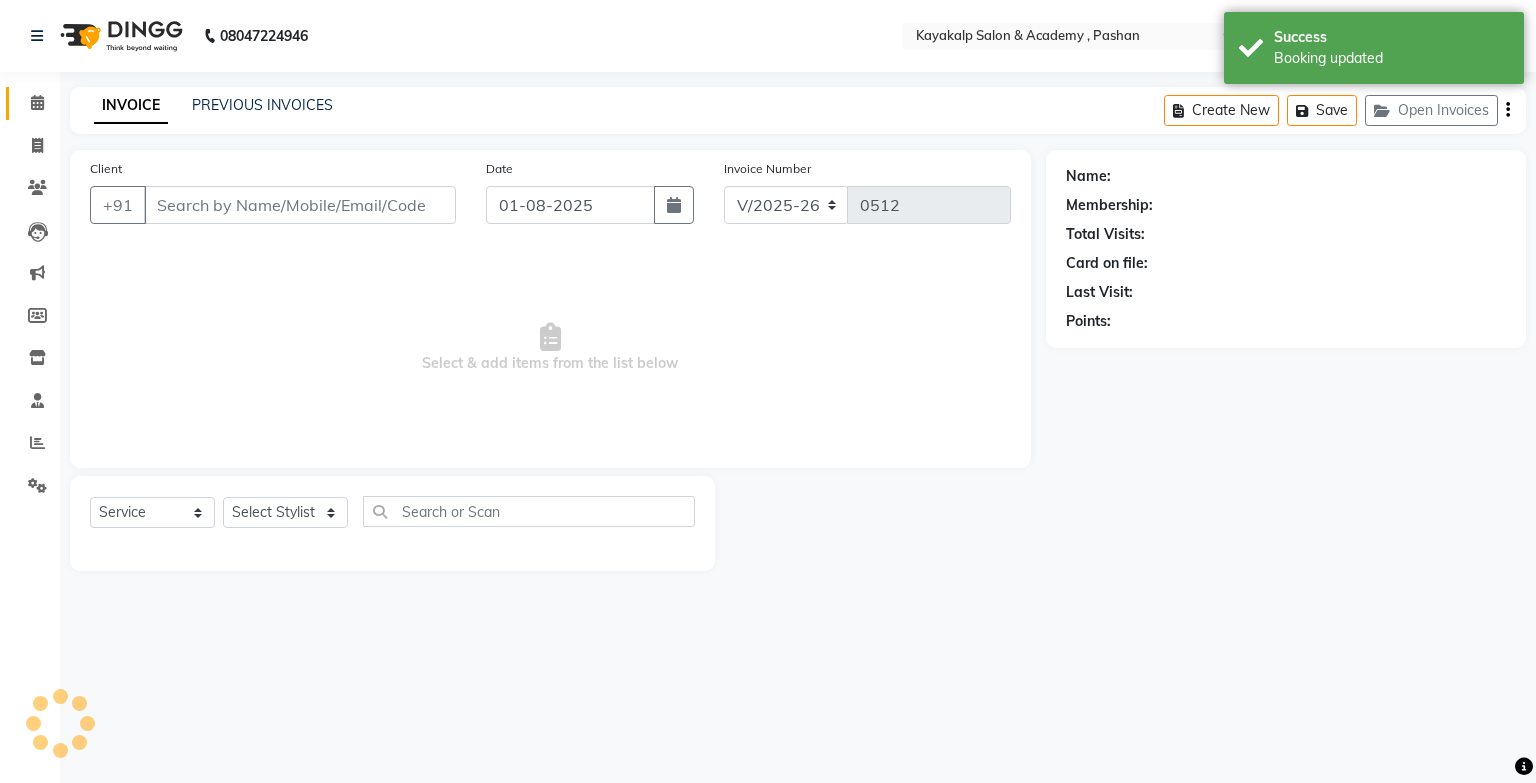 type on "[PHONE]" 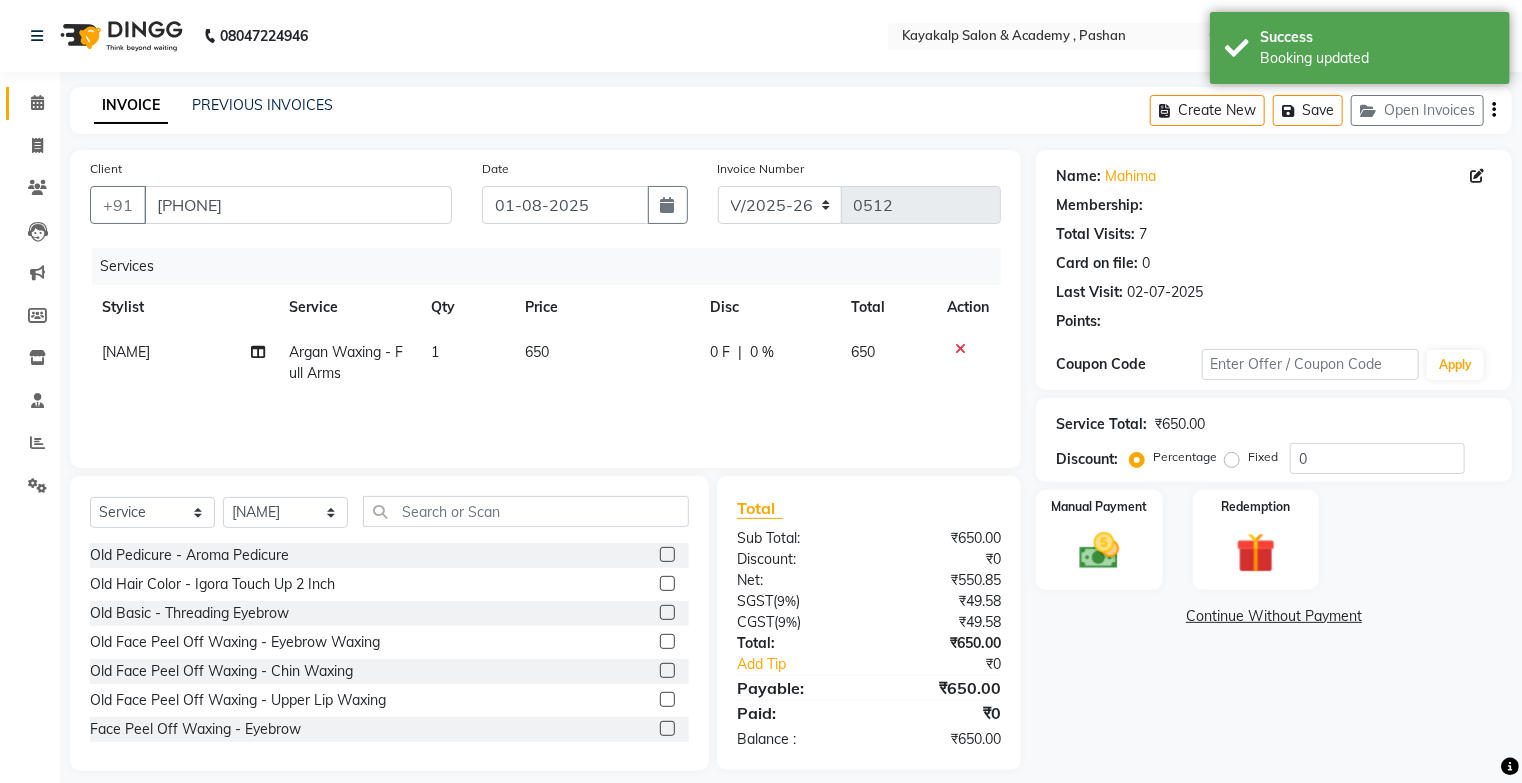 select on "1: Object" 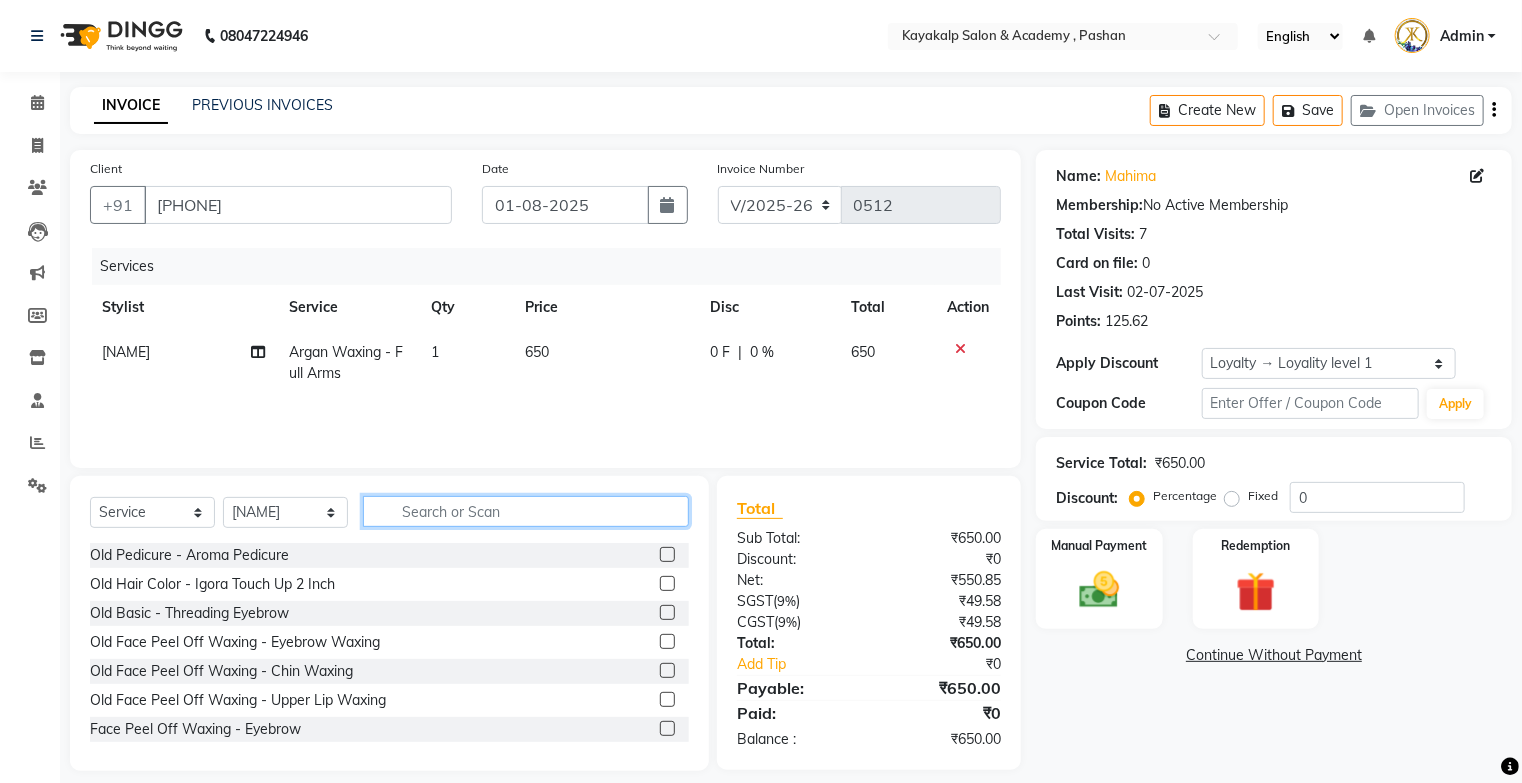 click 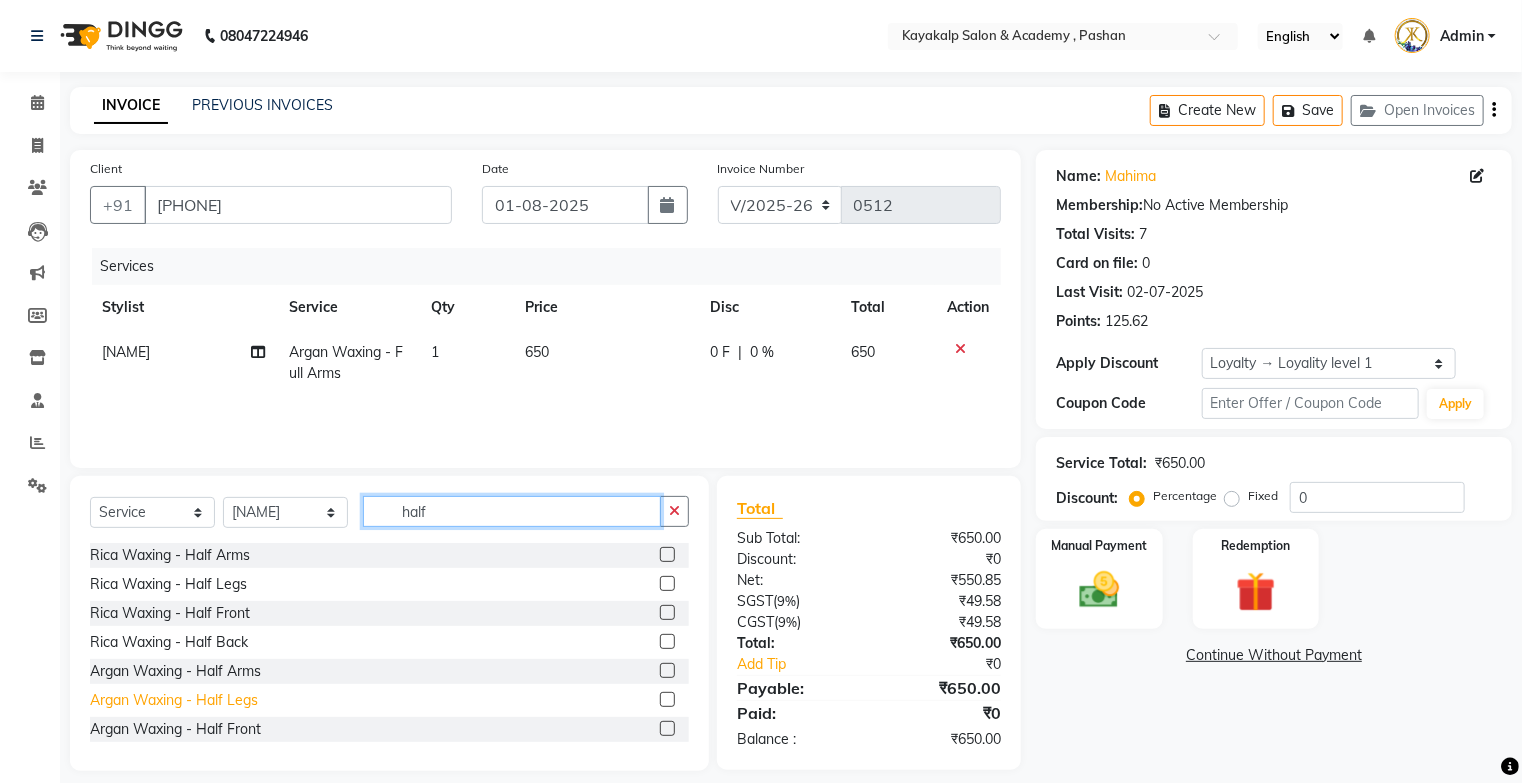 type on "half" 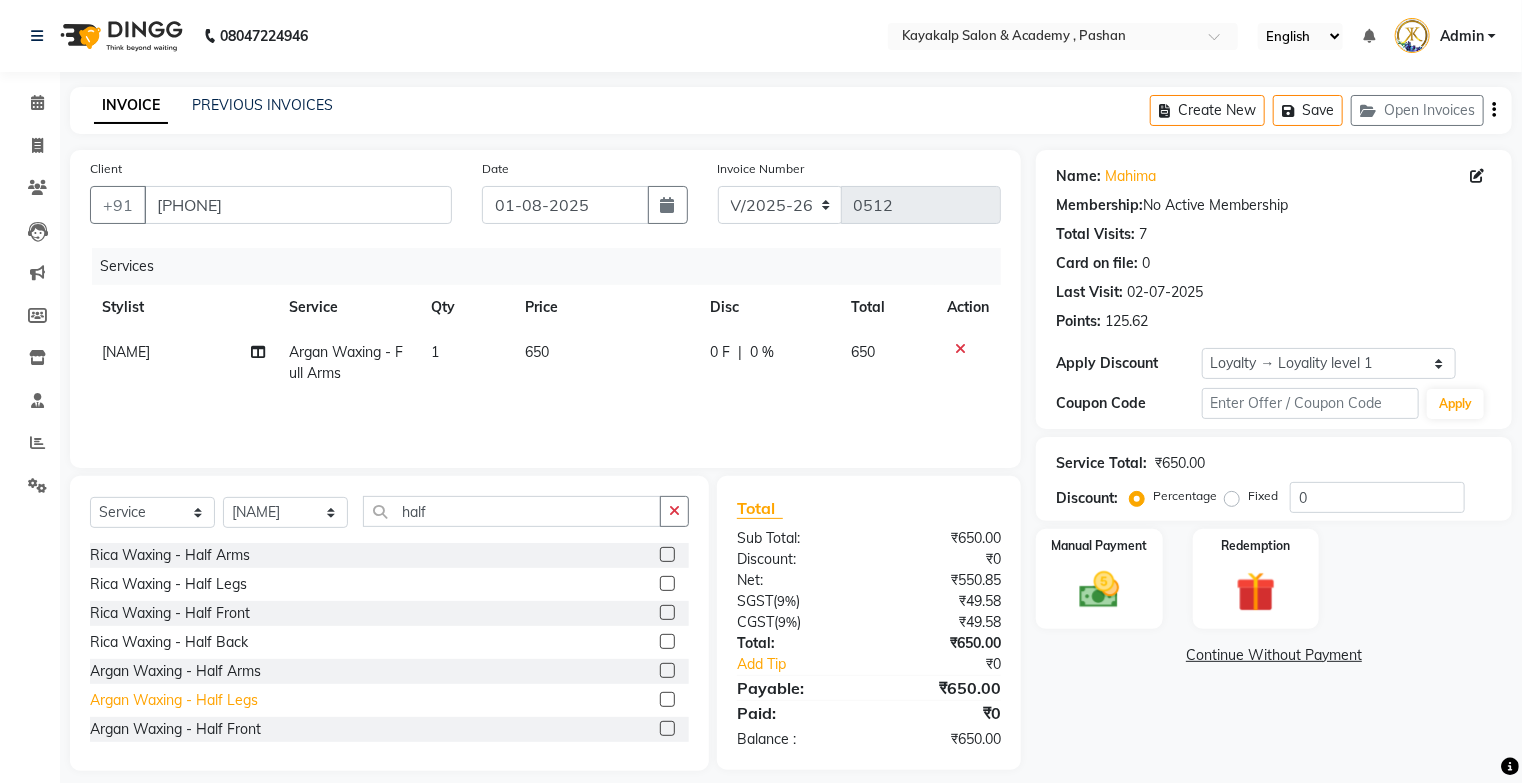 click on "Argan Waxing - Half Legs" 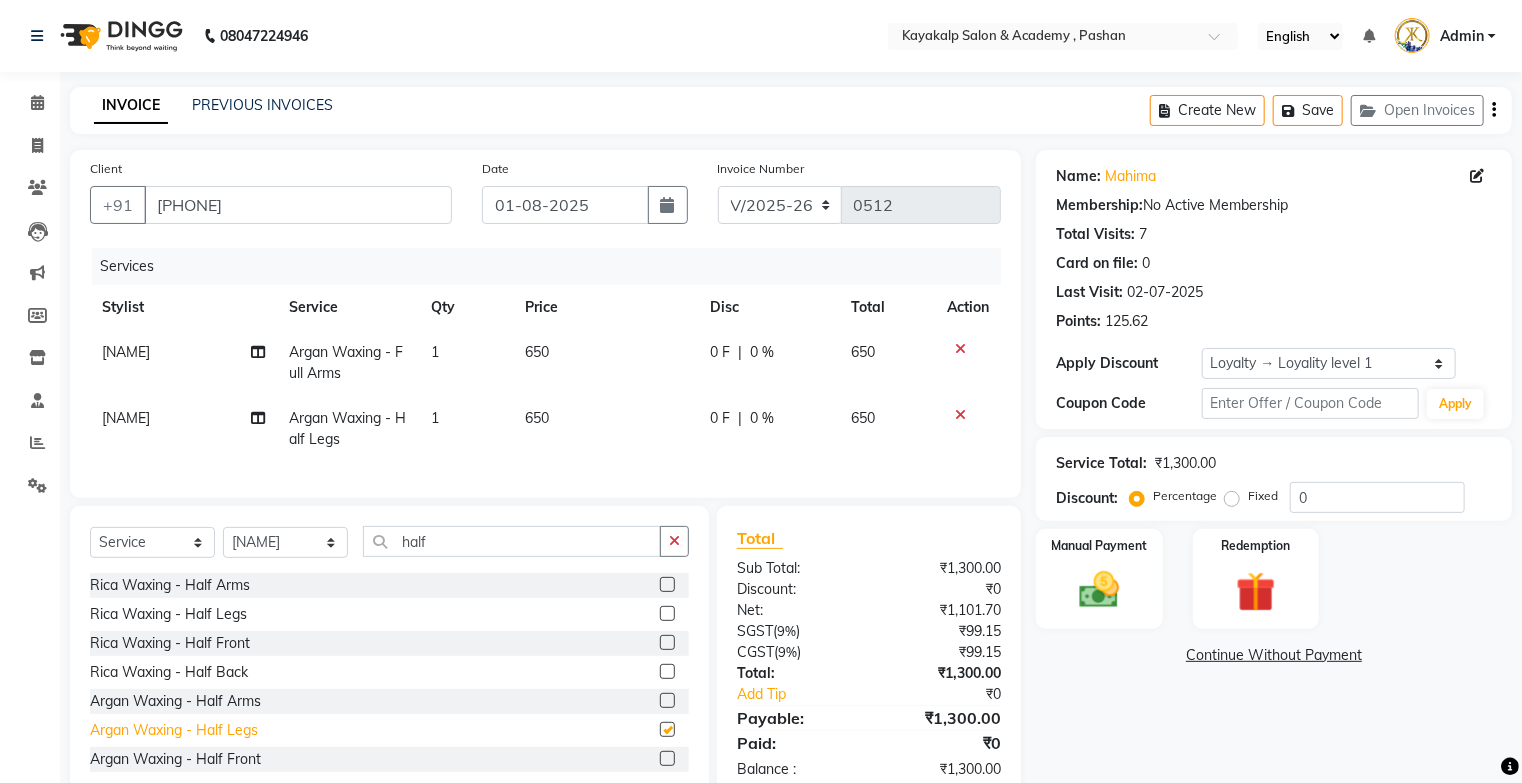 checkbox on "false" 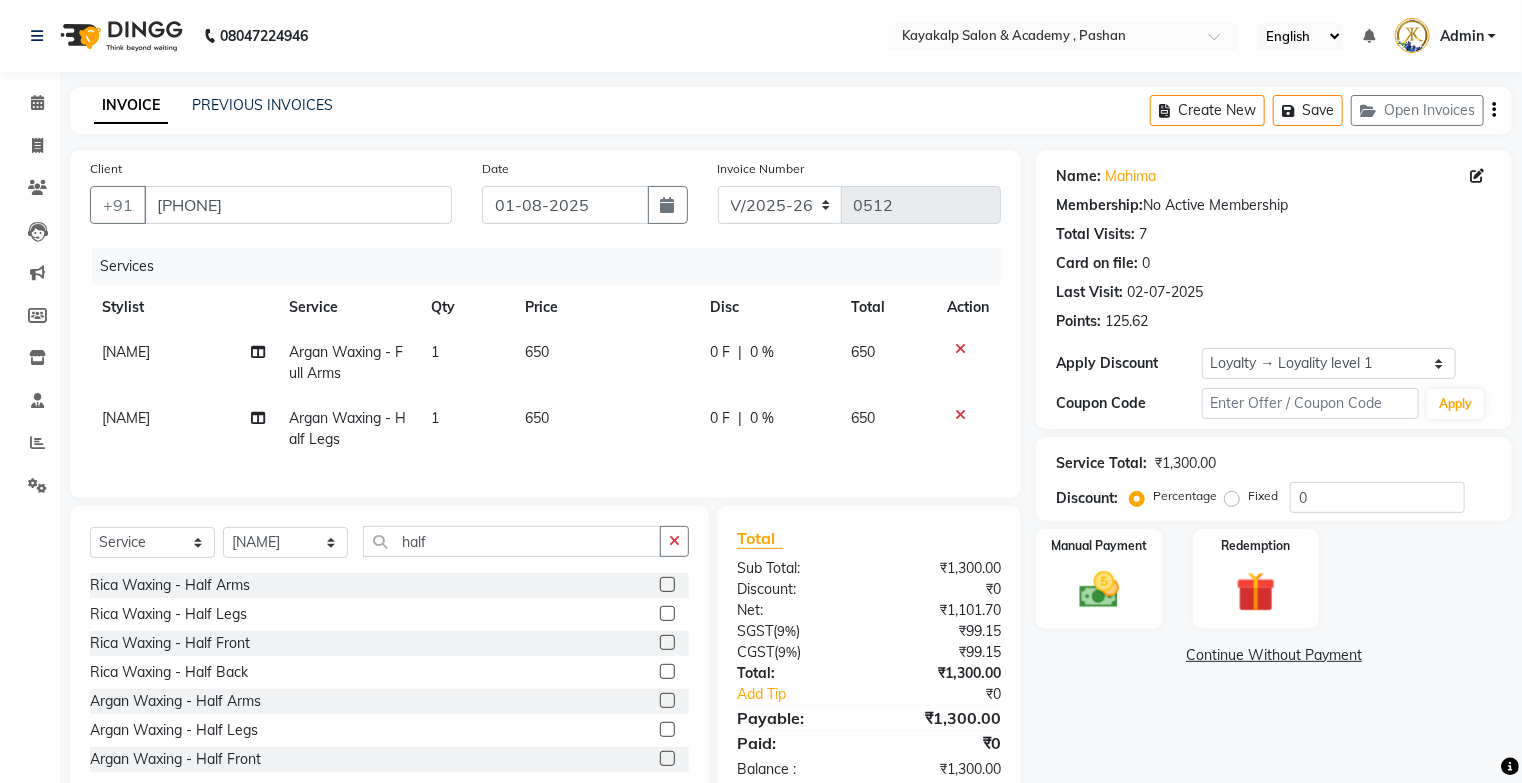 click on "Select Service Product Membership Package Voucher Prepaid Gift Card Select Stylist [NAME] [NAME] Suraj half" 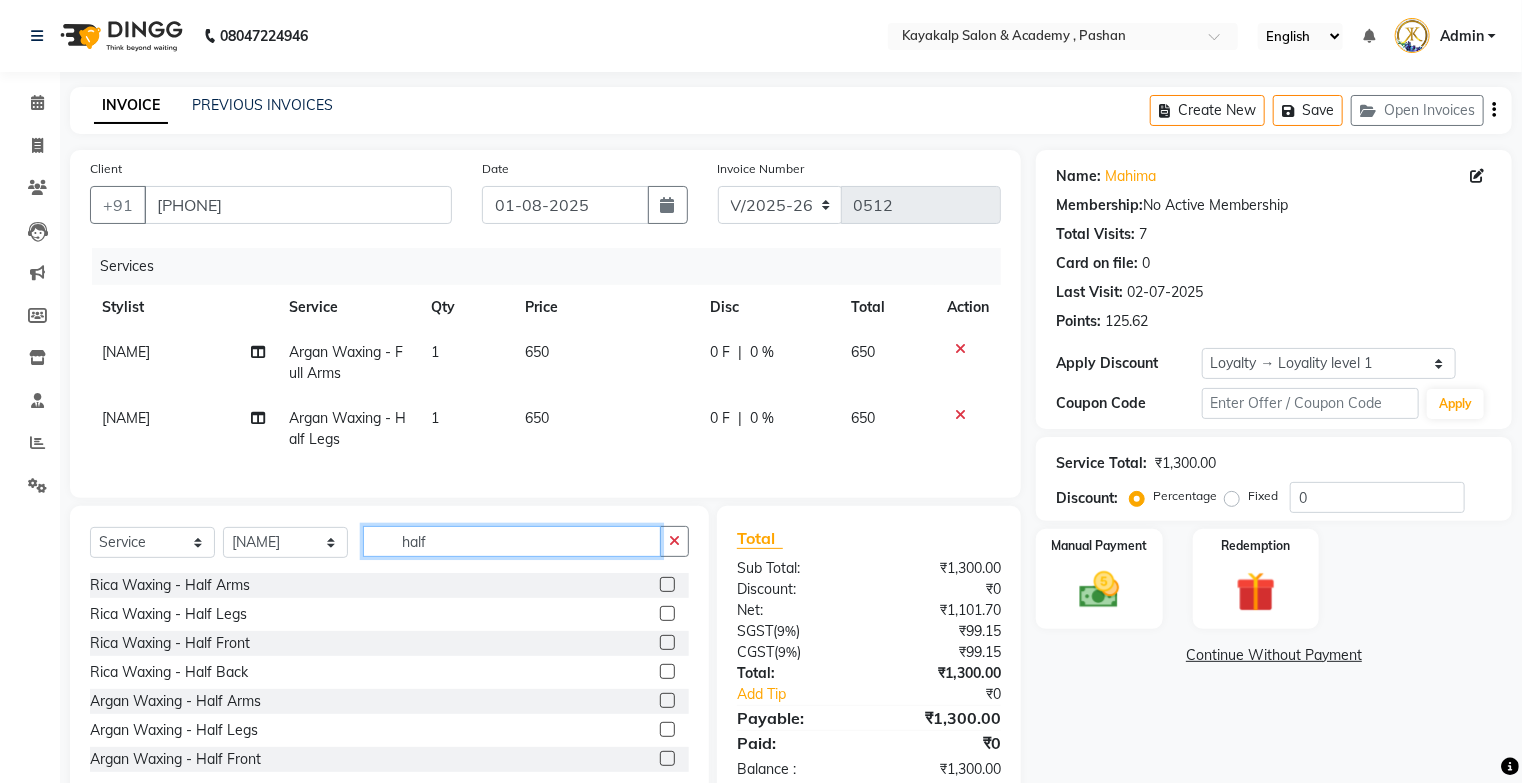 click on "half" 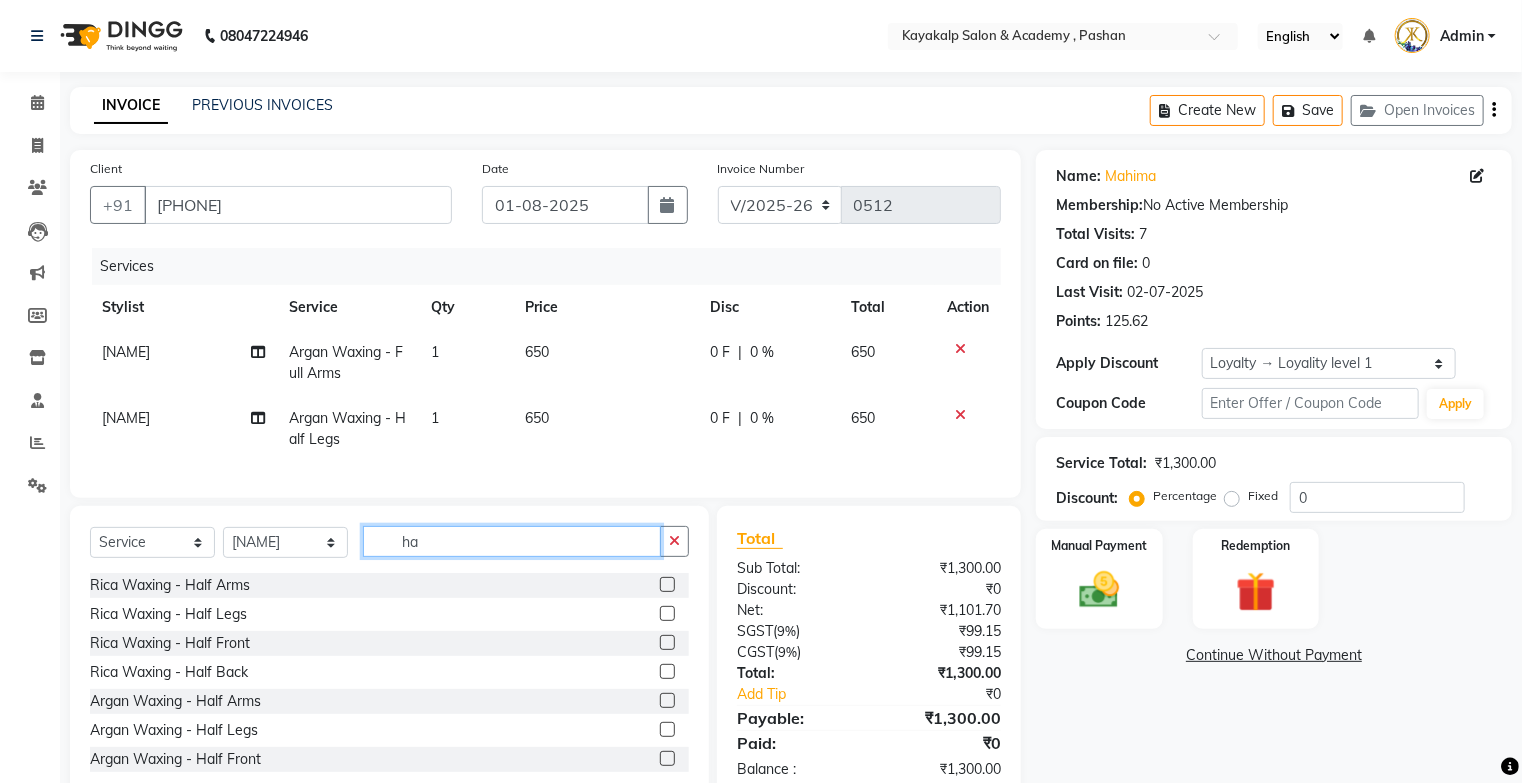 type on "h" 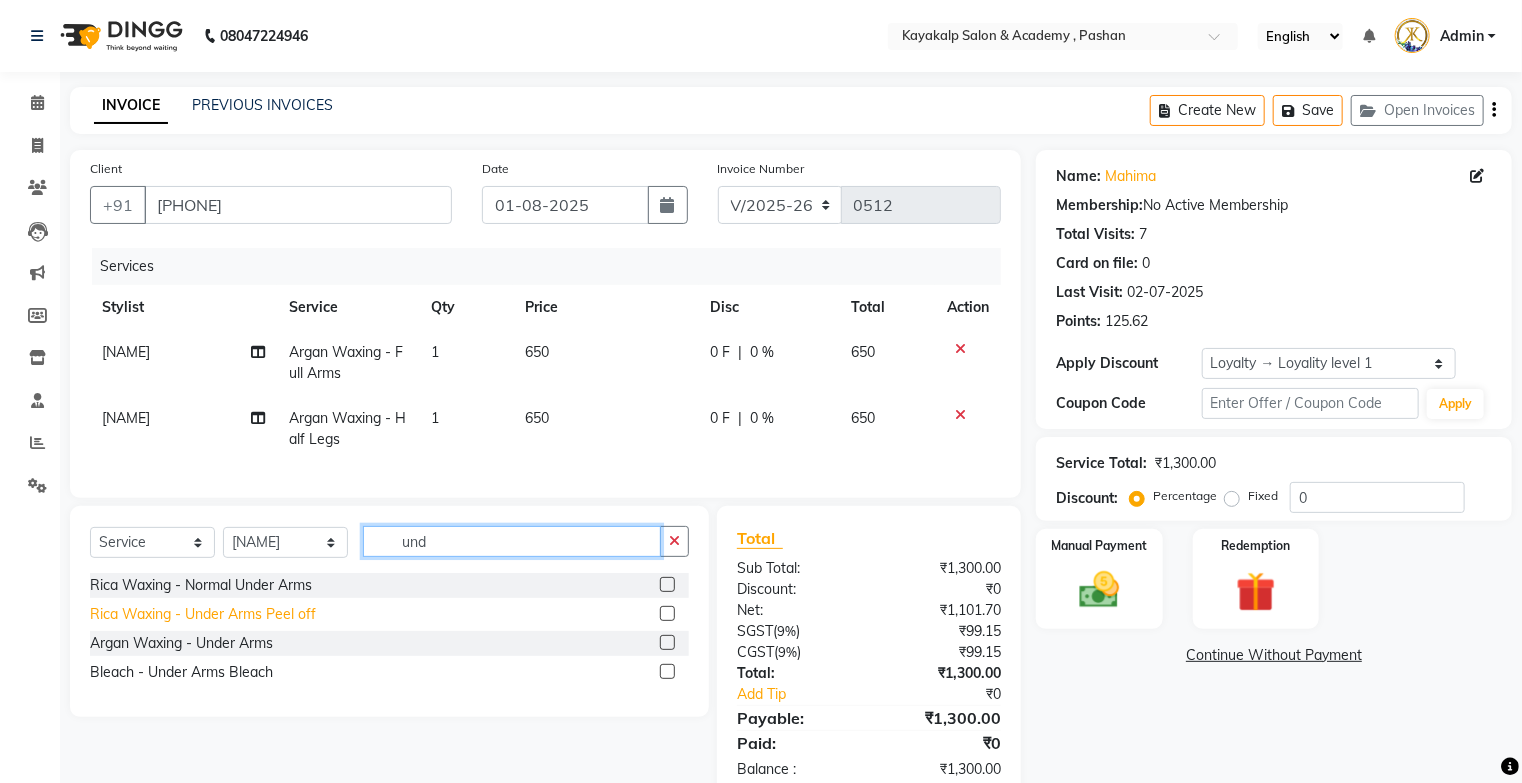 type on "und" 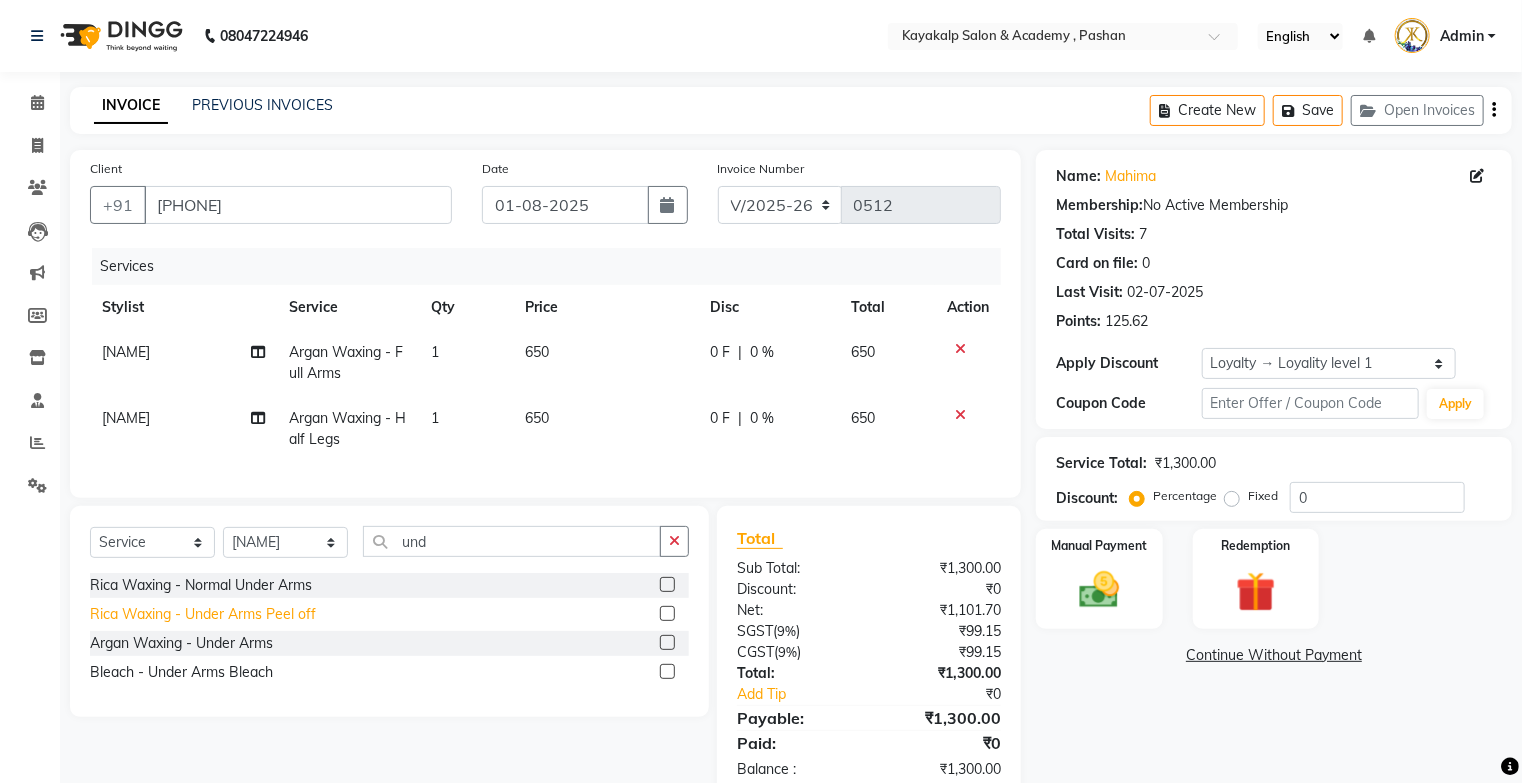 click on "Rica Waxing - Under Arms Peel off" 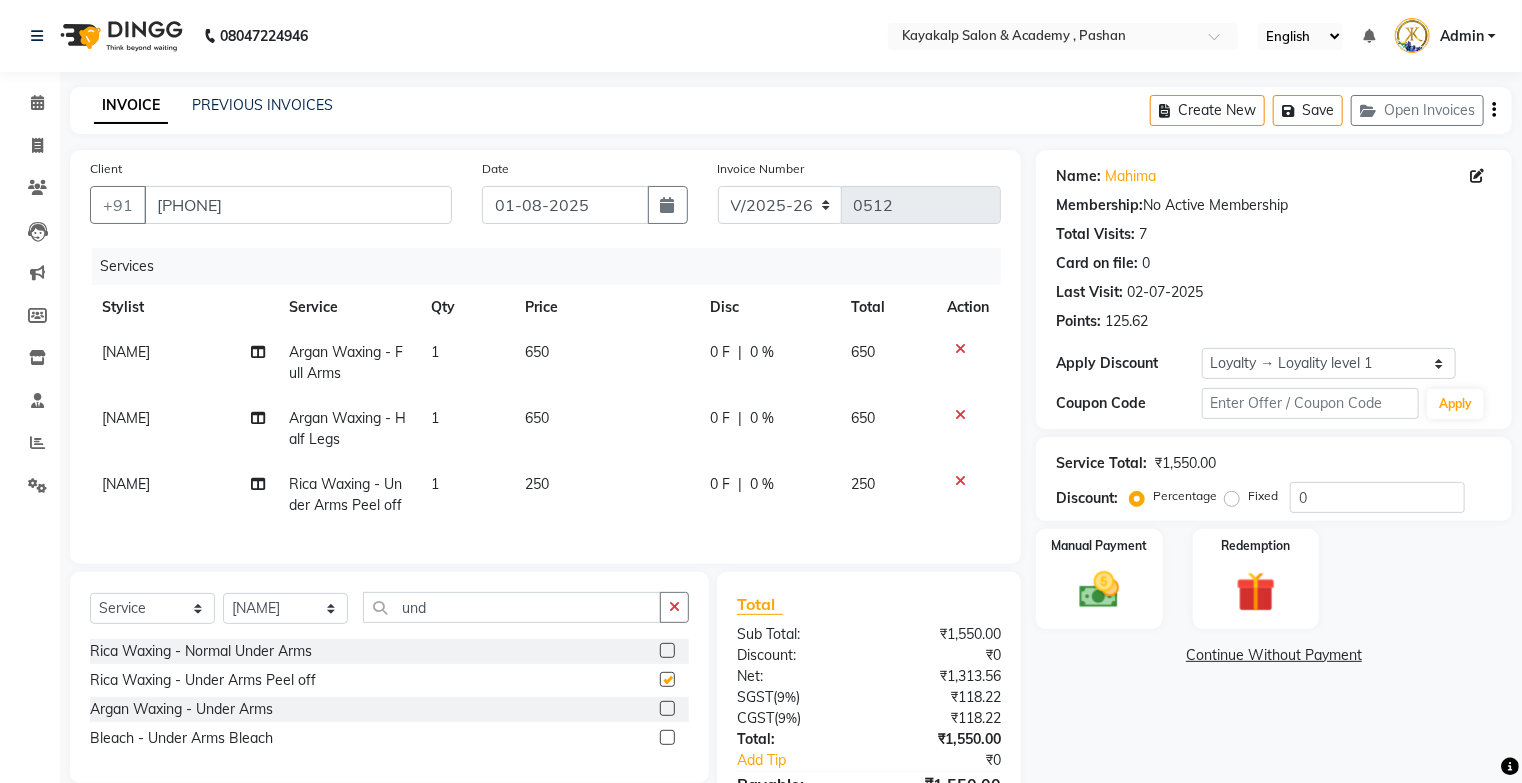 checkbox on "false" 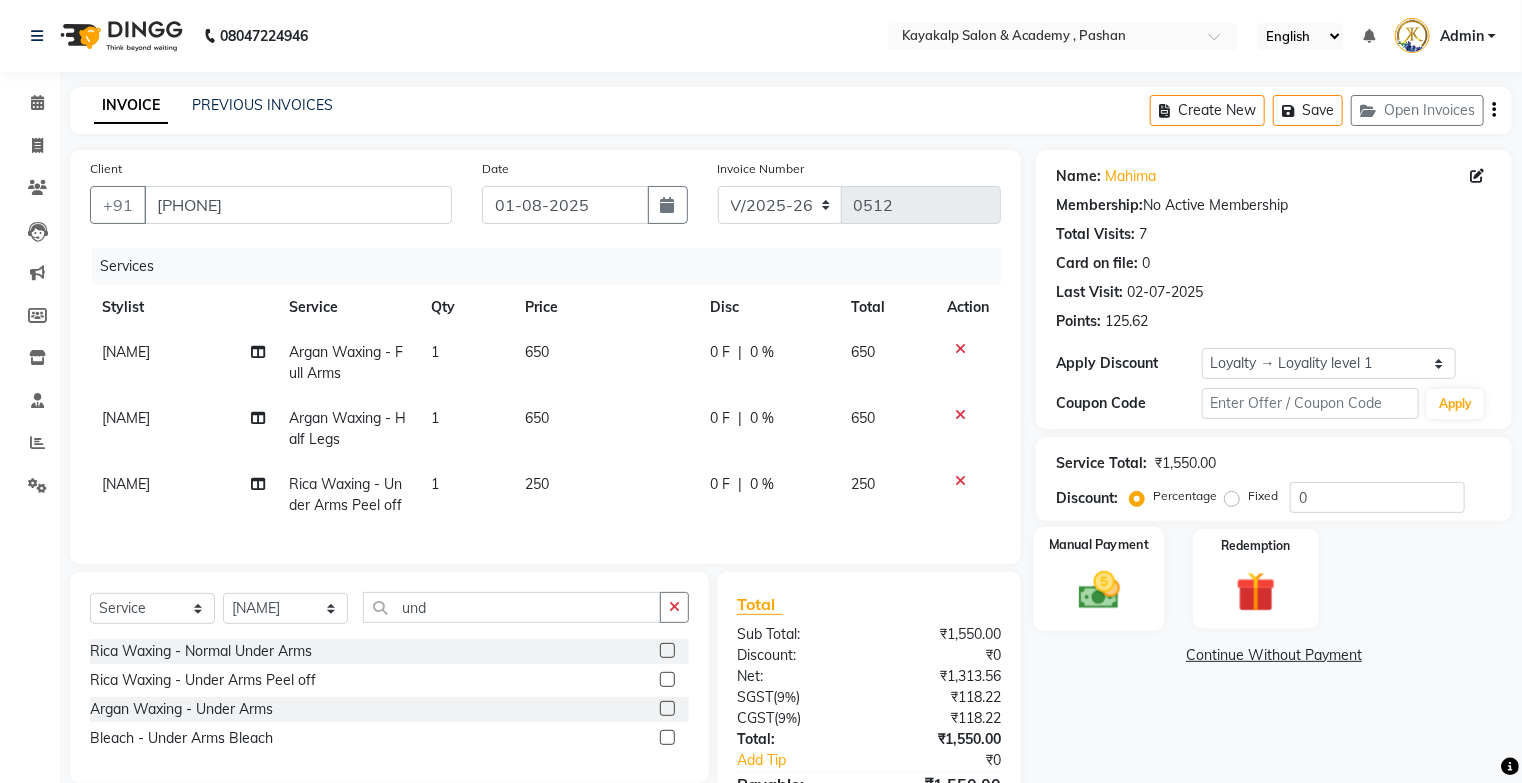 click 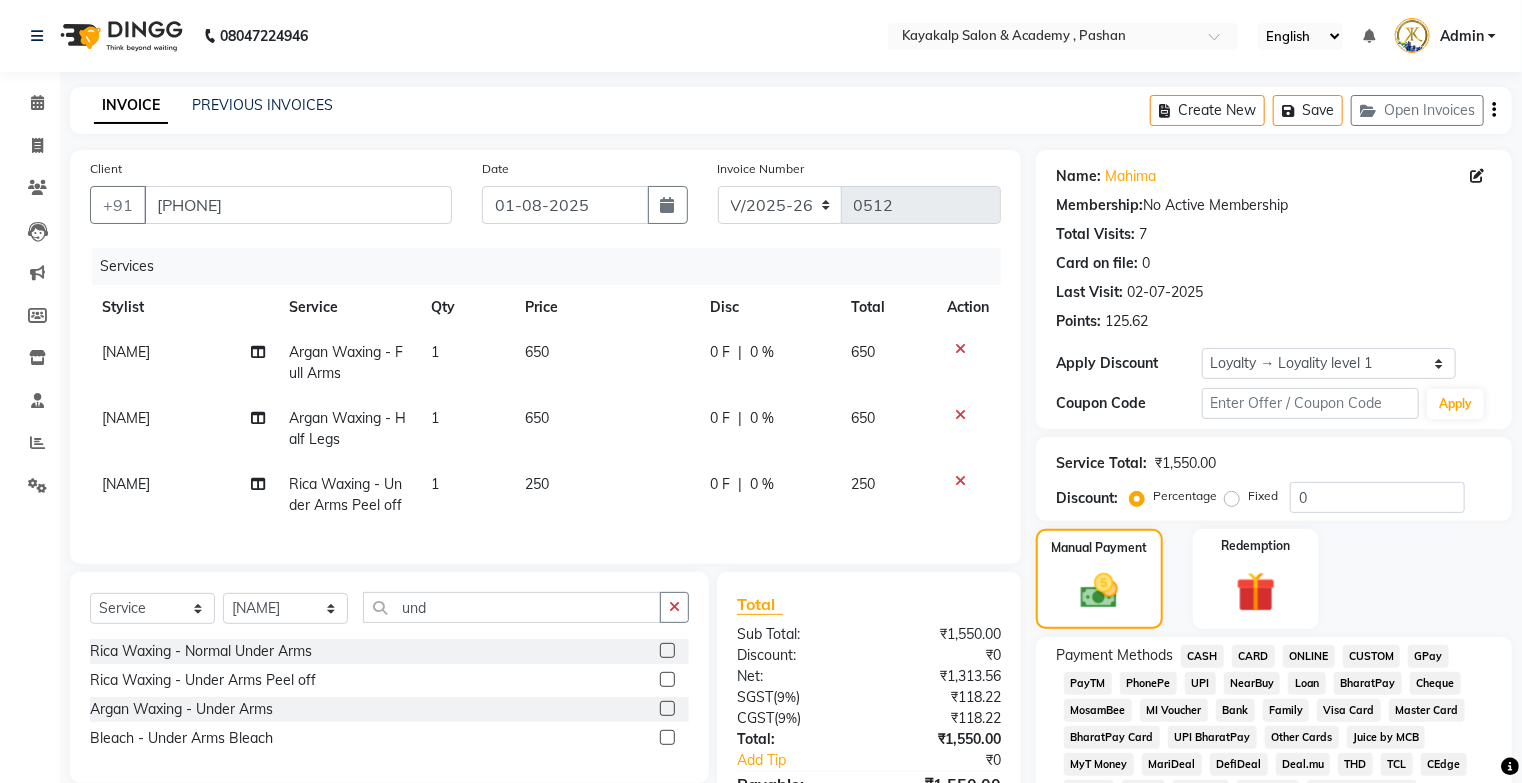 click on "GPay" 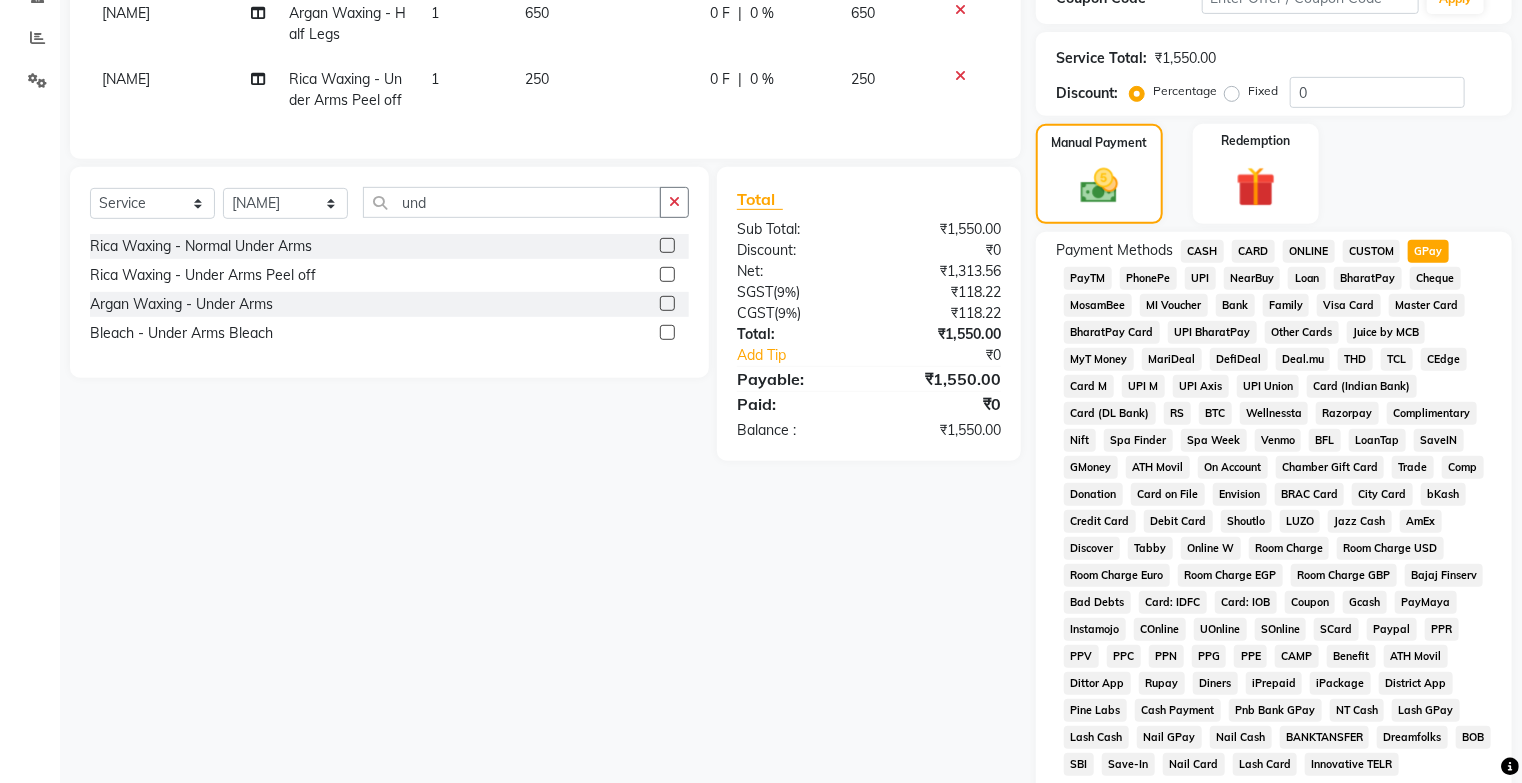 scroll, scrollTop: 679, scrollLeft: 0, axis: vertical 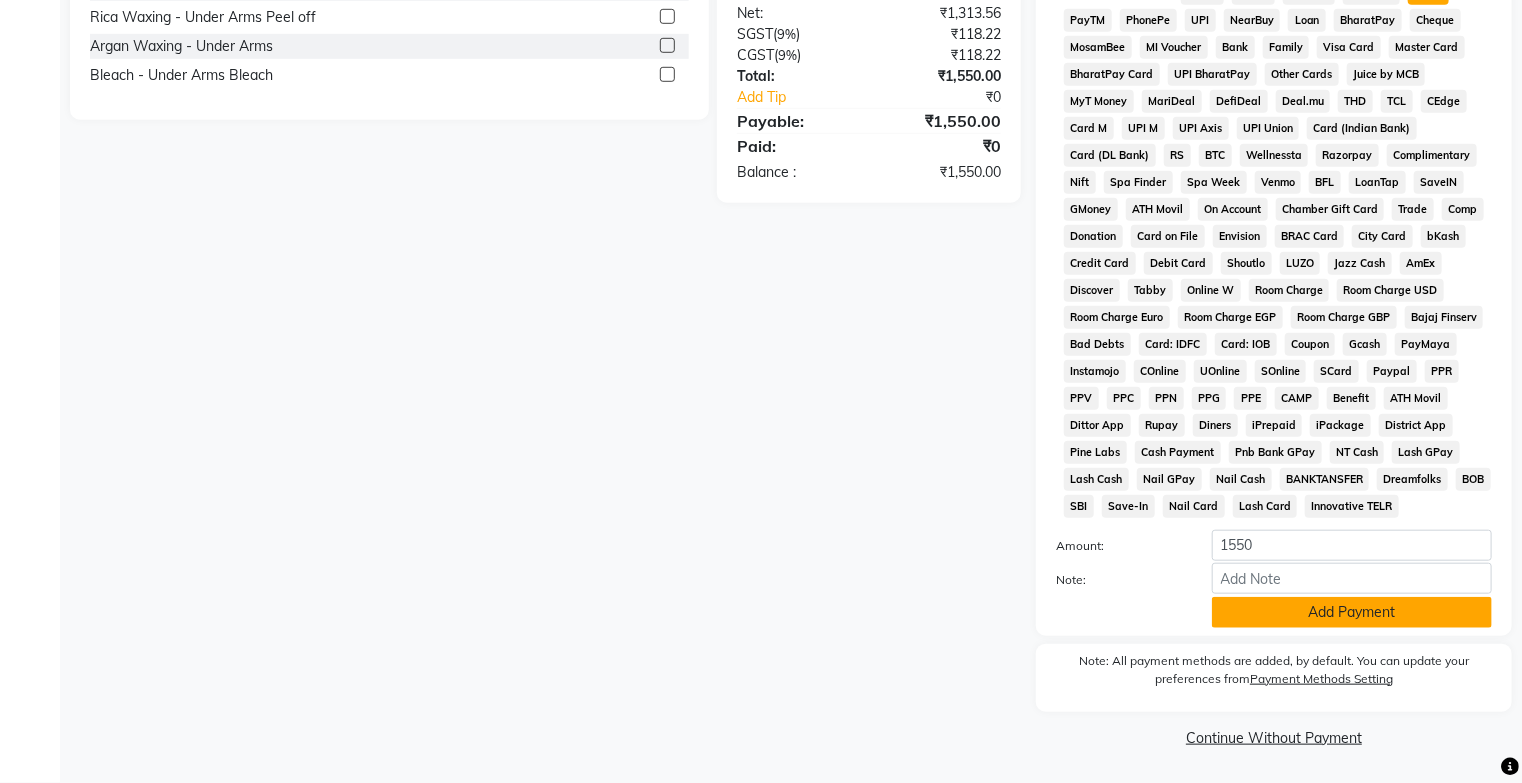 click on "Add Payment" 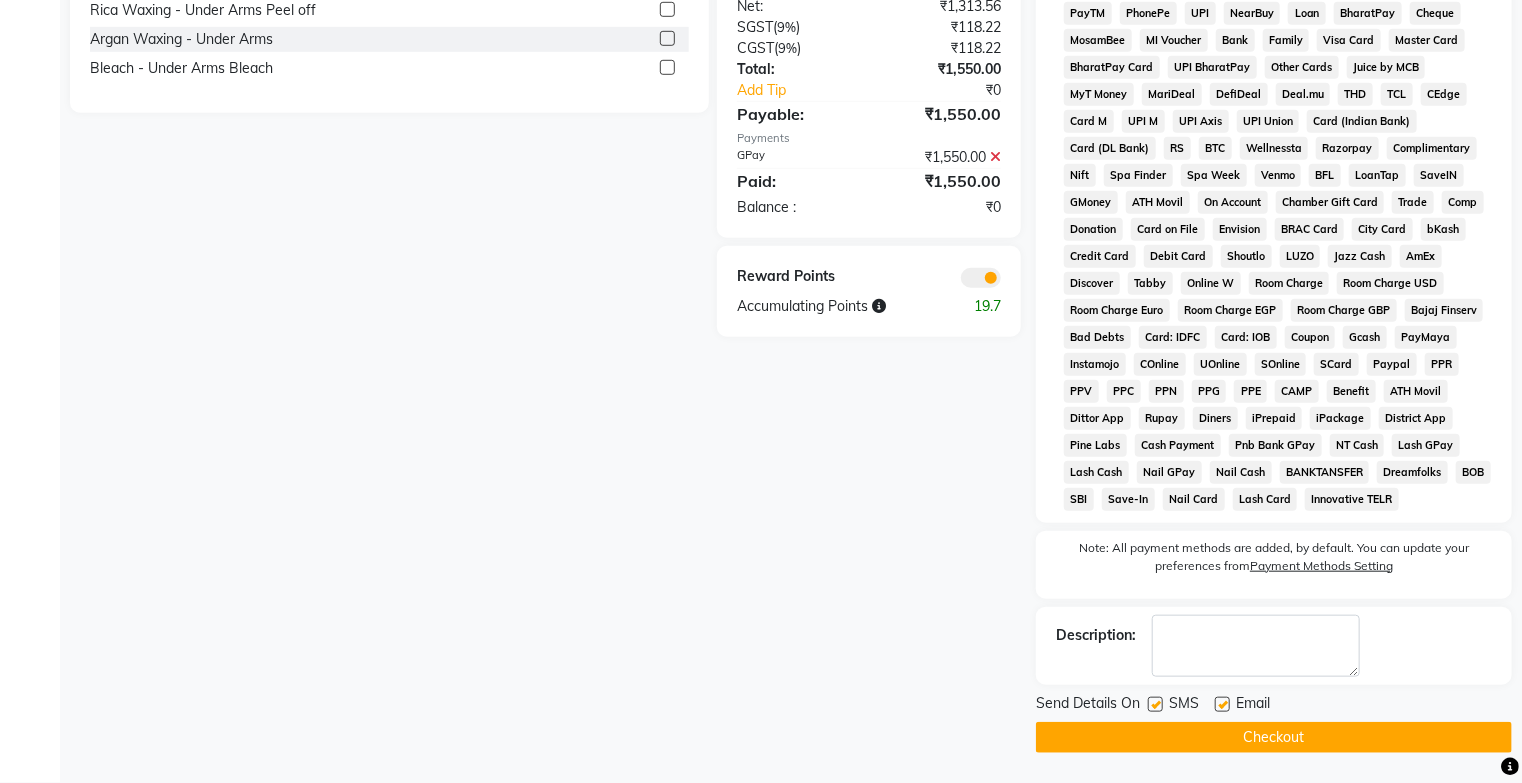 click on "Checkout" 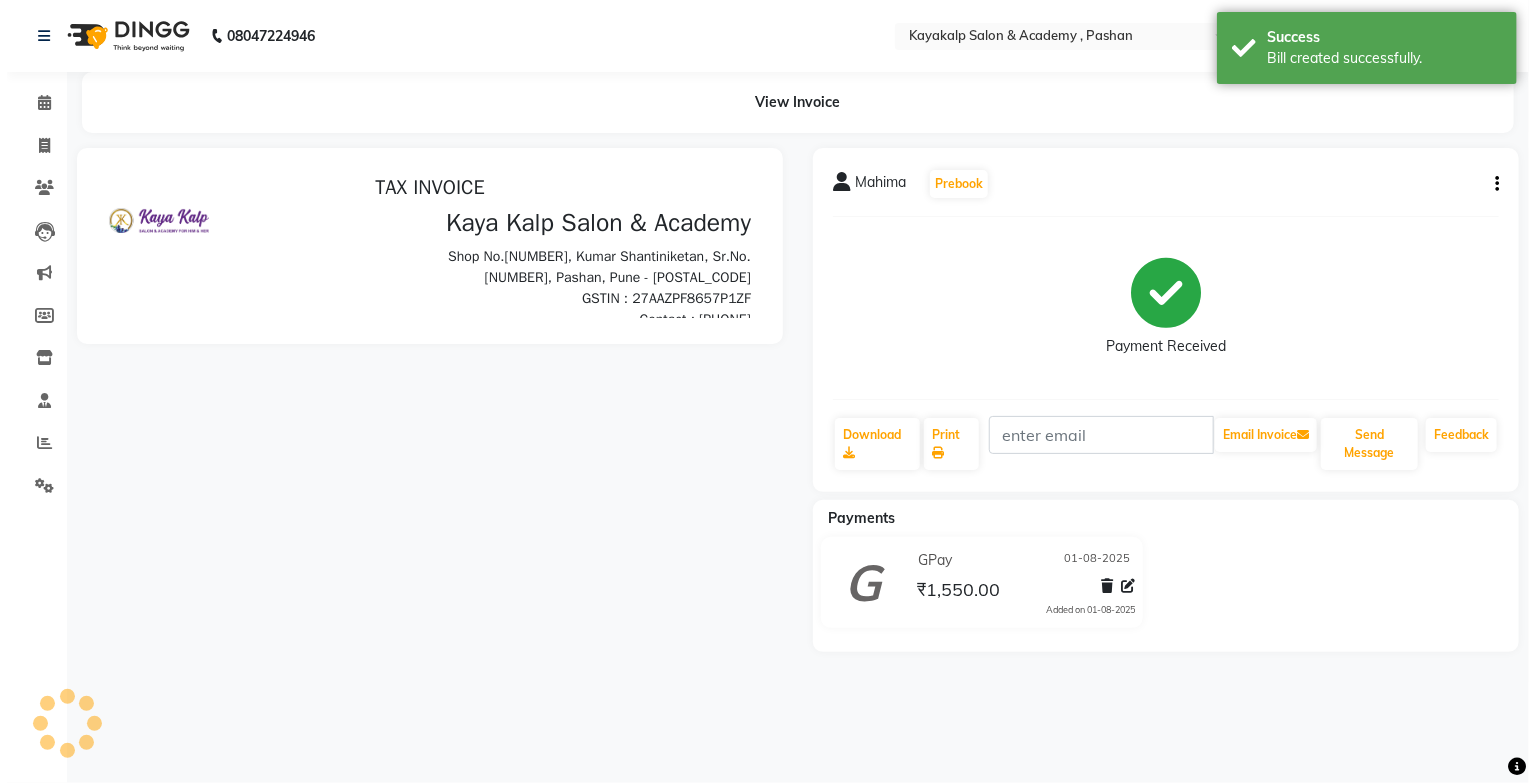scroll, scrollTop: 0, scrollLeft: 0, axis: both 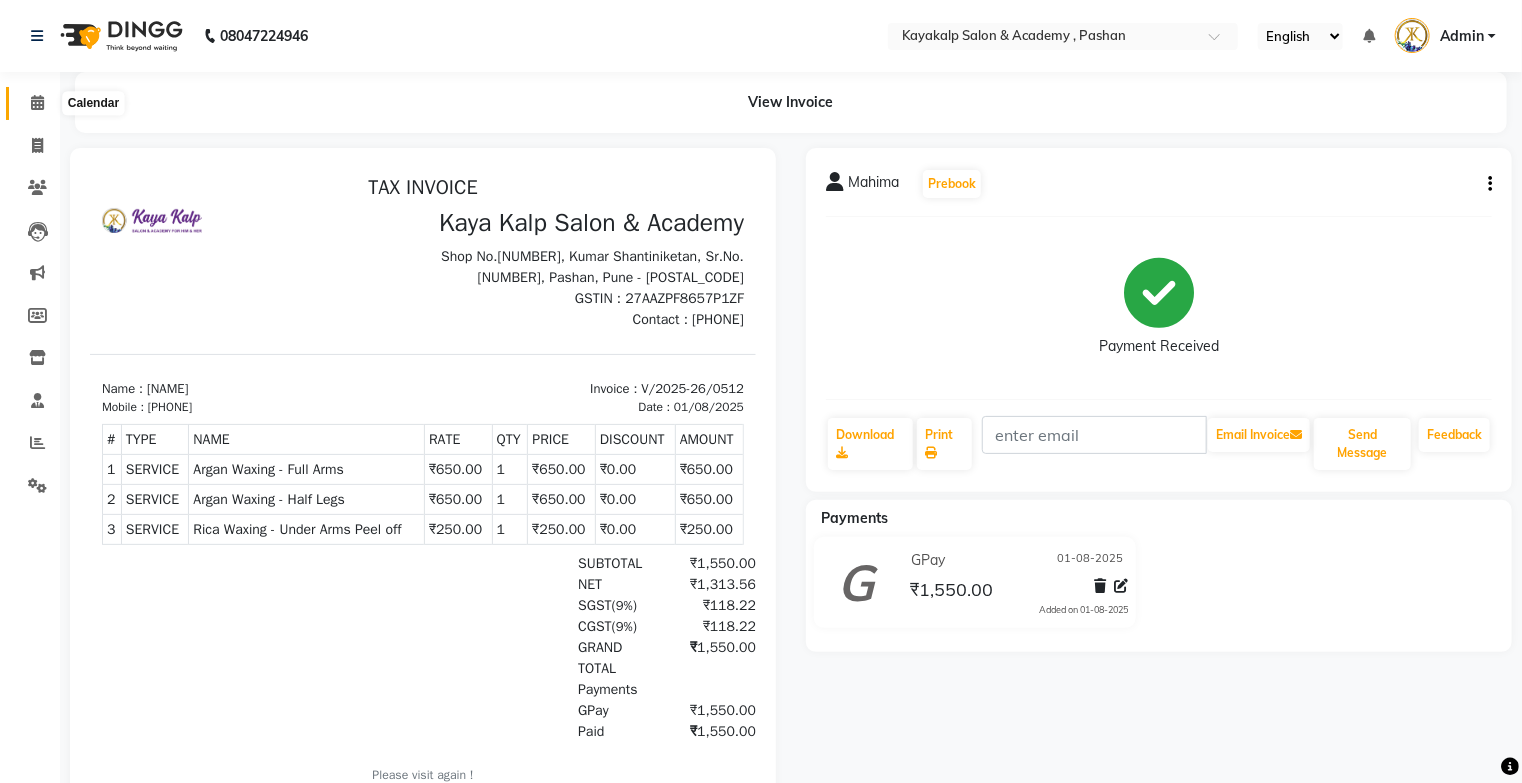 click 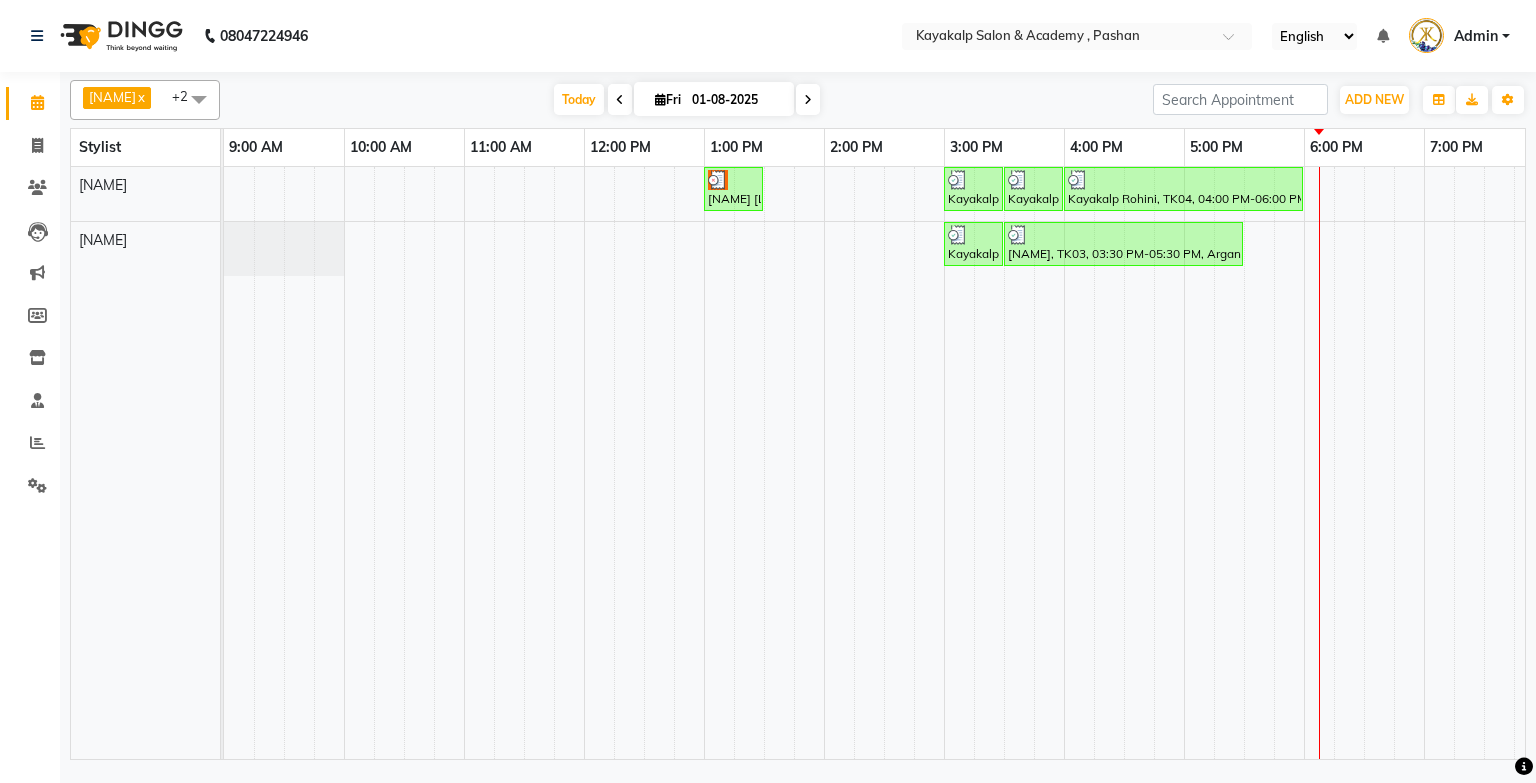 drag, startPoint x: 1099, startPoint y: 265, endPoint x: 1106, endPoint y: 288, distance: 24.04163 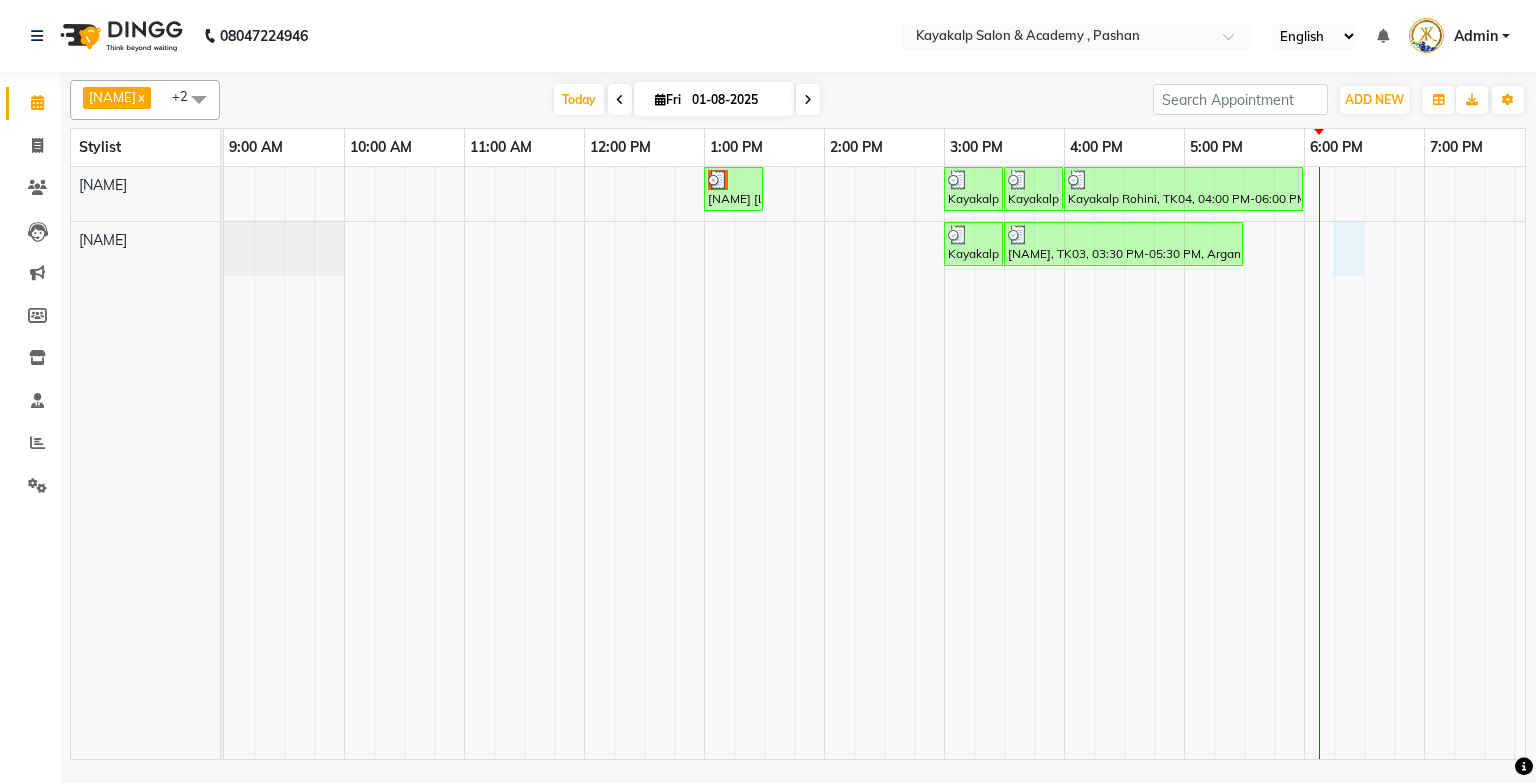 click on "[NAME] [LAST], TK01, 01:00 PM-01:30 PM, Hair Color - Essensity Touch up 2 inch Kayakalp Rohini, TK04, 03:00 PM-03:30 PM, Argan Waxing - Full Arms Kayakalp Rohini, TK04, 03:30 PM-04:00 PM, Argan Waxing - Full Legs Kayakalp Rohini, TK04, 04:00 PM-06:00 PM, Rica Waxing - Under Arms Peel off,Argan Waxing - Full Legs,Argan Waxing - Full Arms,D-tan - Face & Neck D-tan,Dermalogica - Dermaproskin 60 Kayakalp Rohini, TK04, 03:00 PM-03:30 PM, Argan Waxing - Full Arms [NAME], TK03, 03:15 PM-04:15 PM, Argan Waxing - Full Arms [NAME], TK03, 03:15 PM-04:15 PM, Argan Waxing - Full Arms" at bounding box center [944, 463] 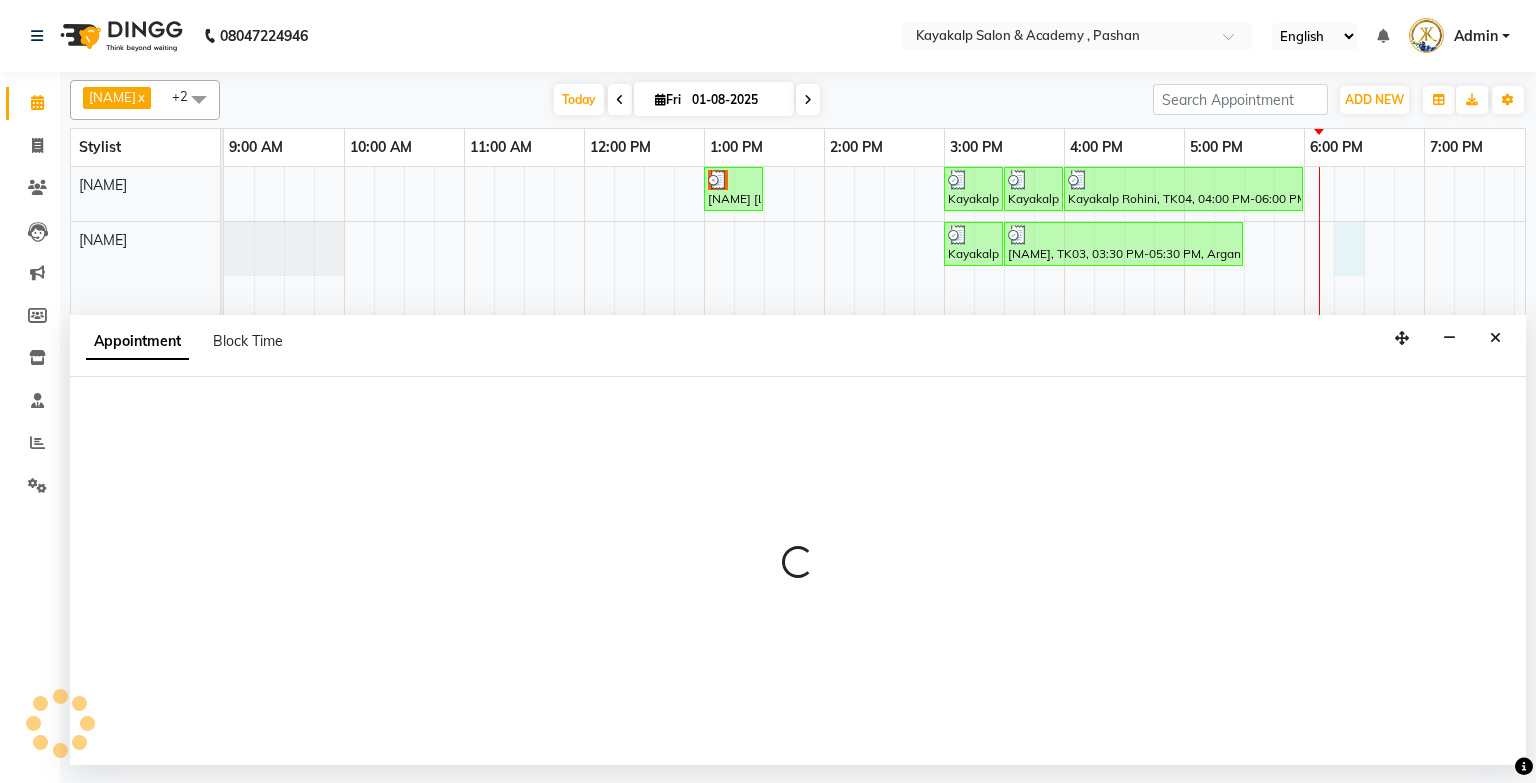 select on "85097" 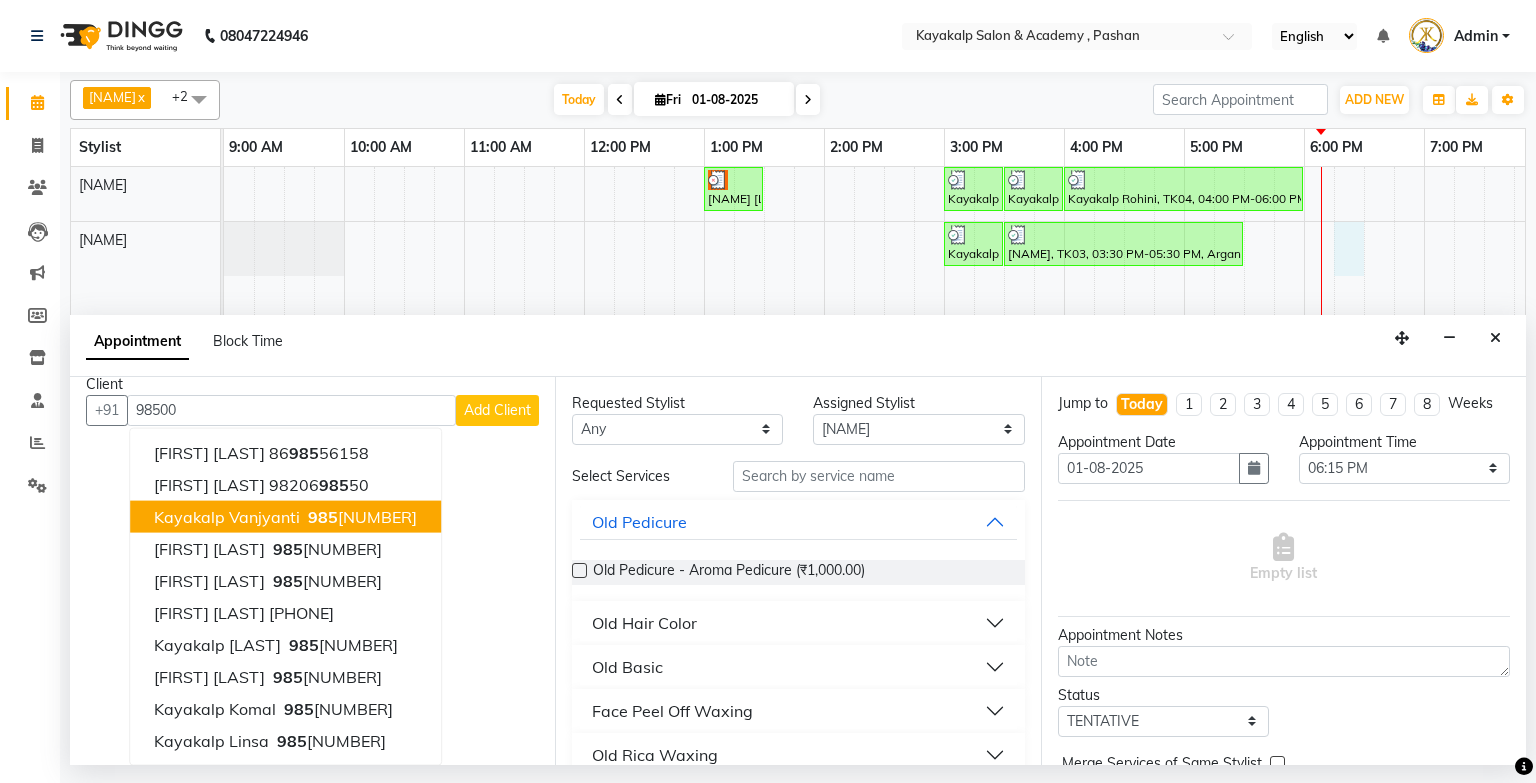 scroll, scrollTop: 0, scrollLeft: 0, axis: both 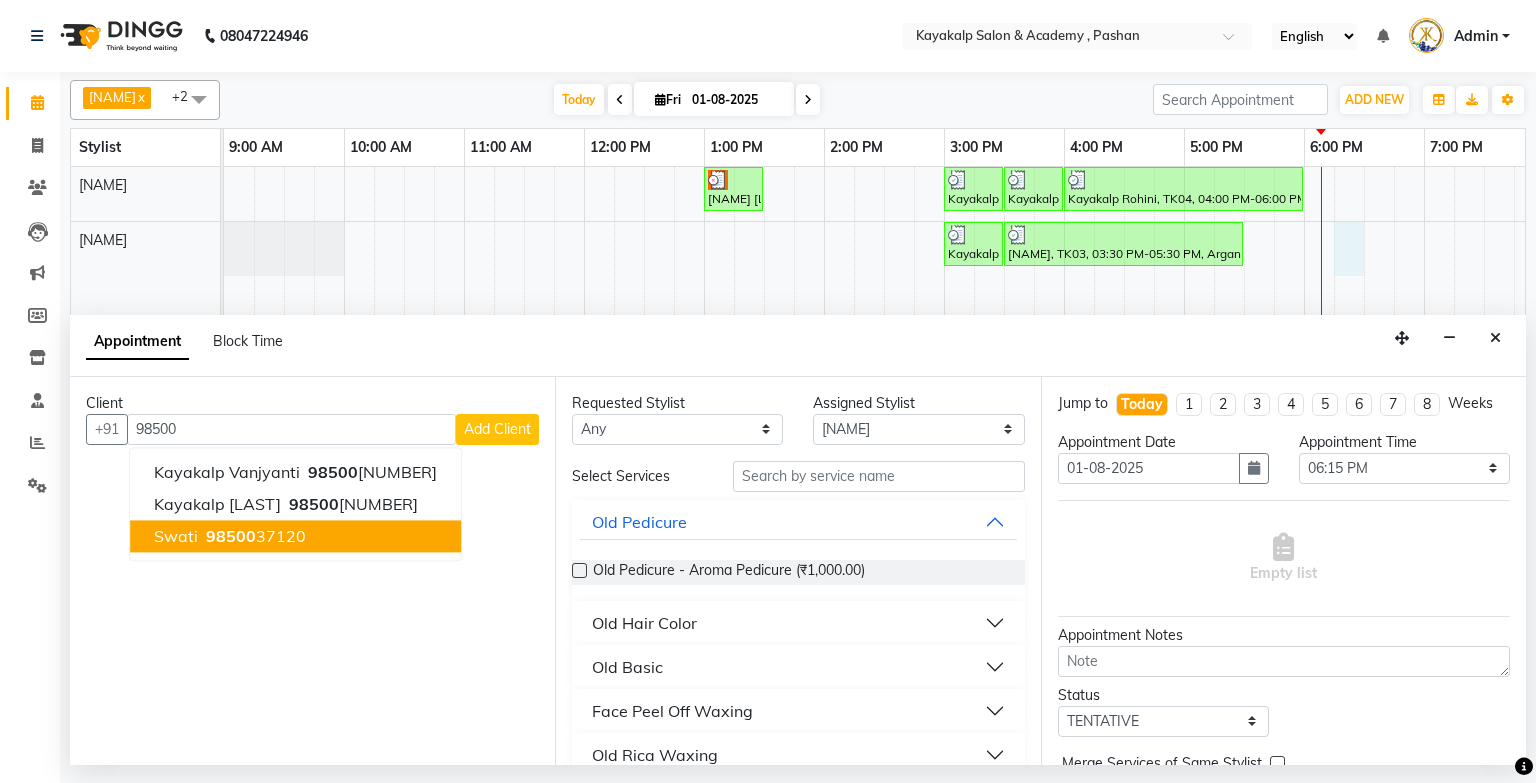 click on "[PHONE]" at bounding box center [254, 536] 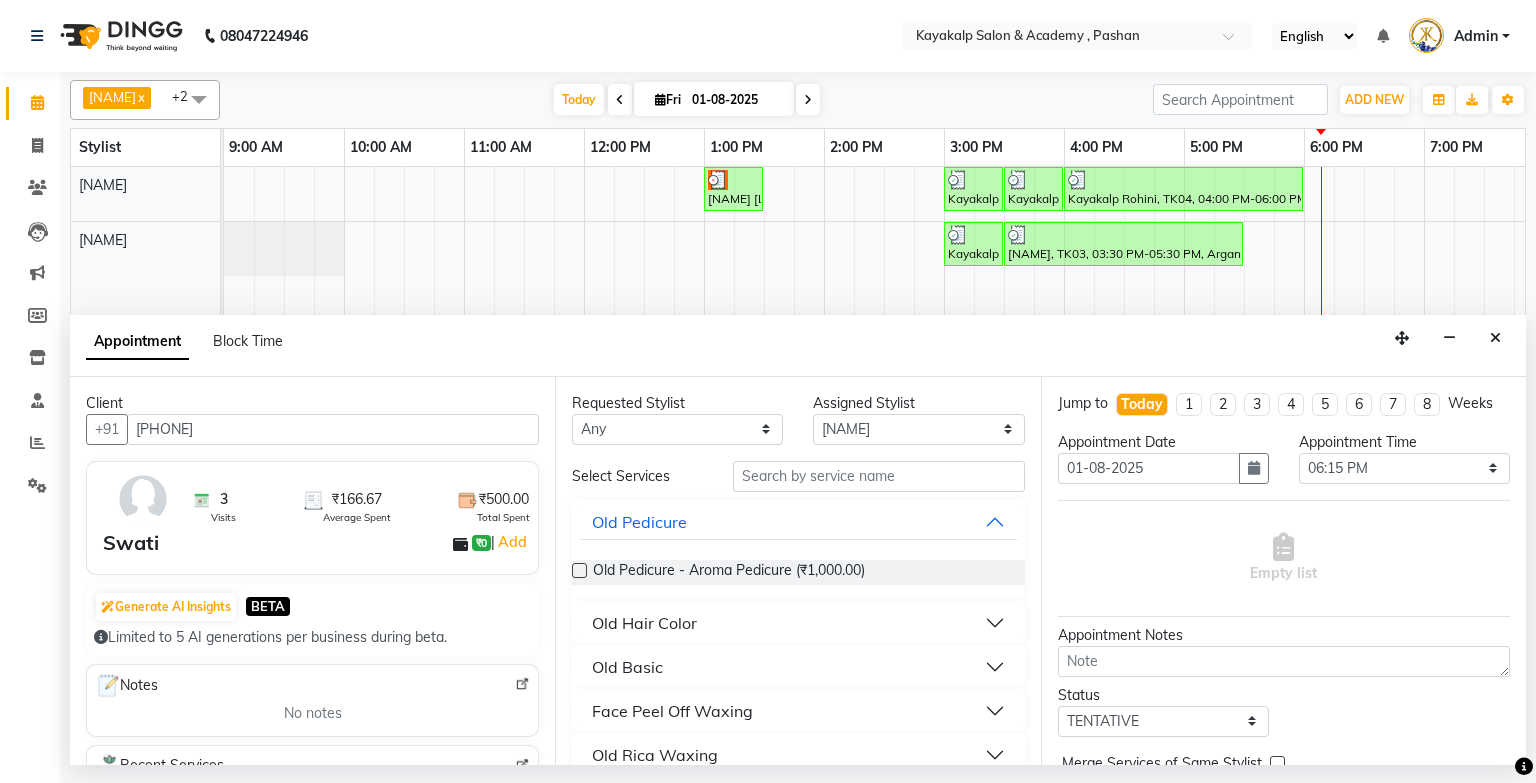 type on "[PHONE]" 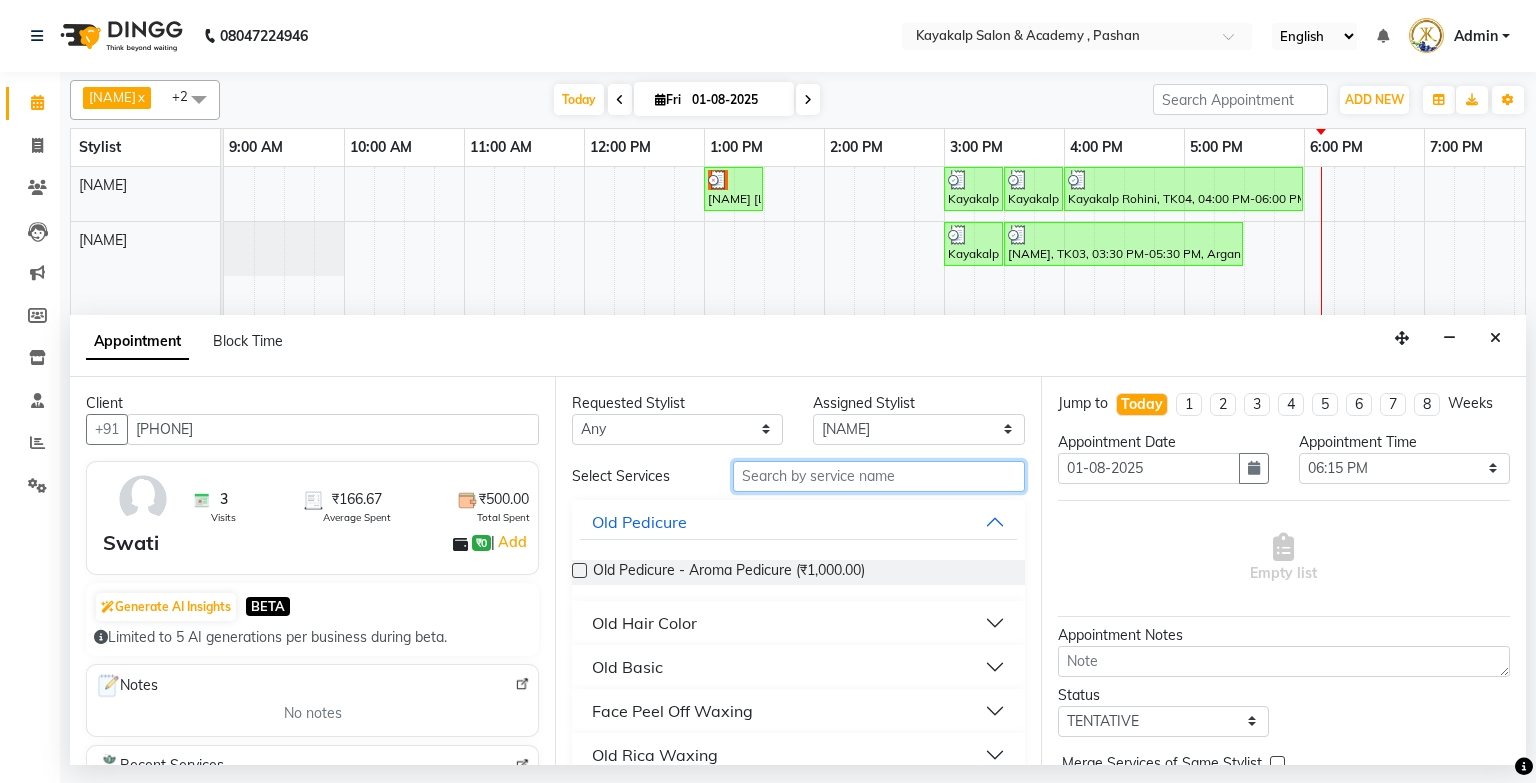 click at bounding box center [879, 476] 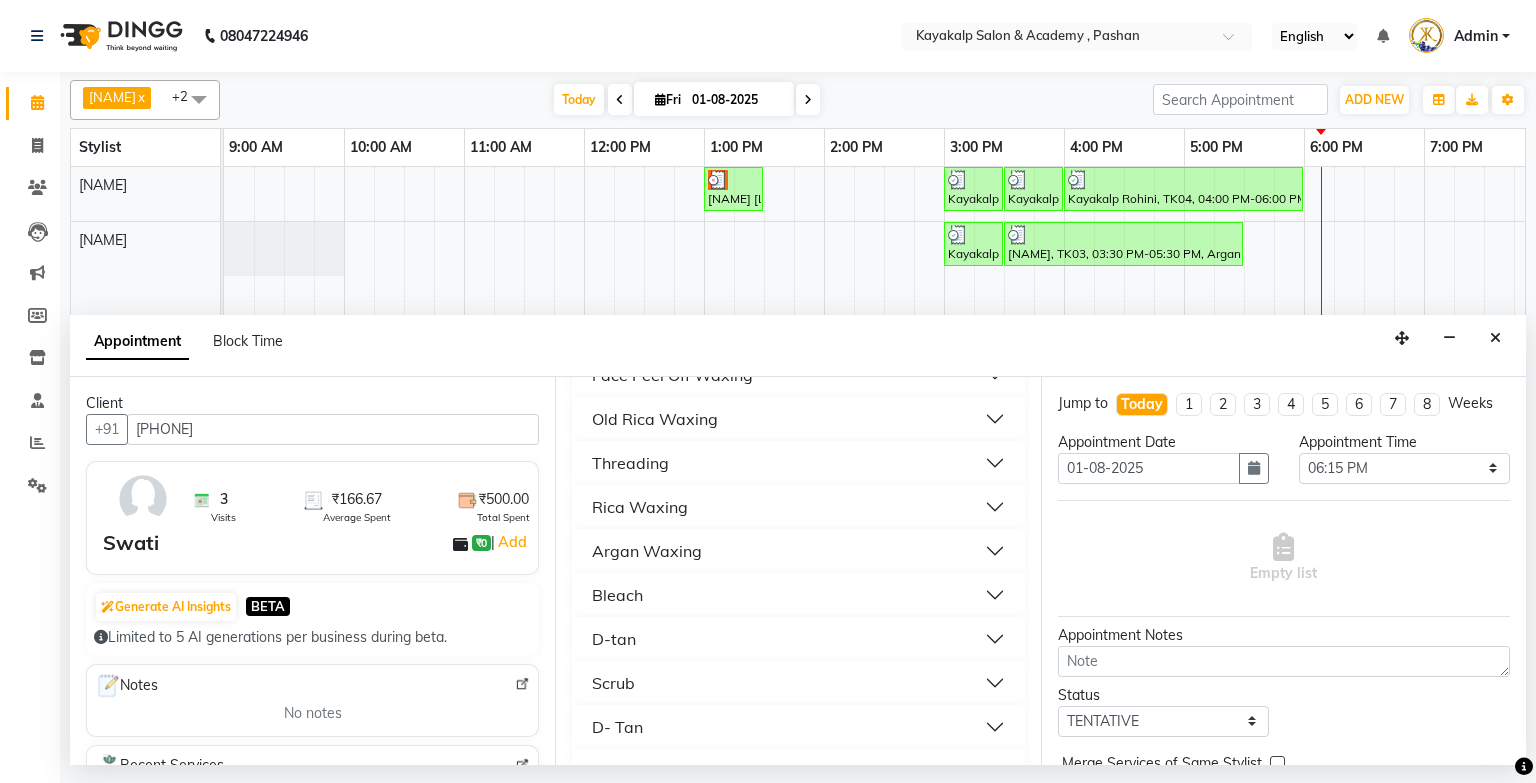 scroll, scrollTop: 336, scrollLeft: 0, axis: vertical 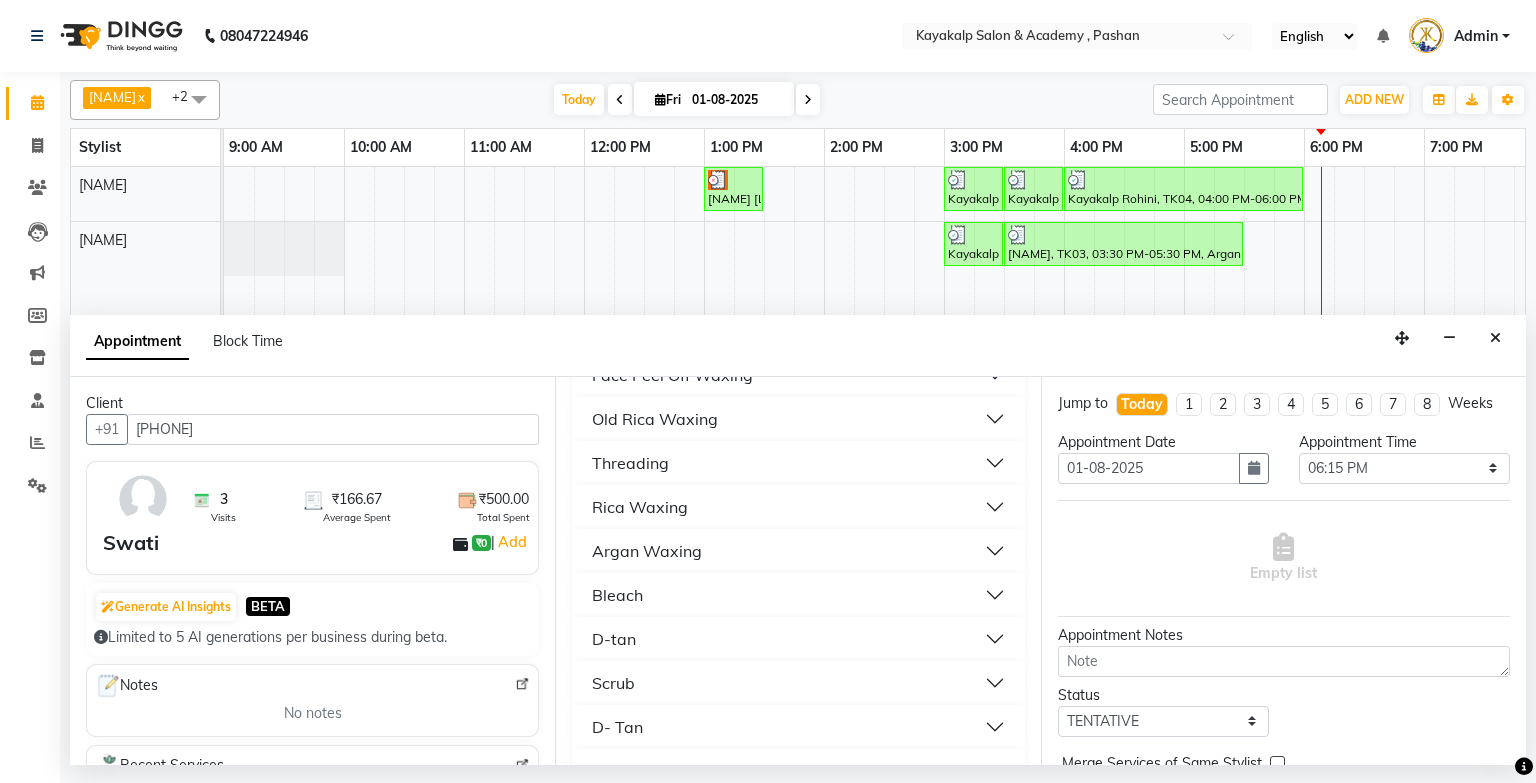 click on "Argan Waxing" at bounding box center (798, 551) 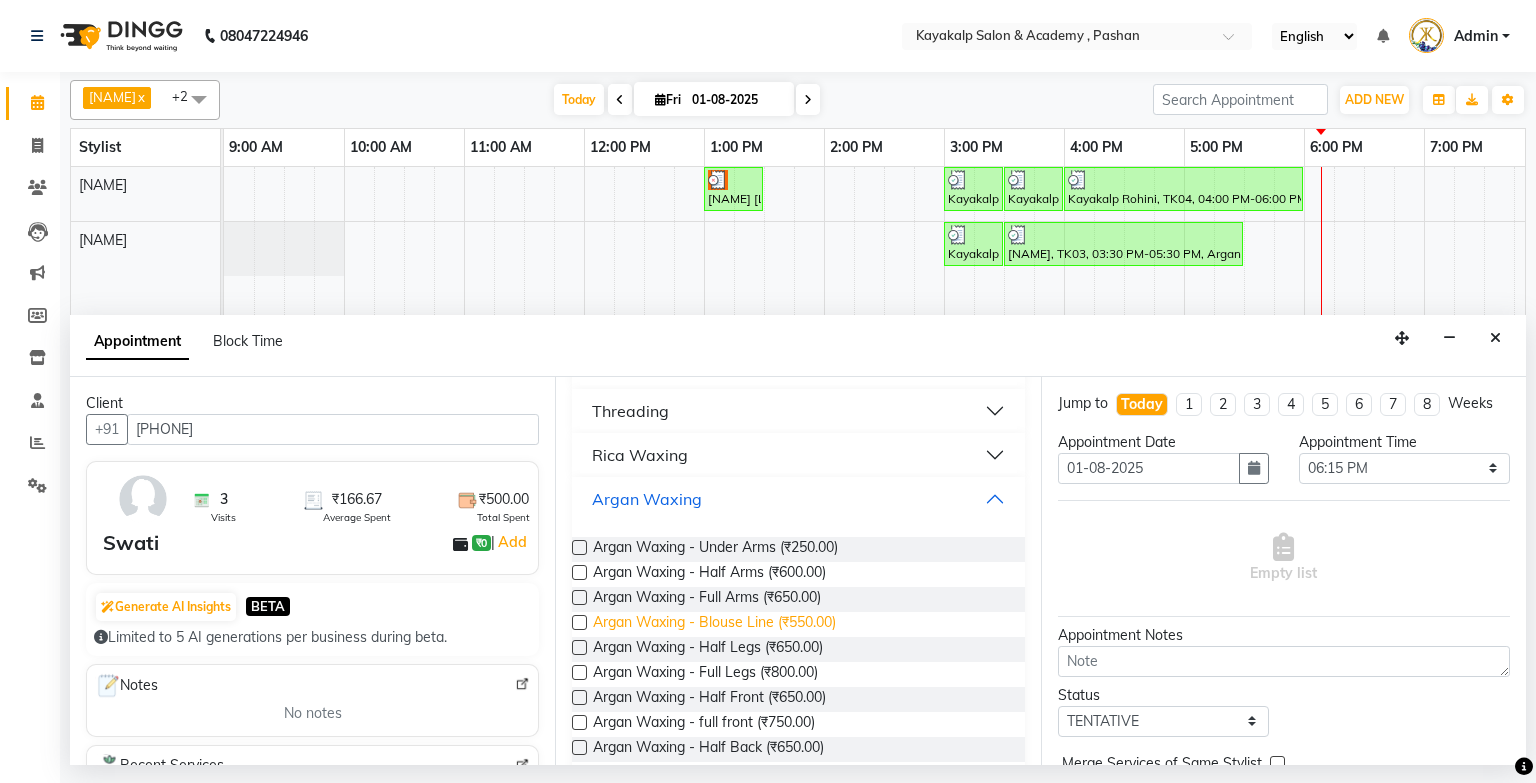 scroll, scrollTop: 416, scrollLeft: 0, axis: vertical 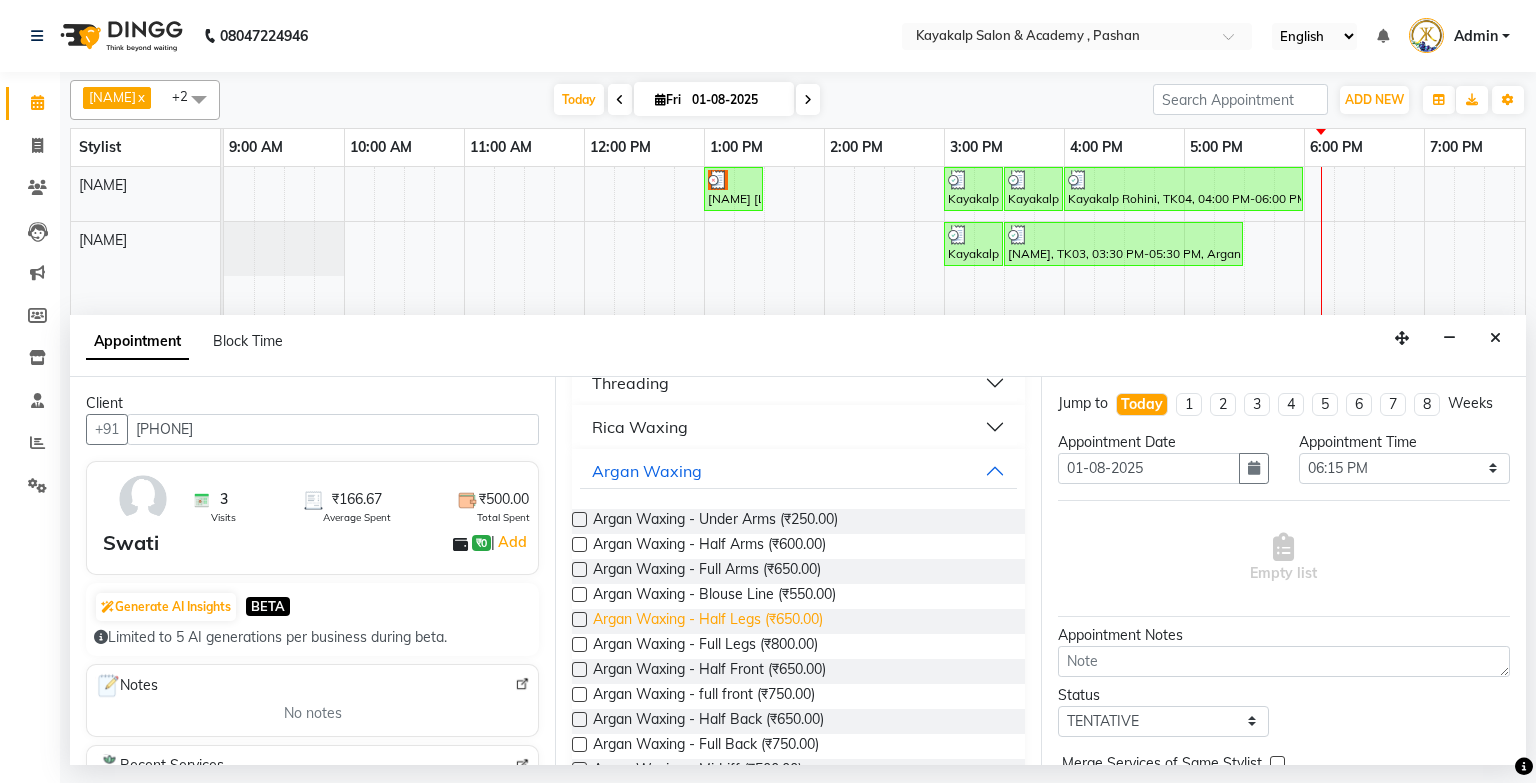 click on "Argan Waxing - Half Legs (₹650.00)" at bounding box center (708, 621) 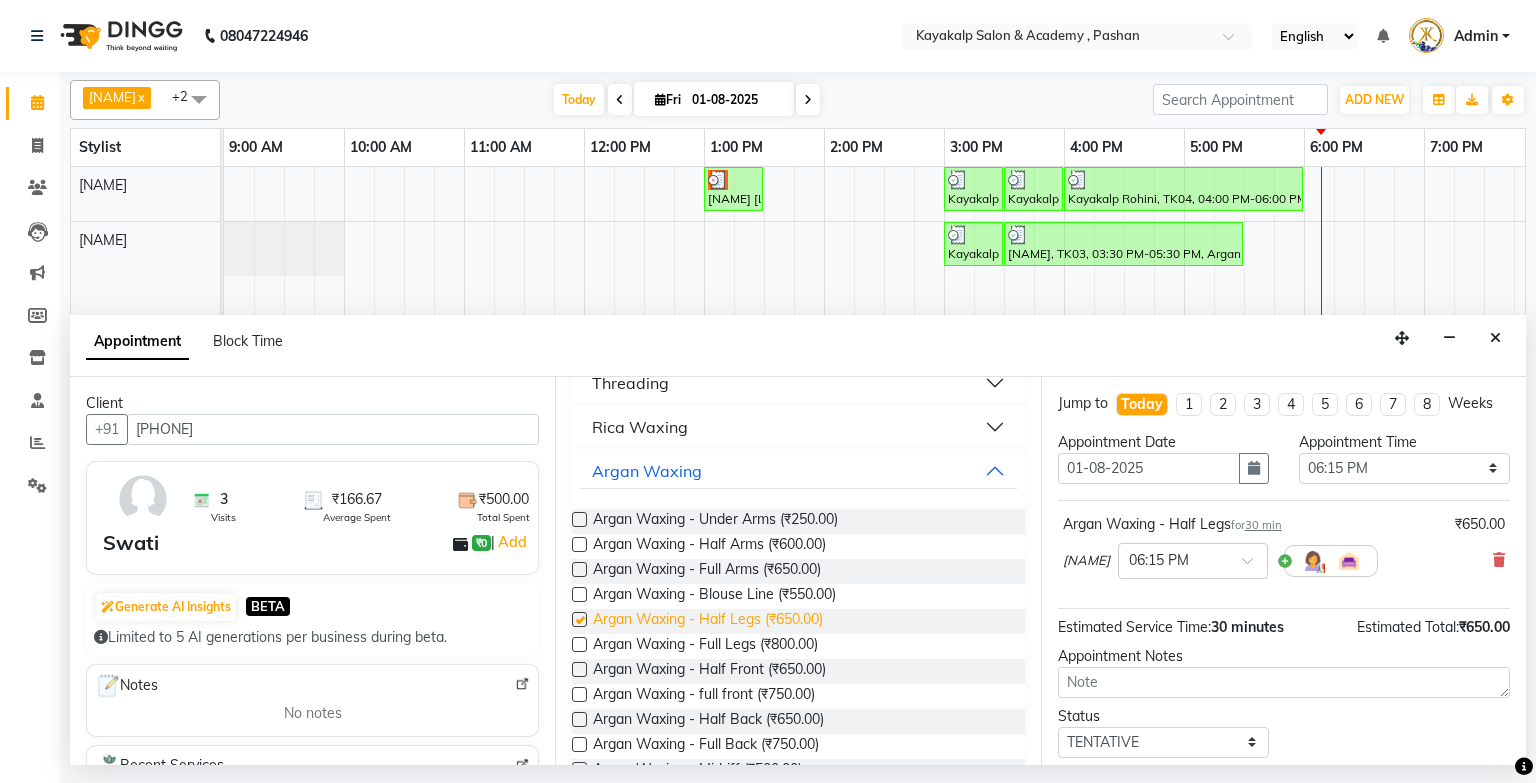 checkbox on "false" 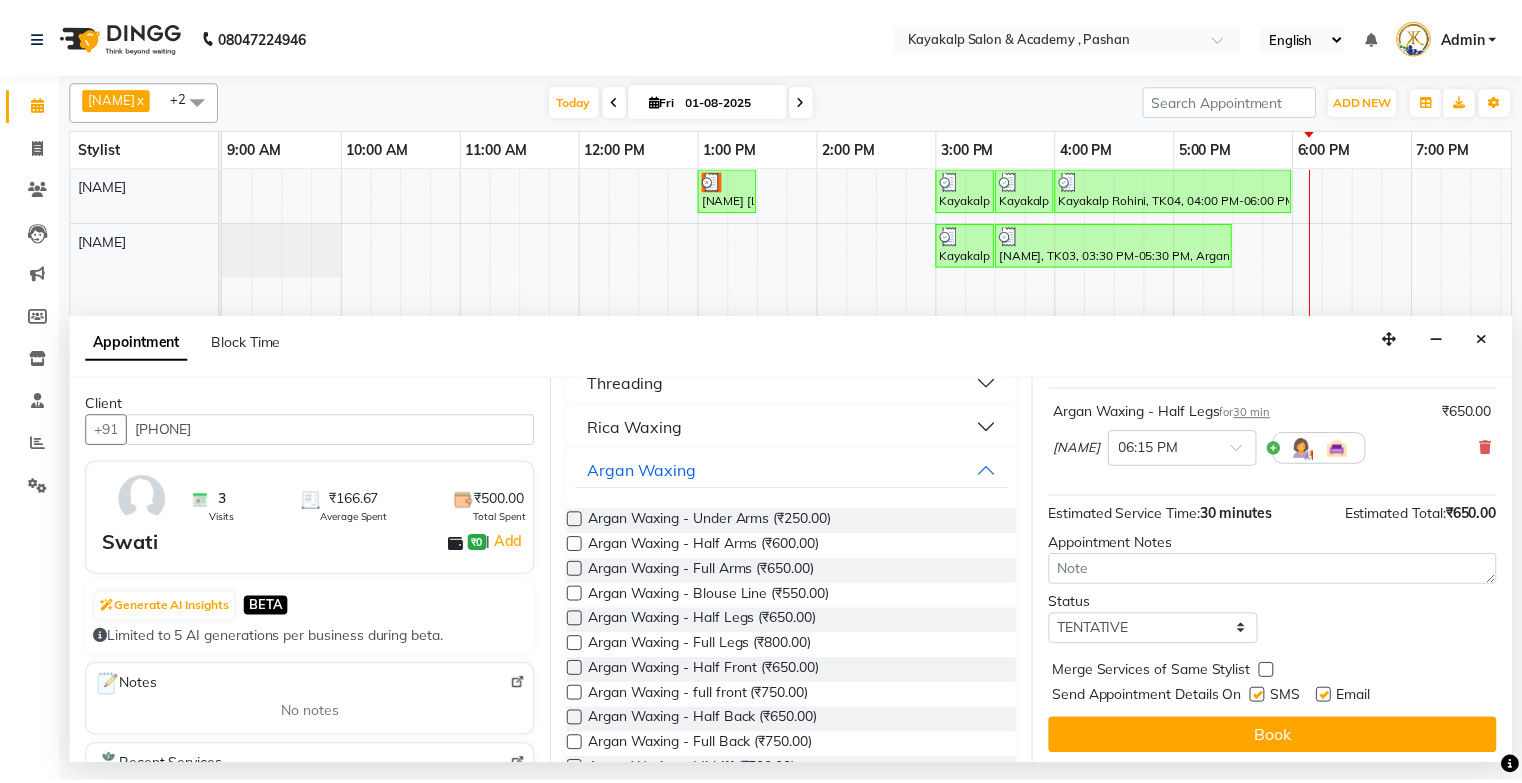 scroll, scrollTop: 118, scrollLeft: 0, axis: vertical 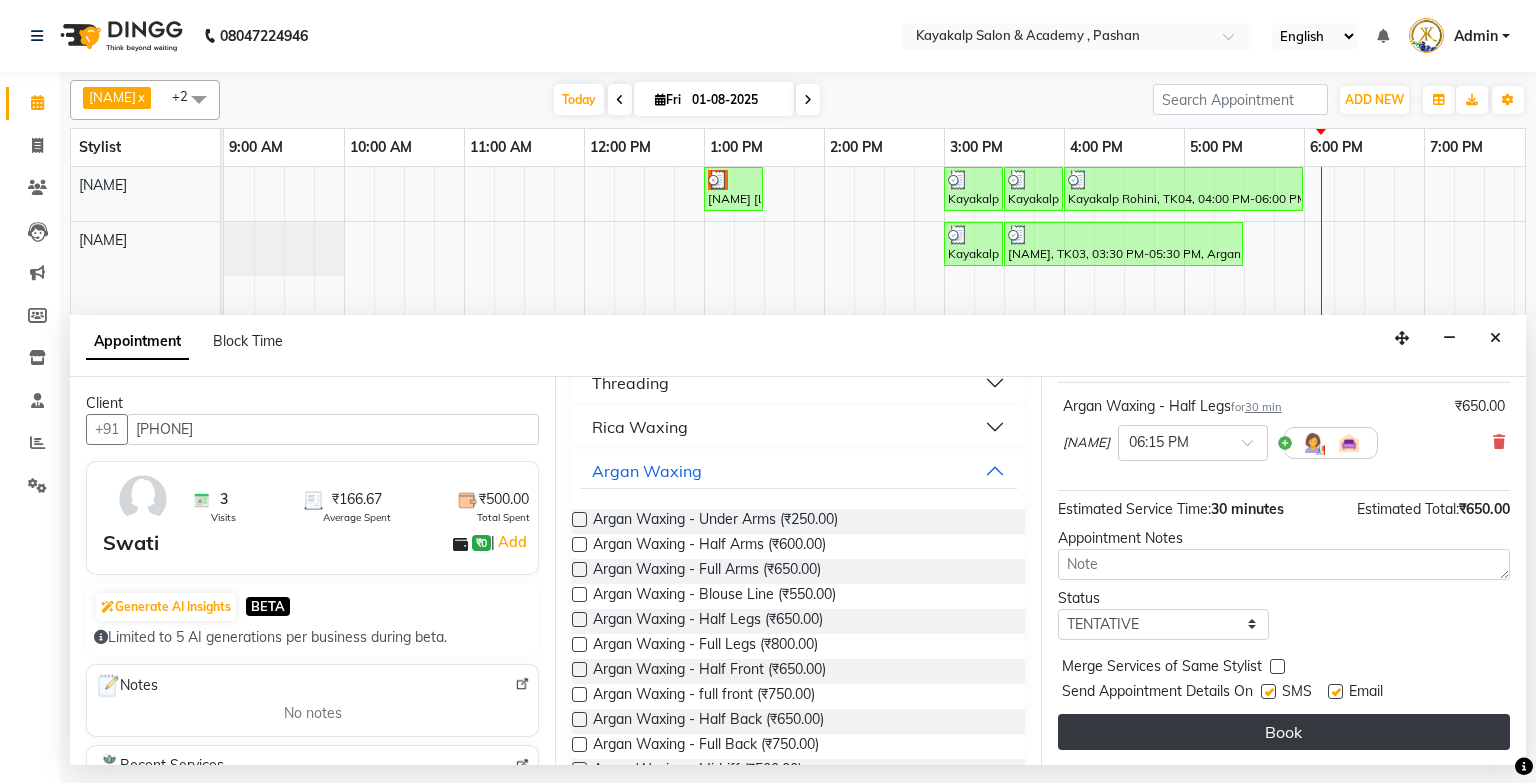 click on "Book" at bounding box center [1284, 732] 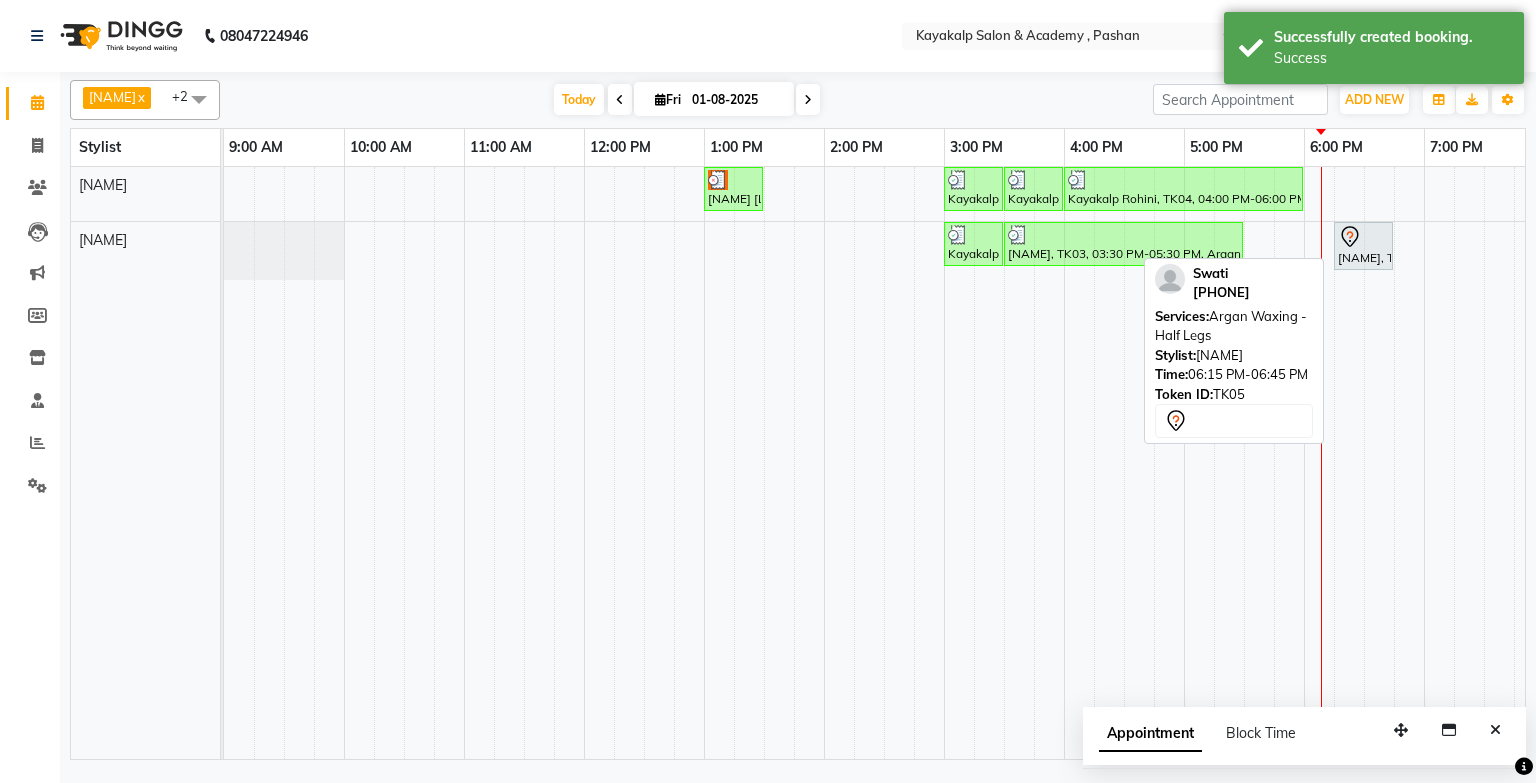 click 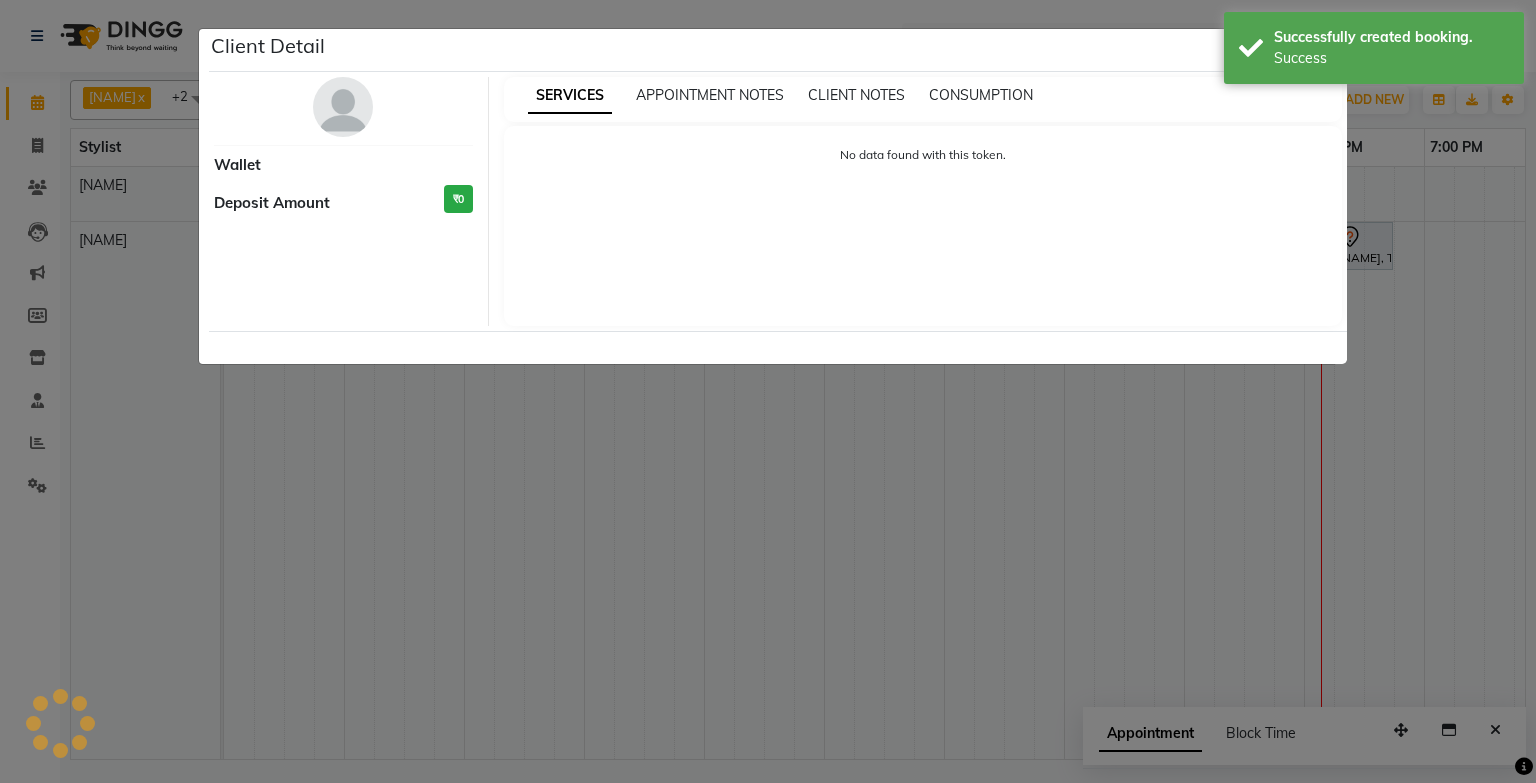 select on "7" 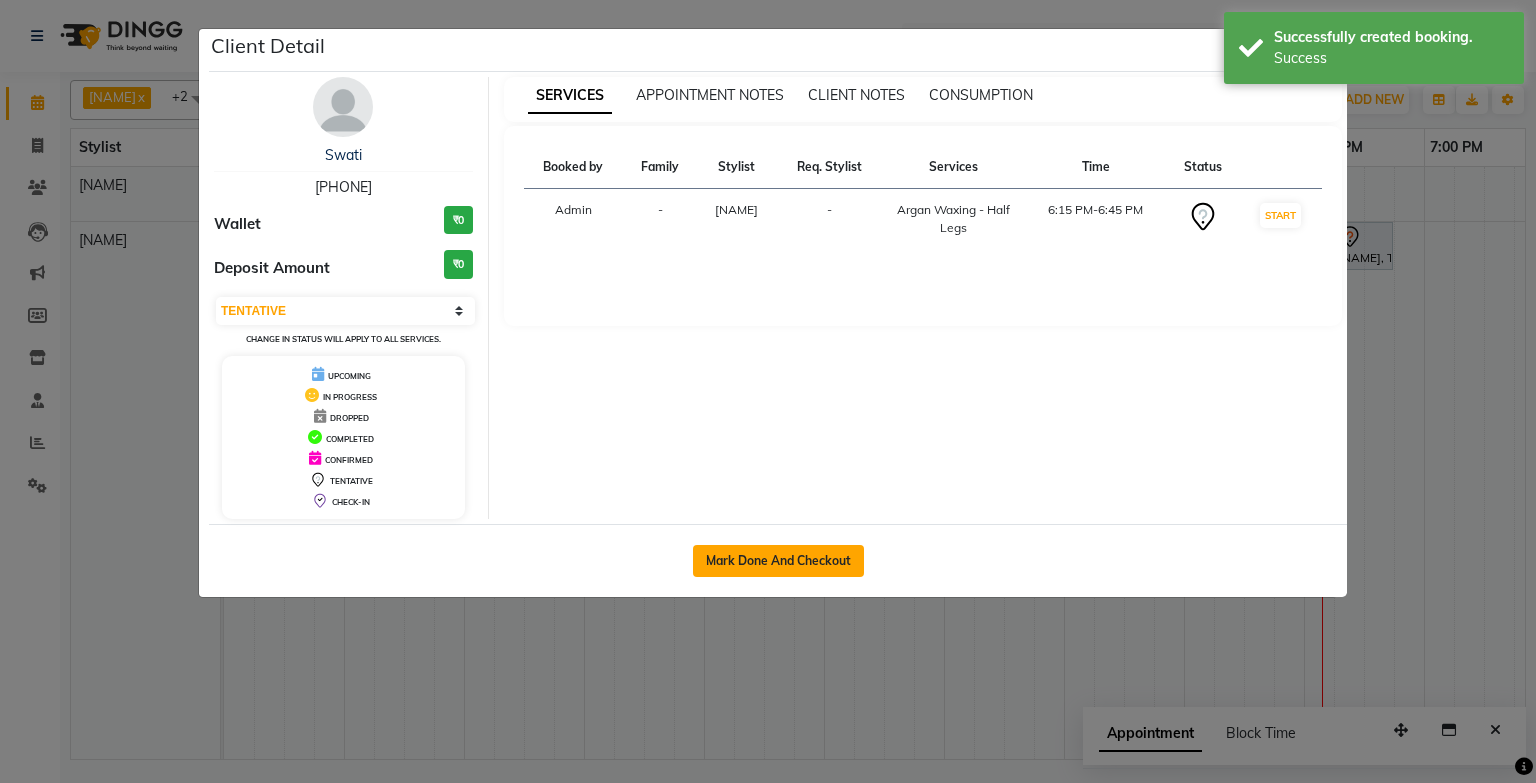 click on "Mark Done And Checkout" 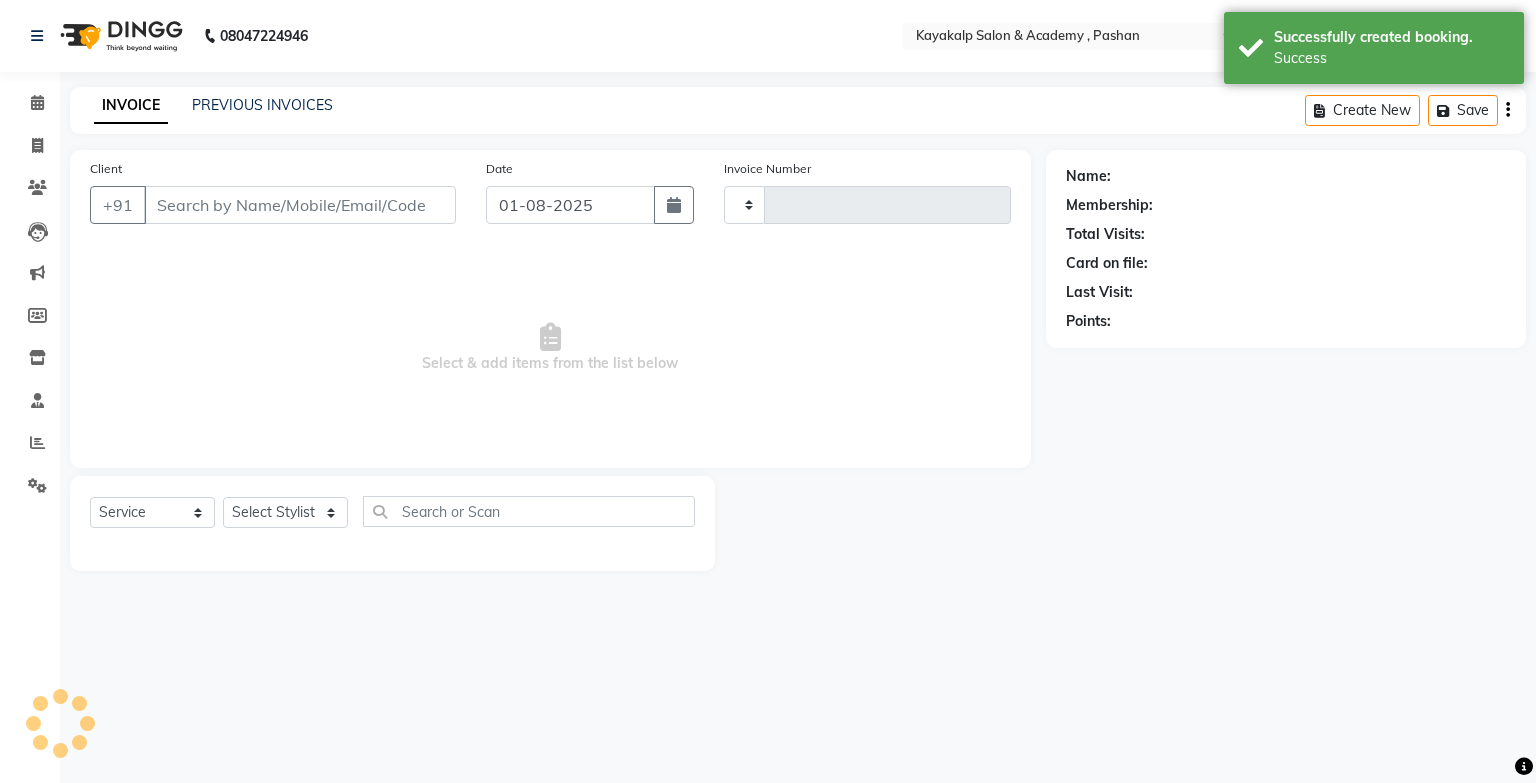type on "0513" 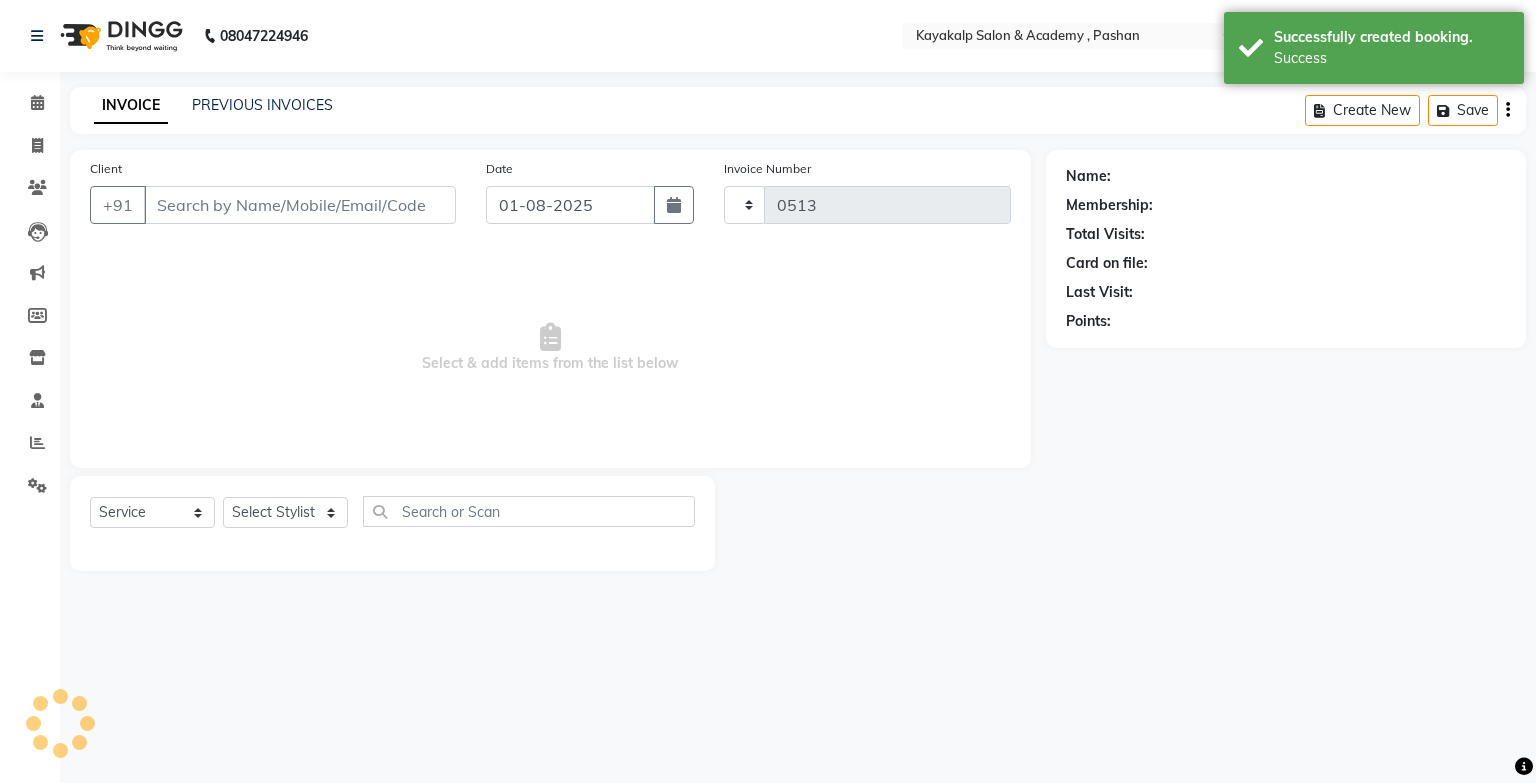select on "4804" 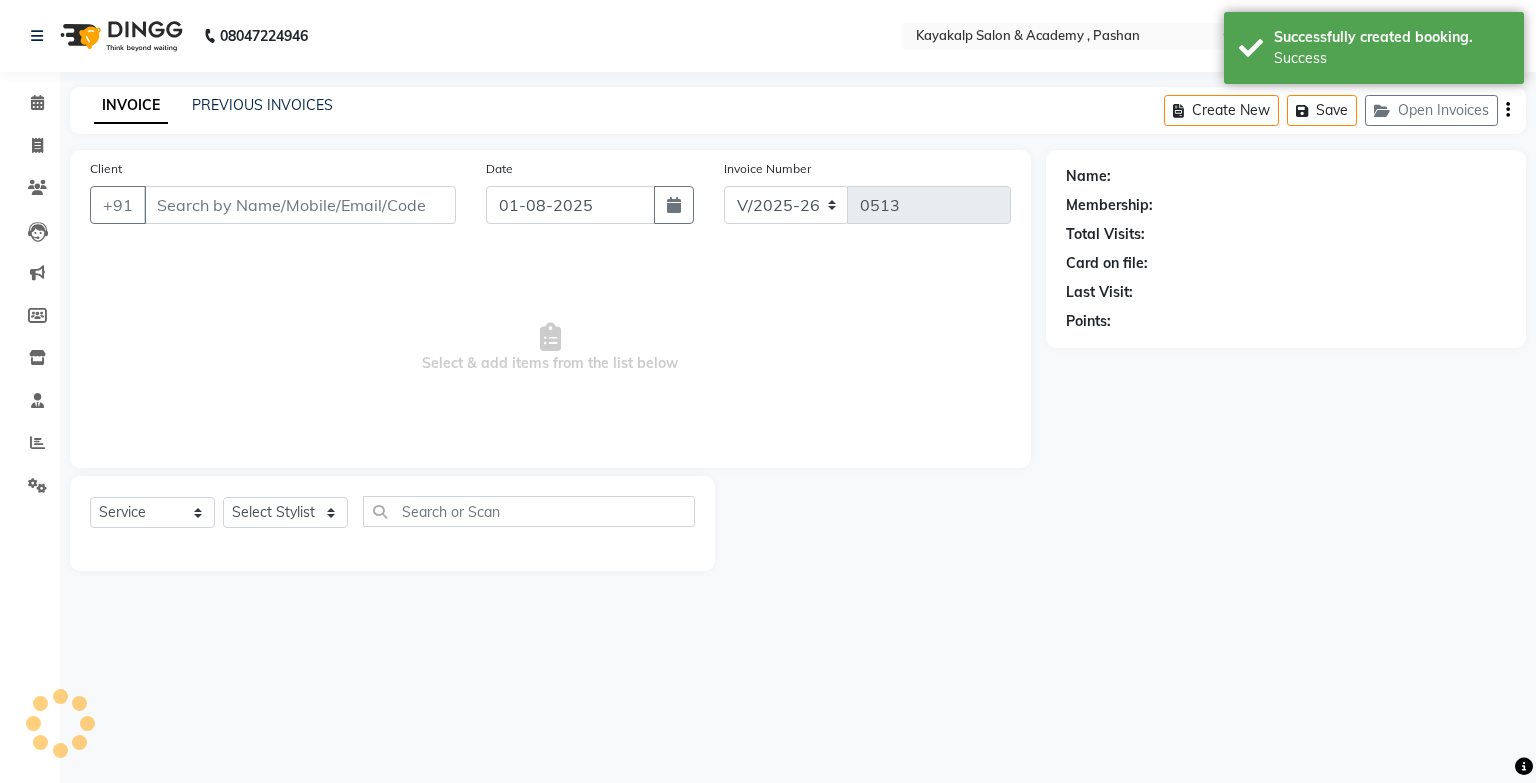 type on "[PHONE]" 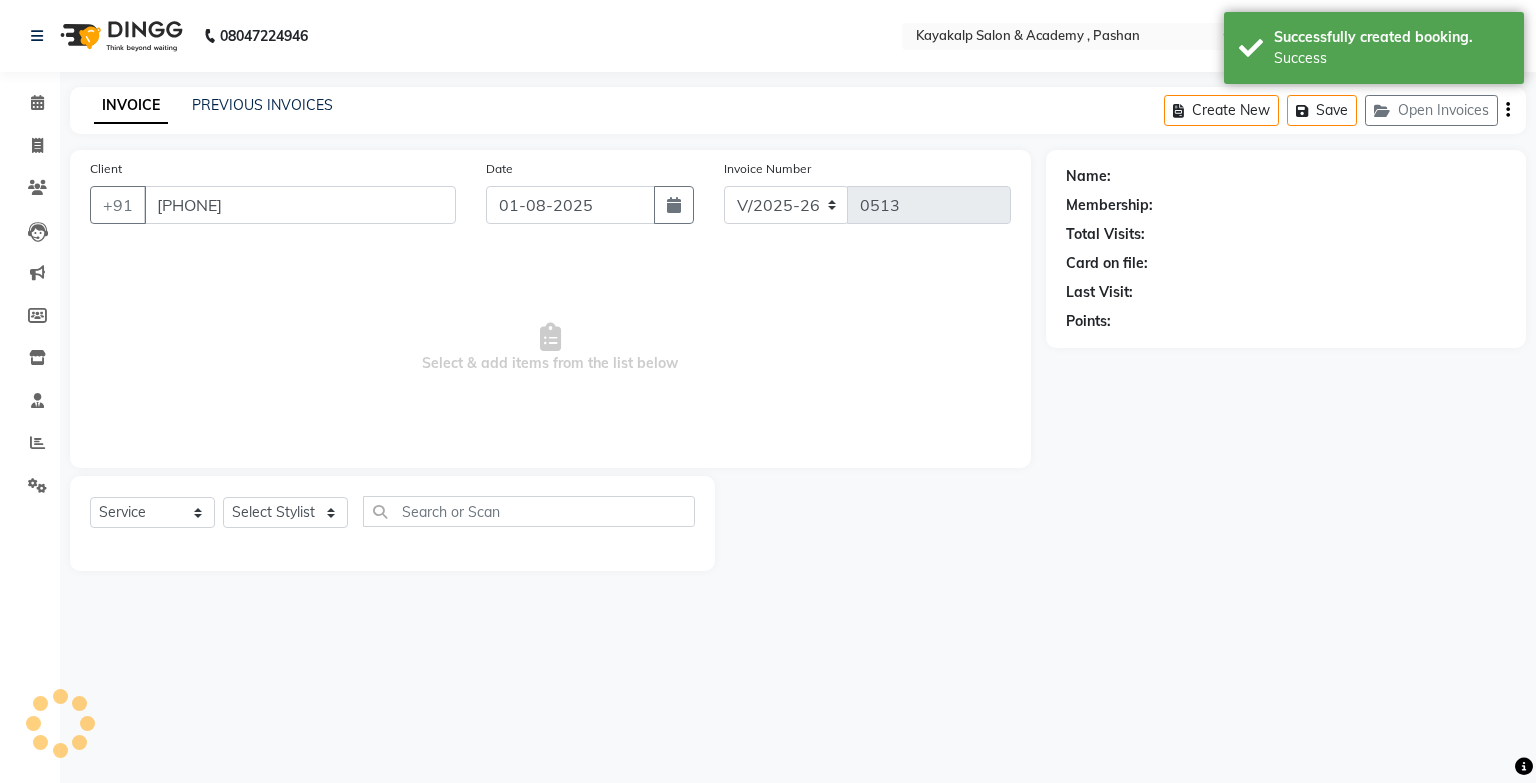 select on "85097" 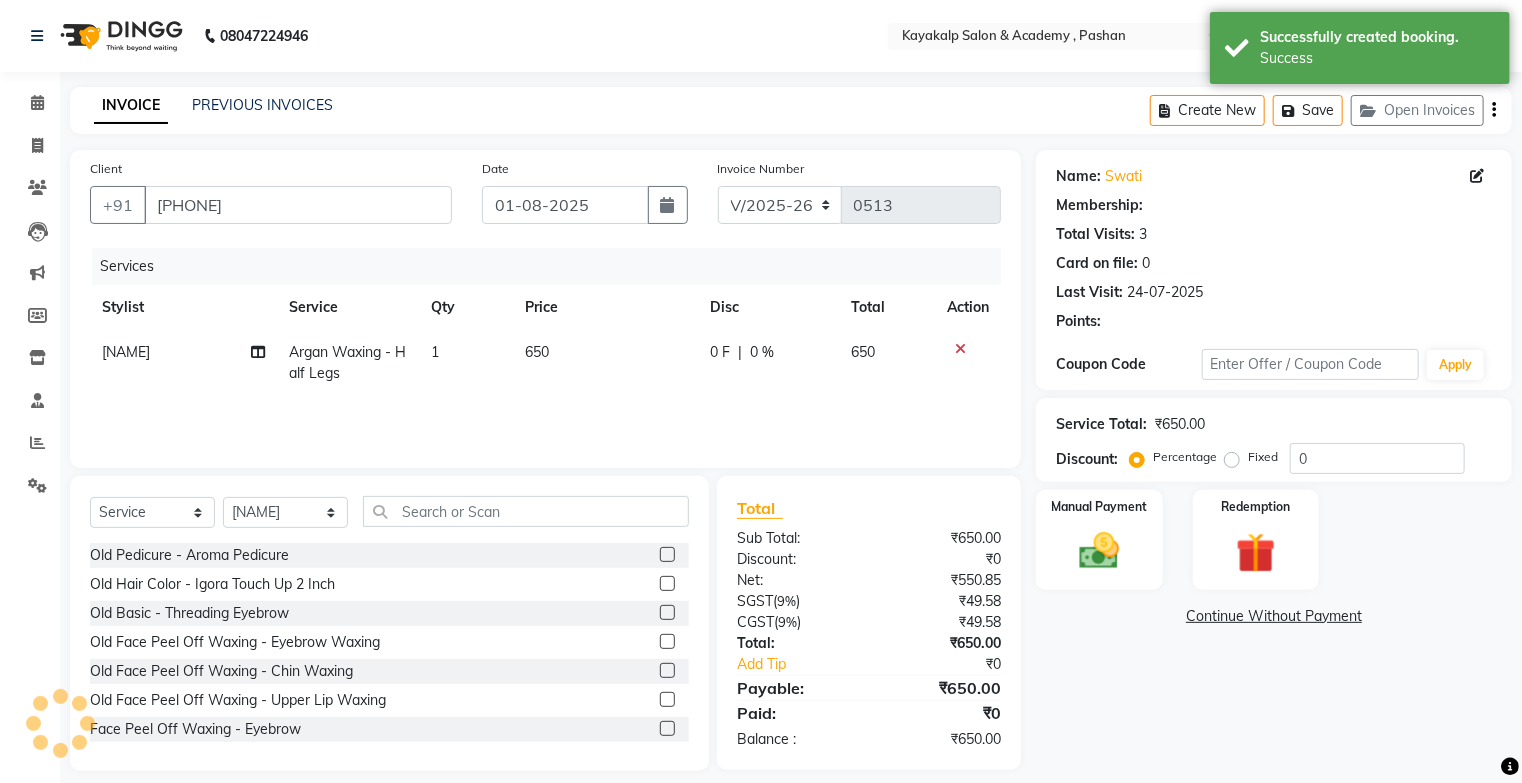 select on "1: Object" 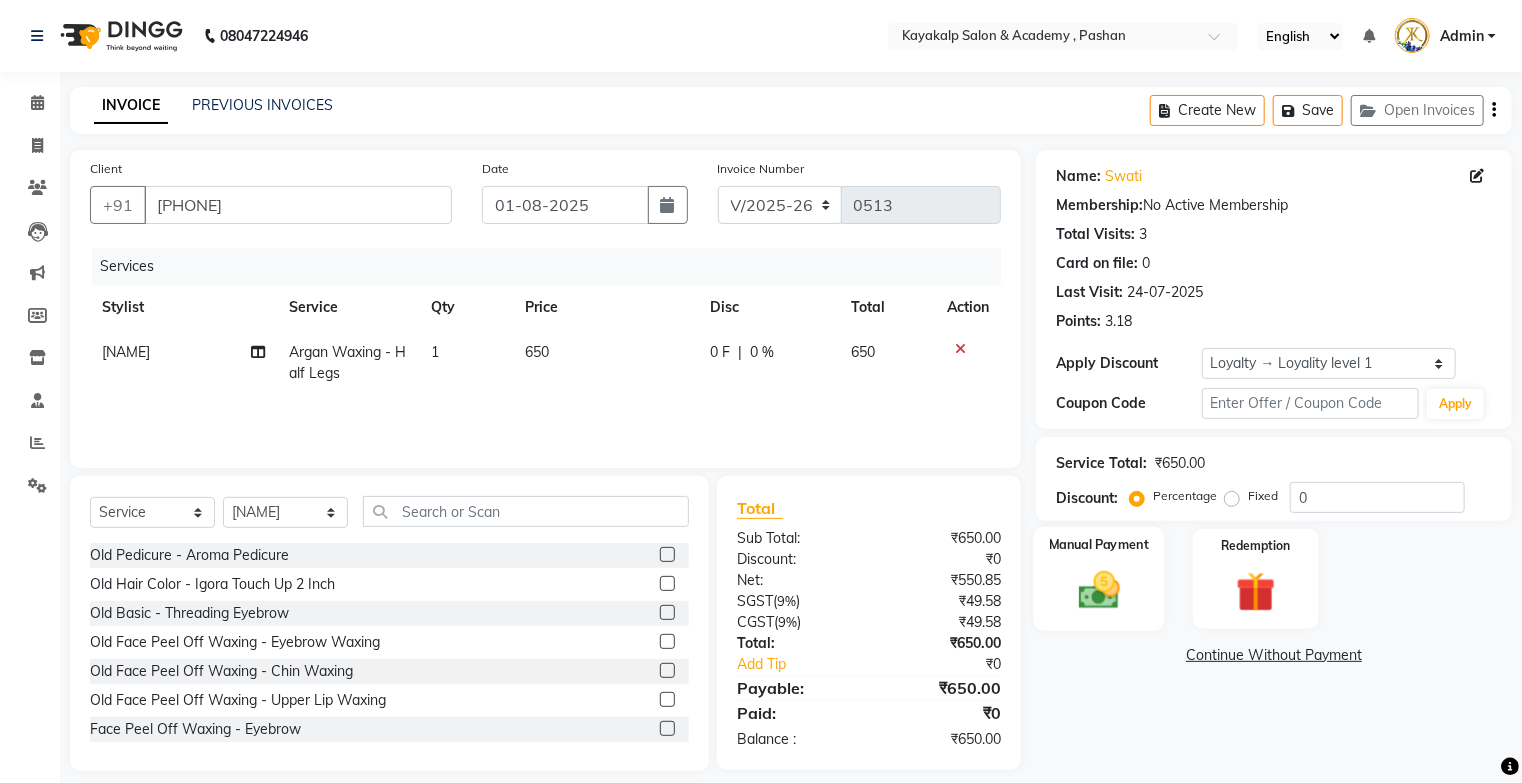 click 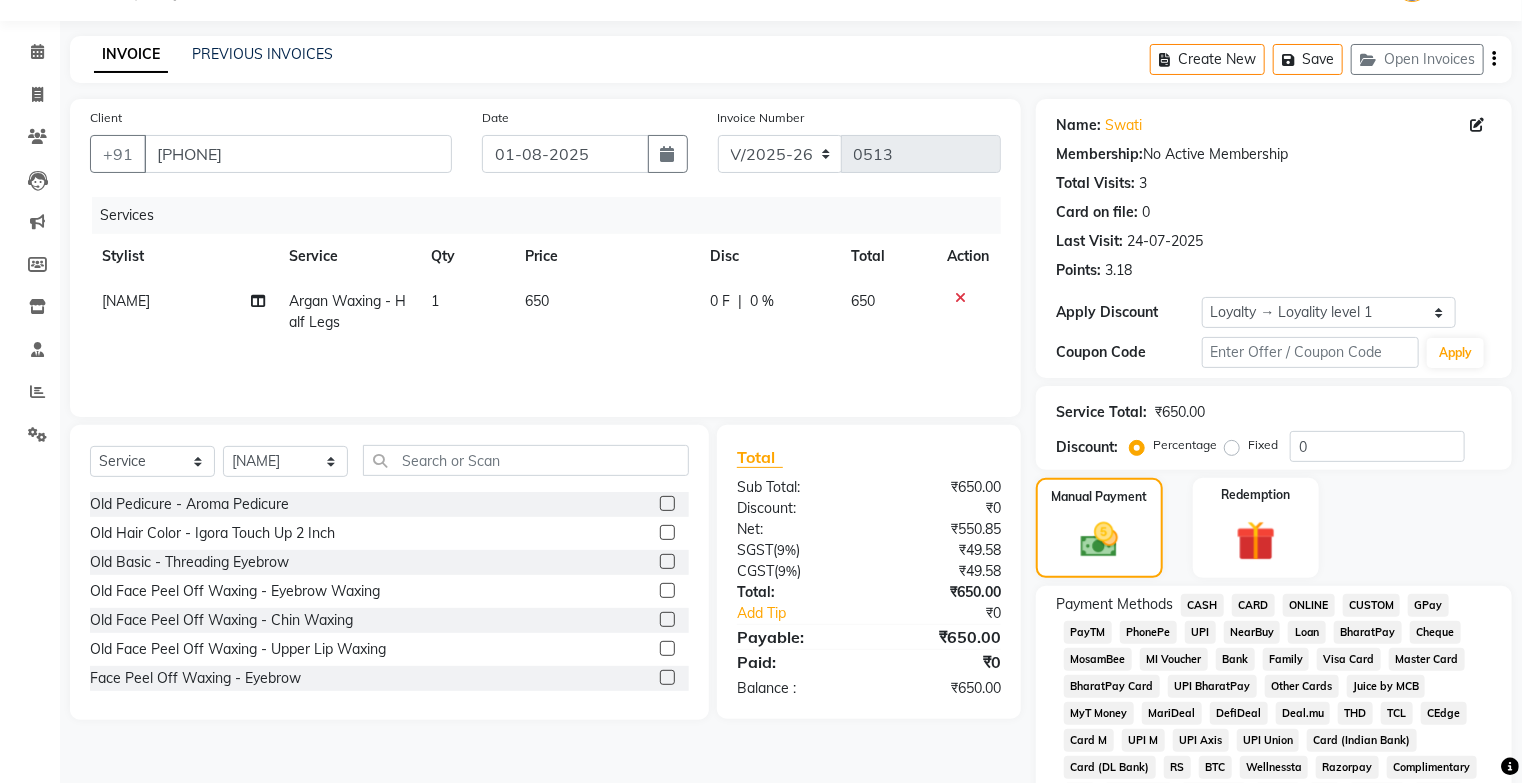 scroll, scrollTop: 80, scrollLeft: 0, axis: vertical 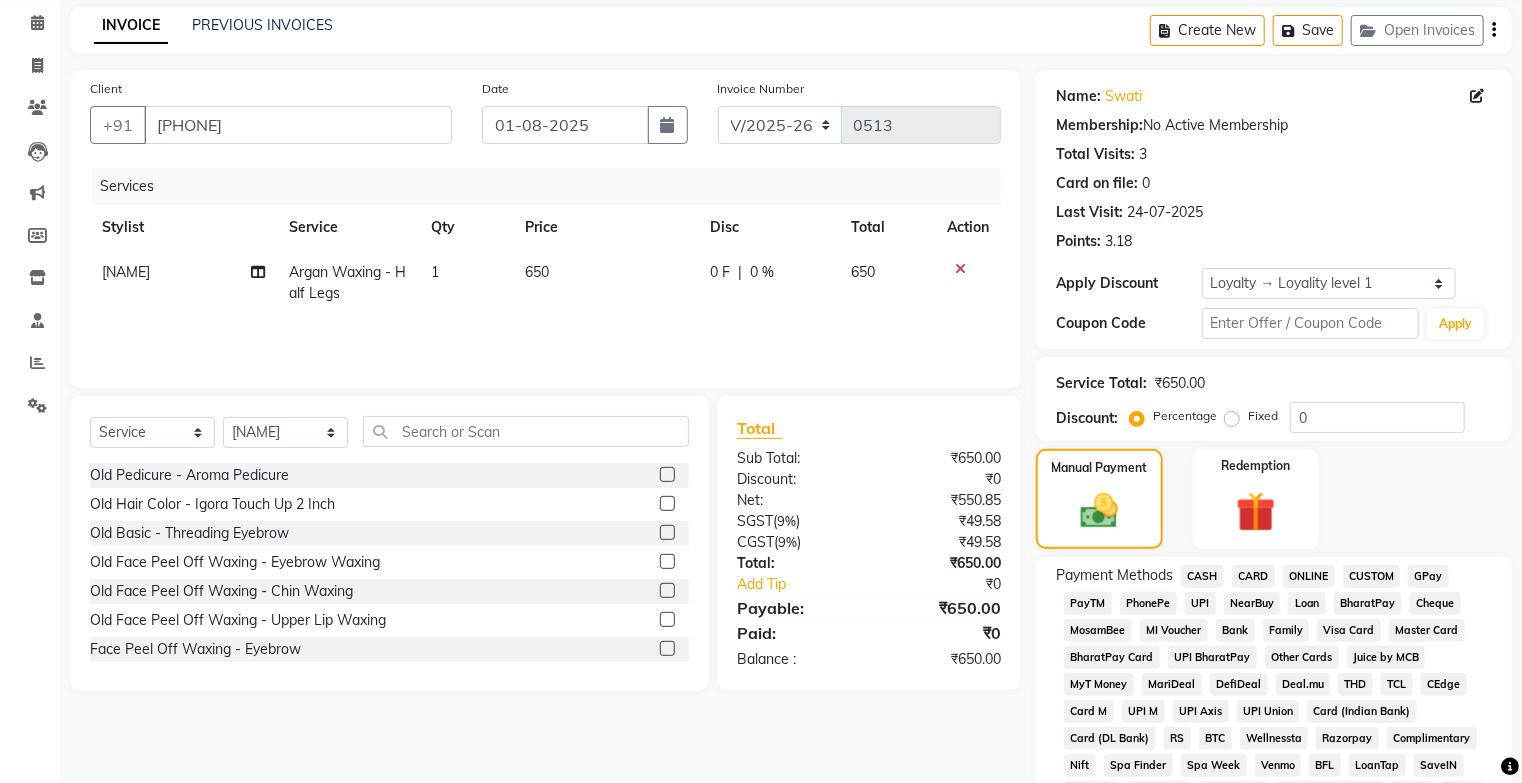 click on "GPay" 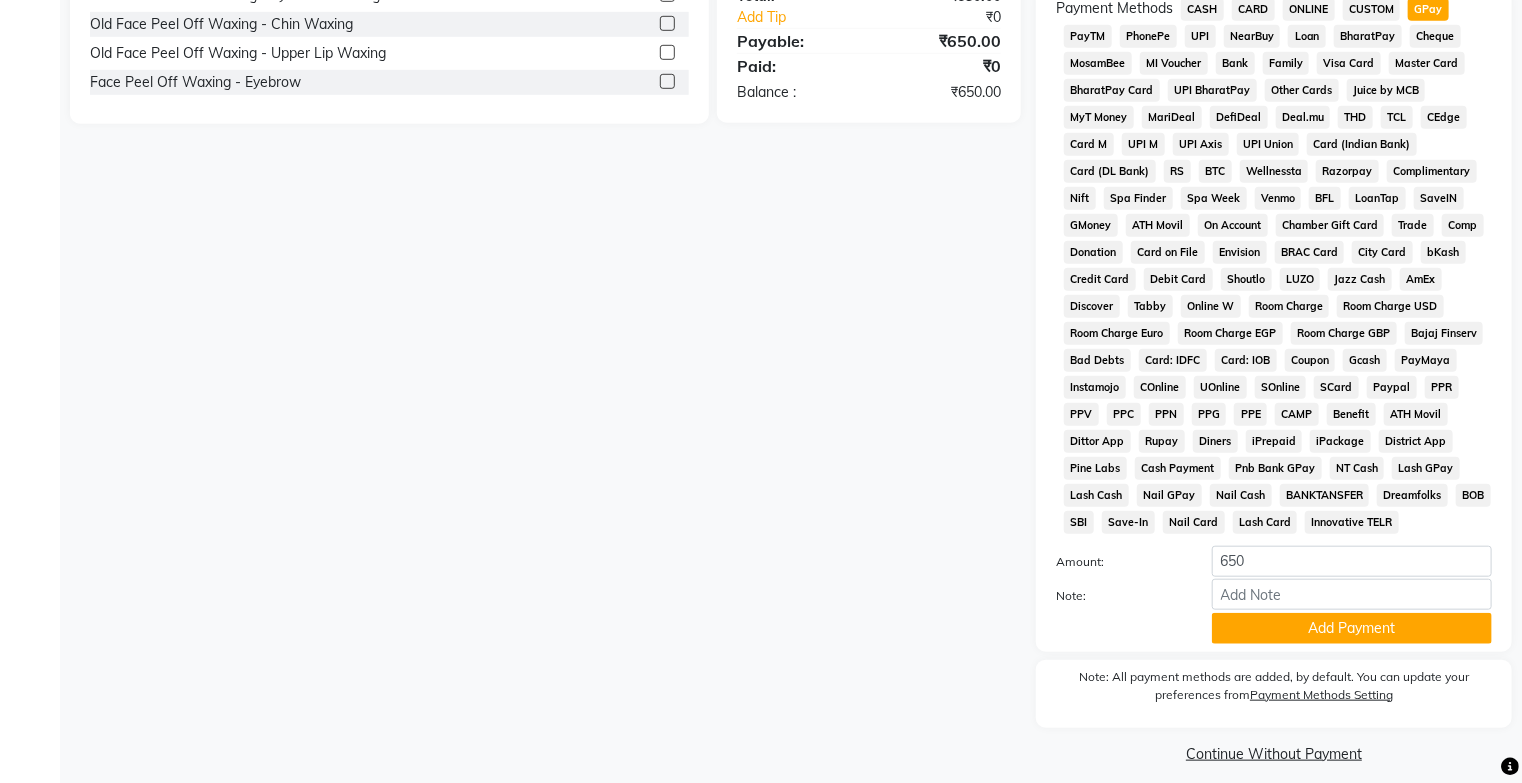 scroll, scrollTop: 679, scrollLeft: 0, axis: vertical 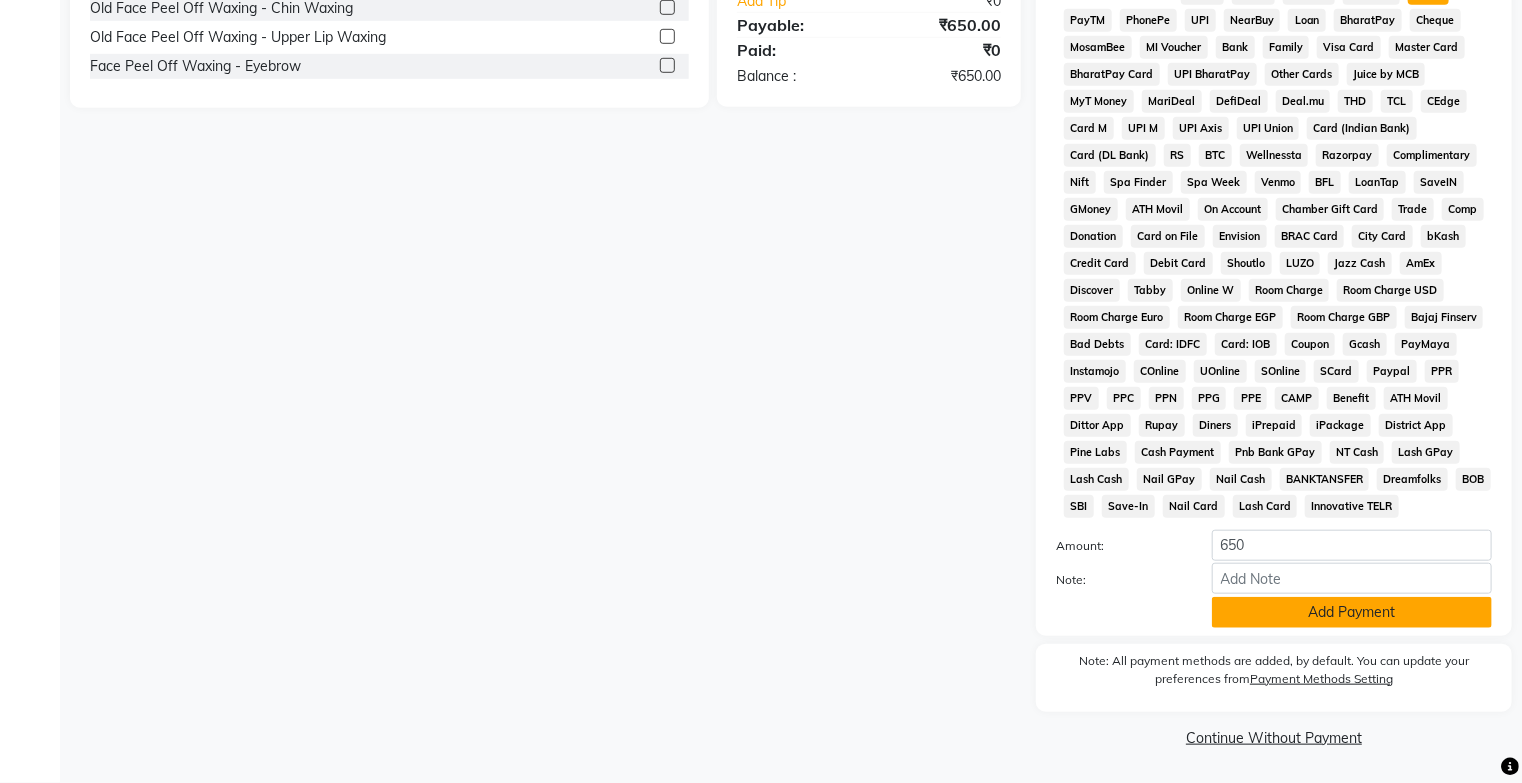 click on "Add Payment" 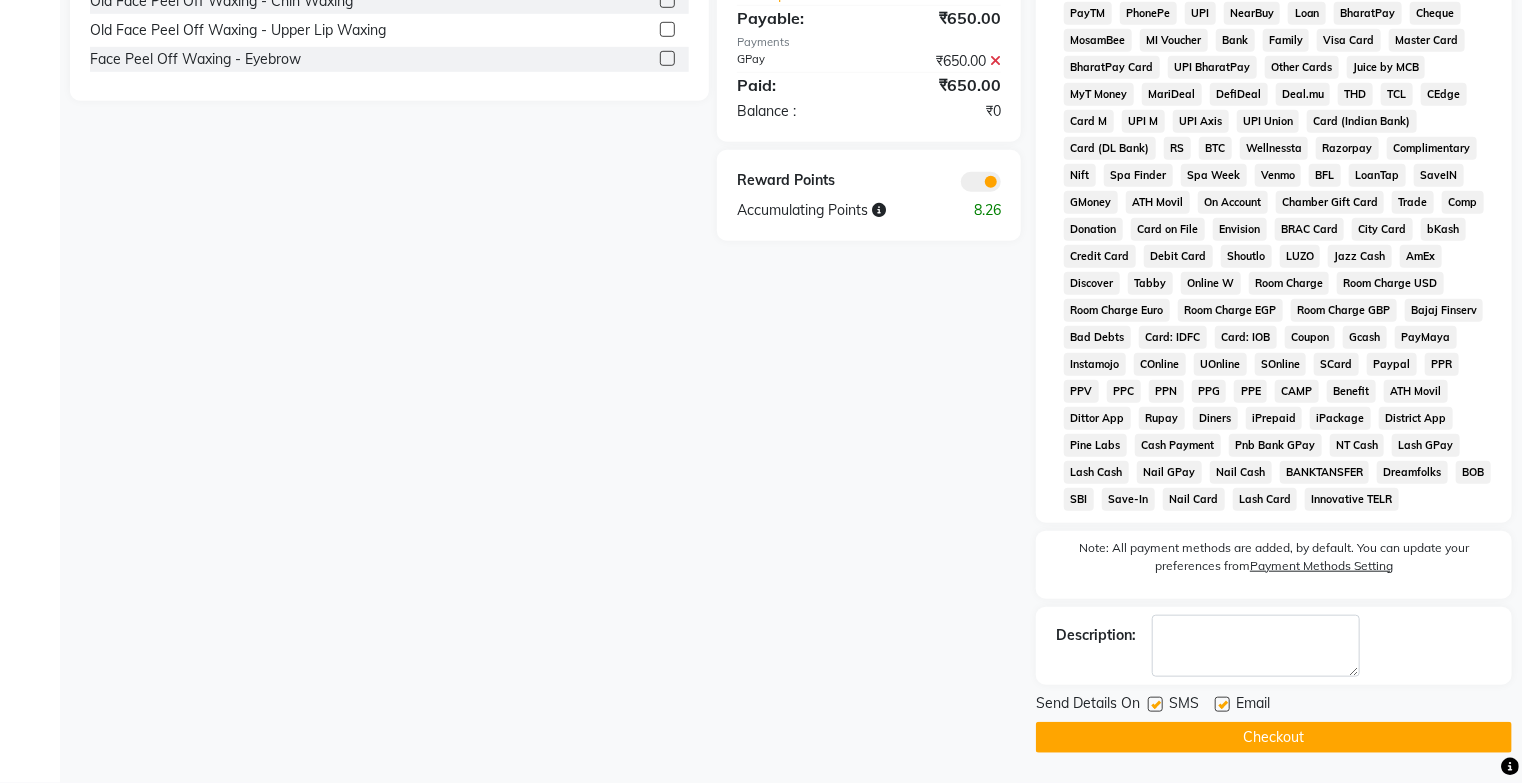 click on "Checkout" 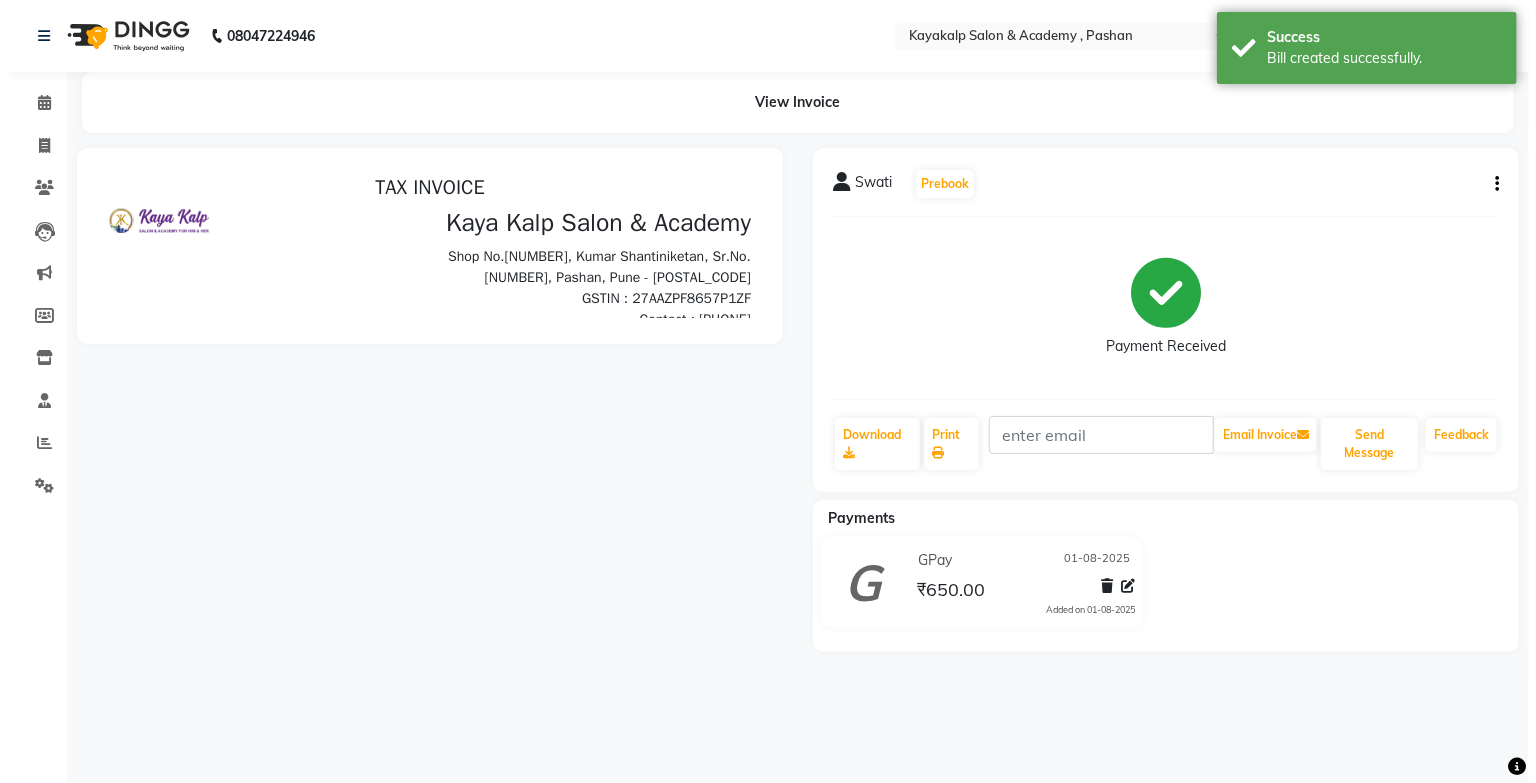 scroll, scrollTop: 0, scrollLeft: 0, axis: both 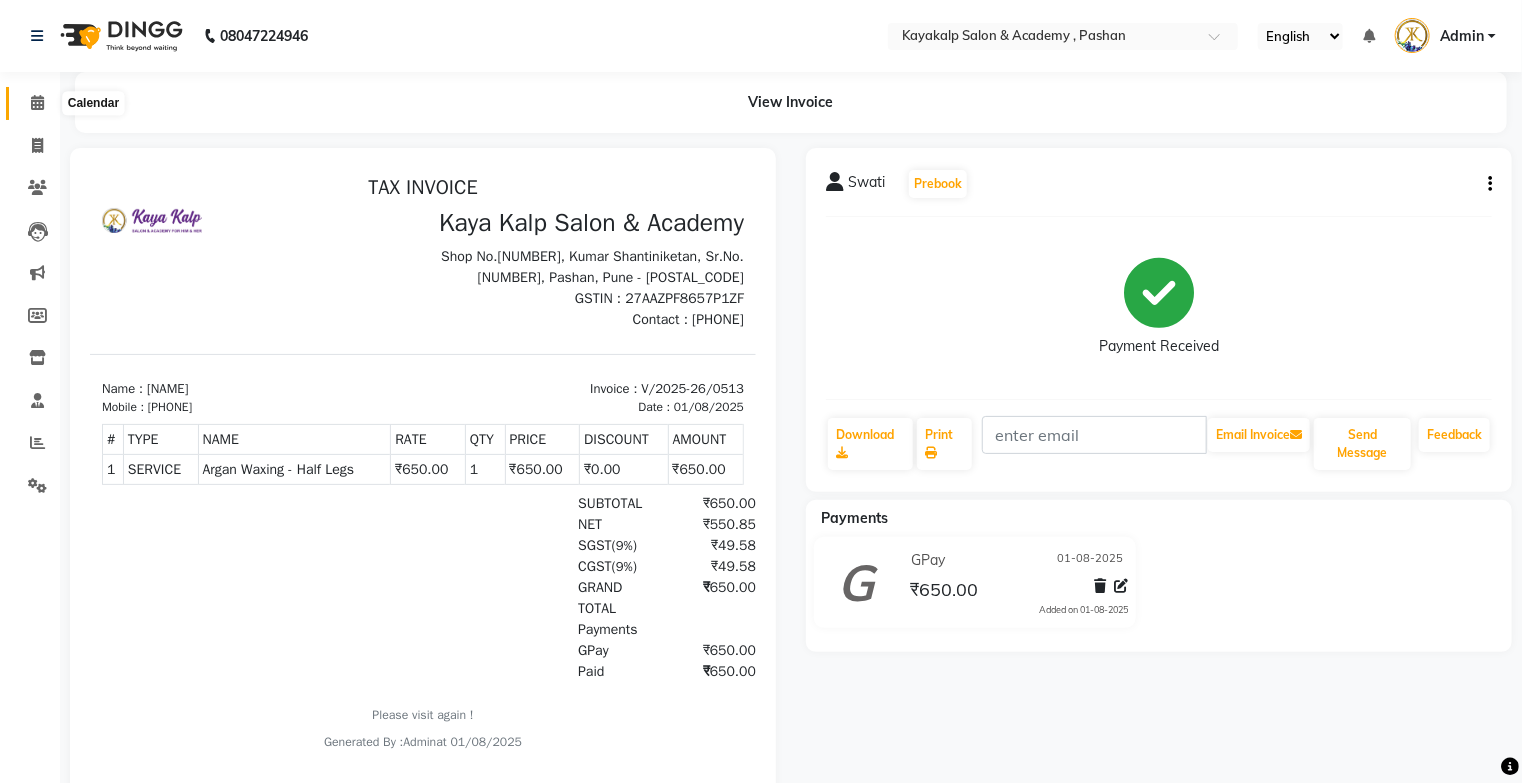 click 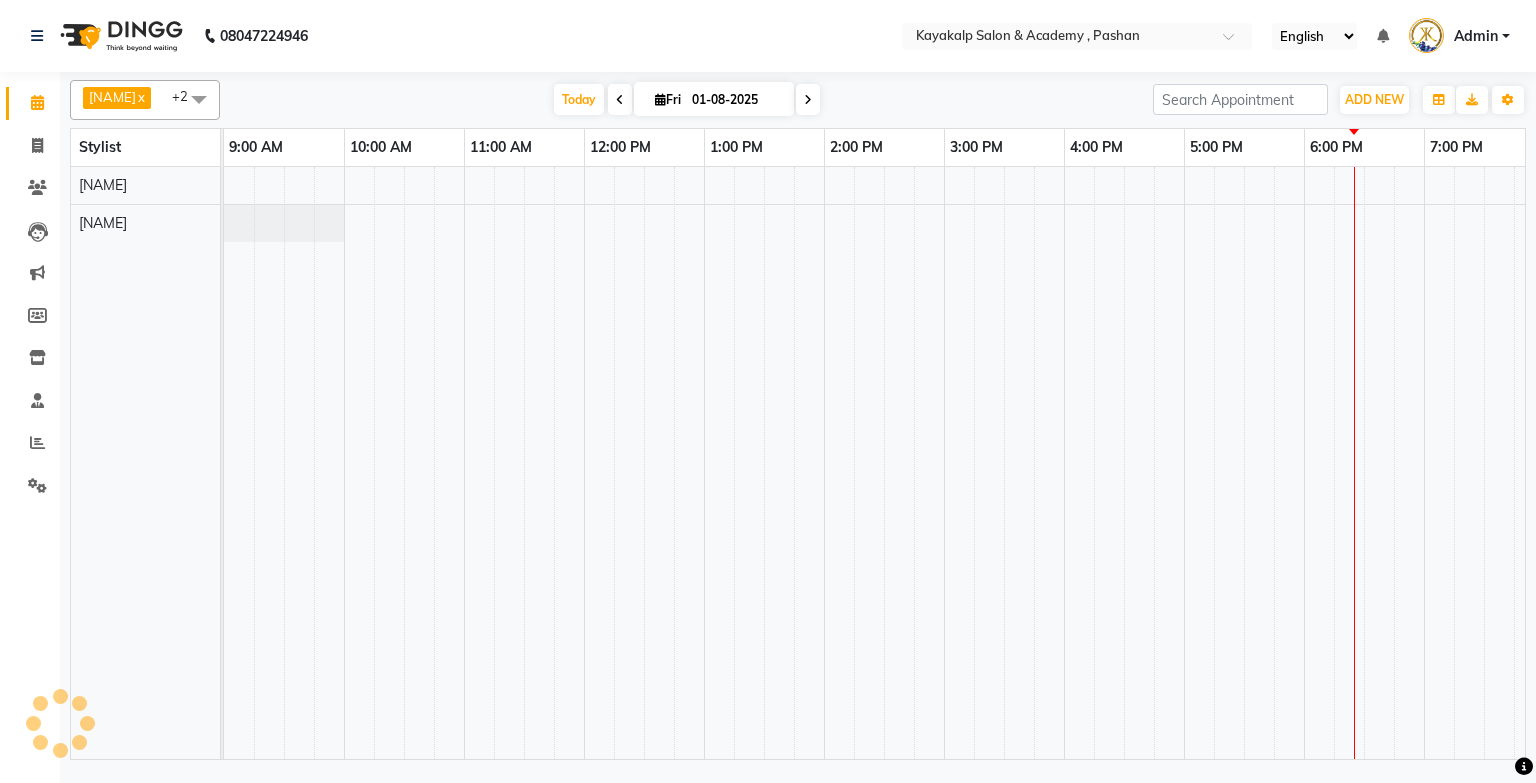 scroll, scrollTop: 0, scrollLeft: 138, axis: horizontal 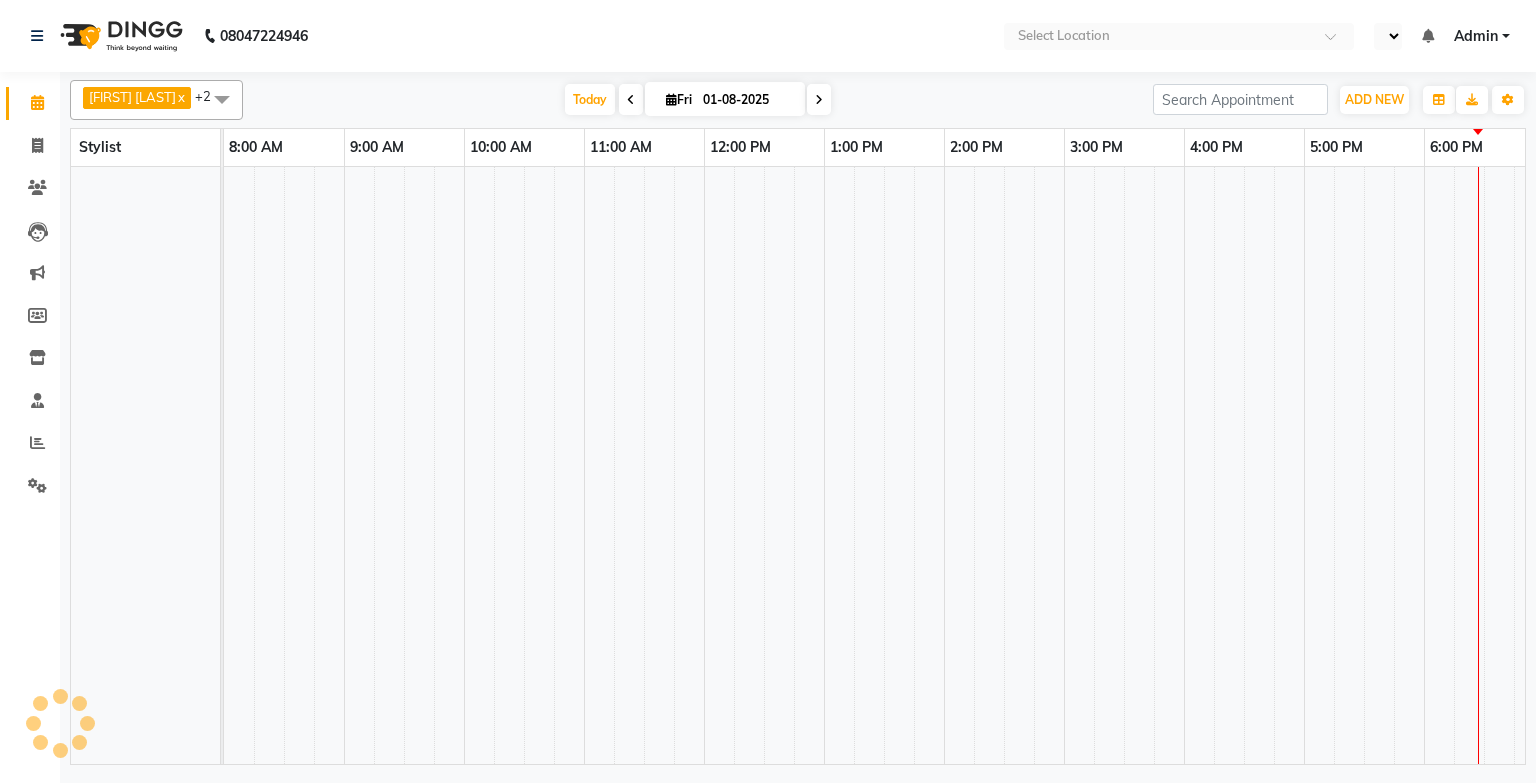 select on "en" 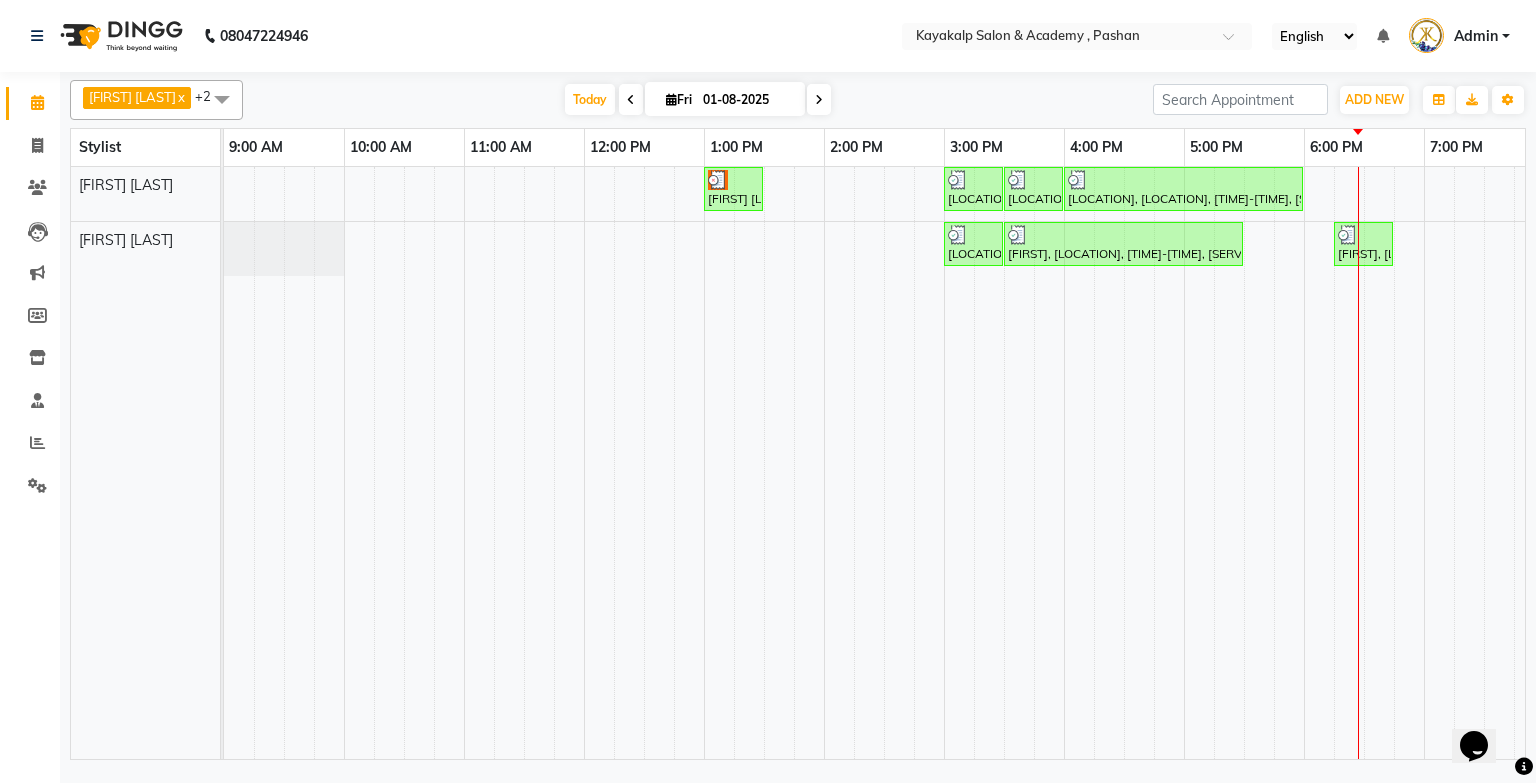 scroll, scrollTop: 0, scrollLeft: 0, axis: both 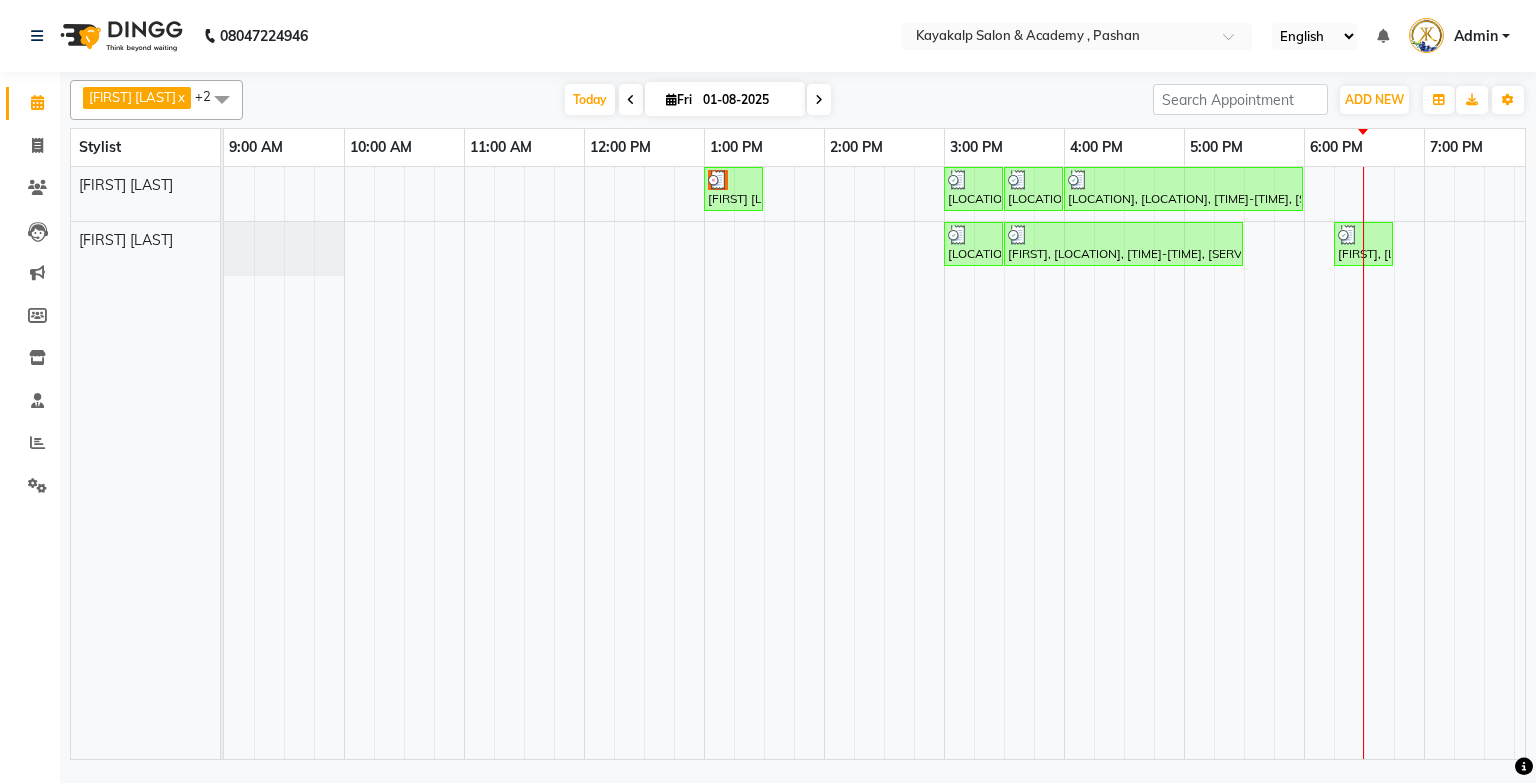 click at bounding box center [819, 99] 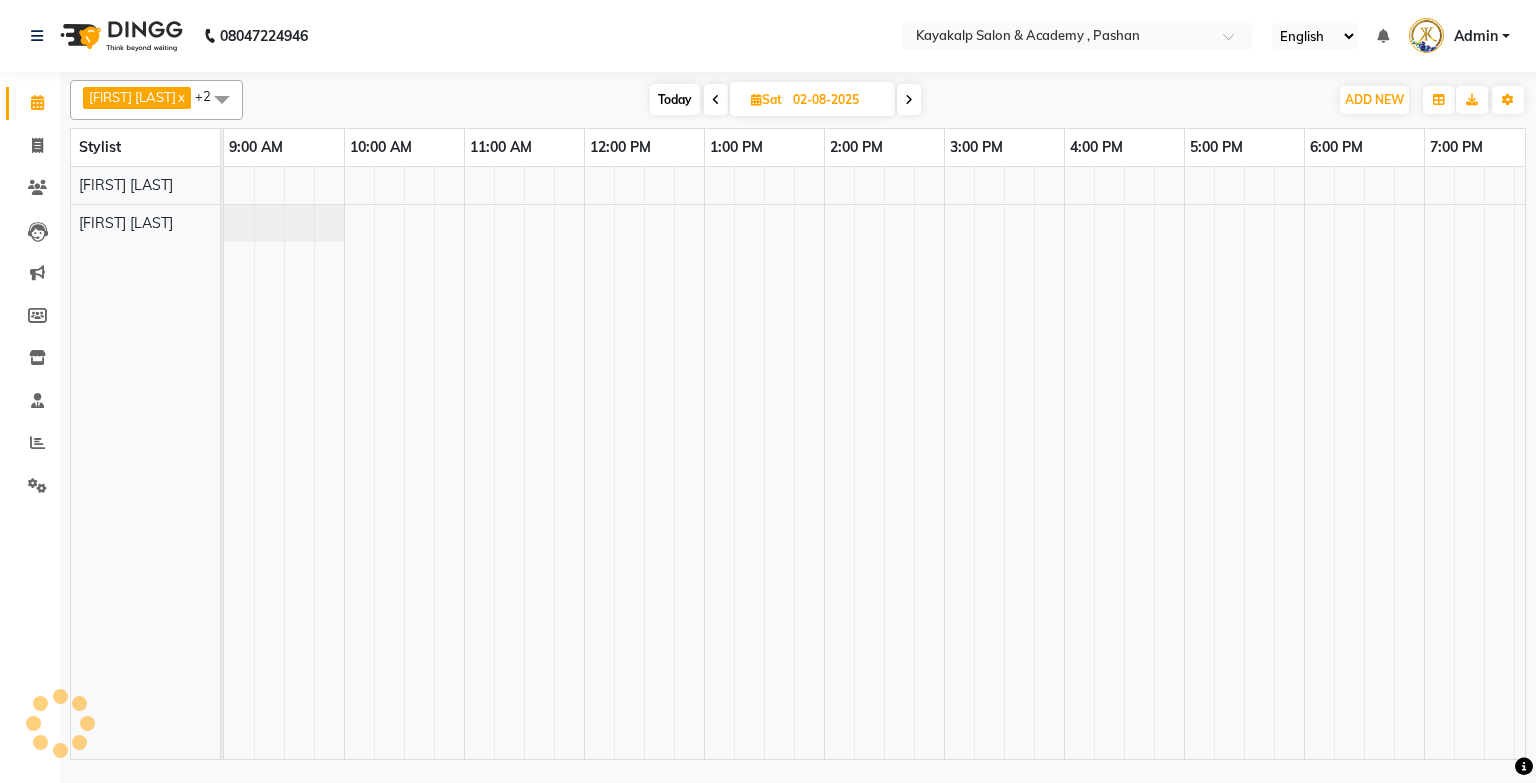 scroll, scrollTop: 0, scrollLeft: 138, axis: horizontal 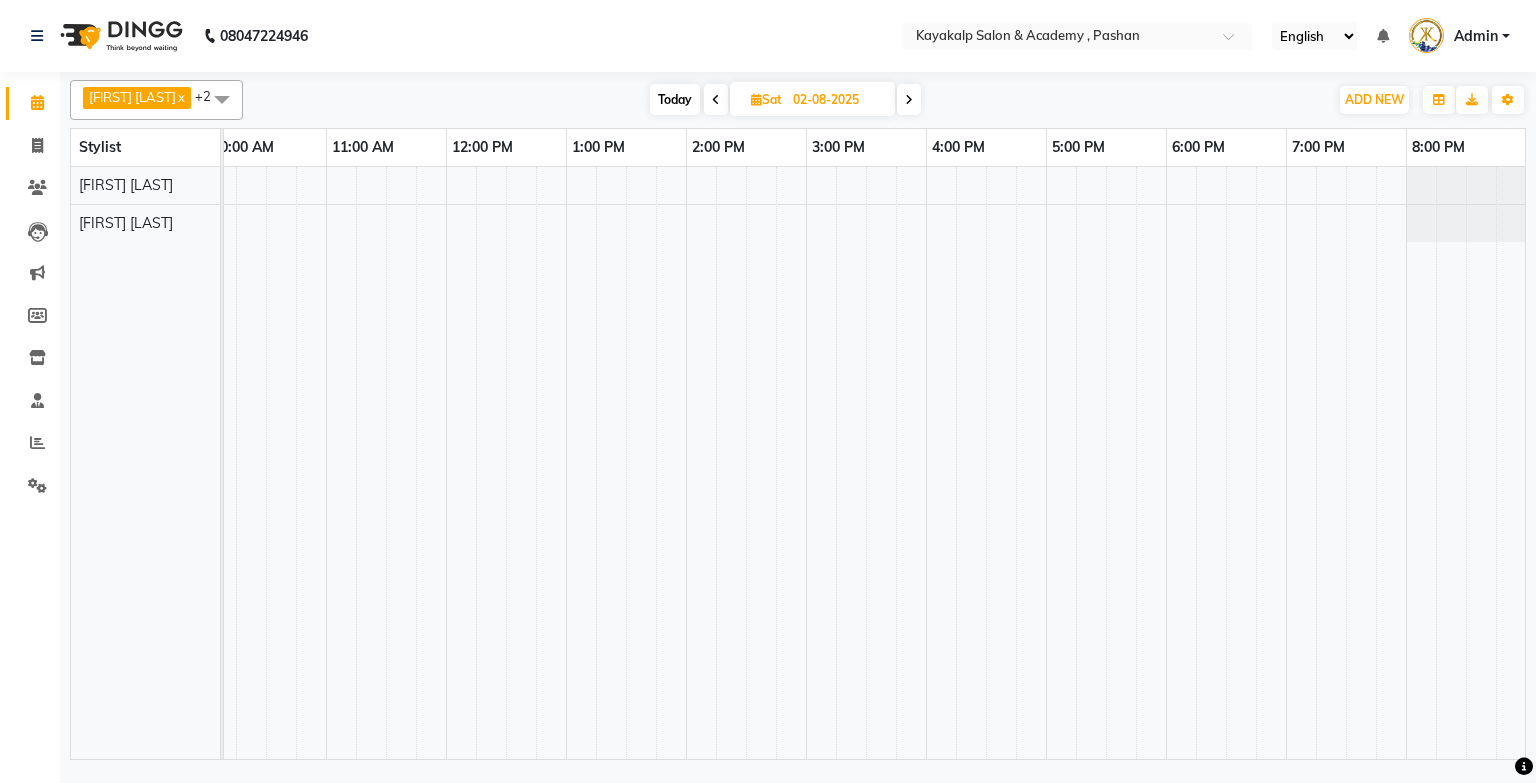 click on "Today" at bounding box center (675, 99) 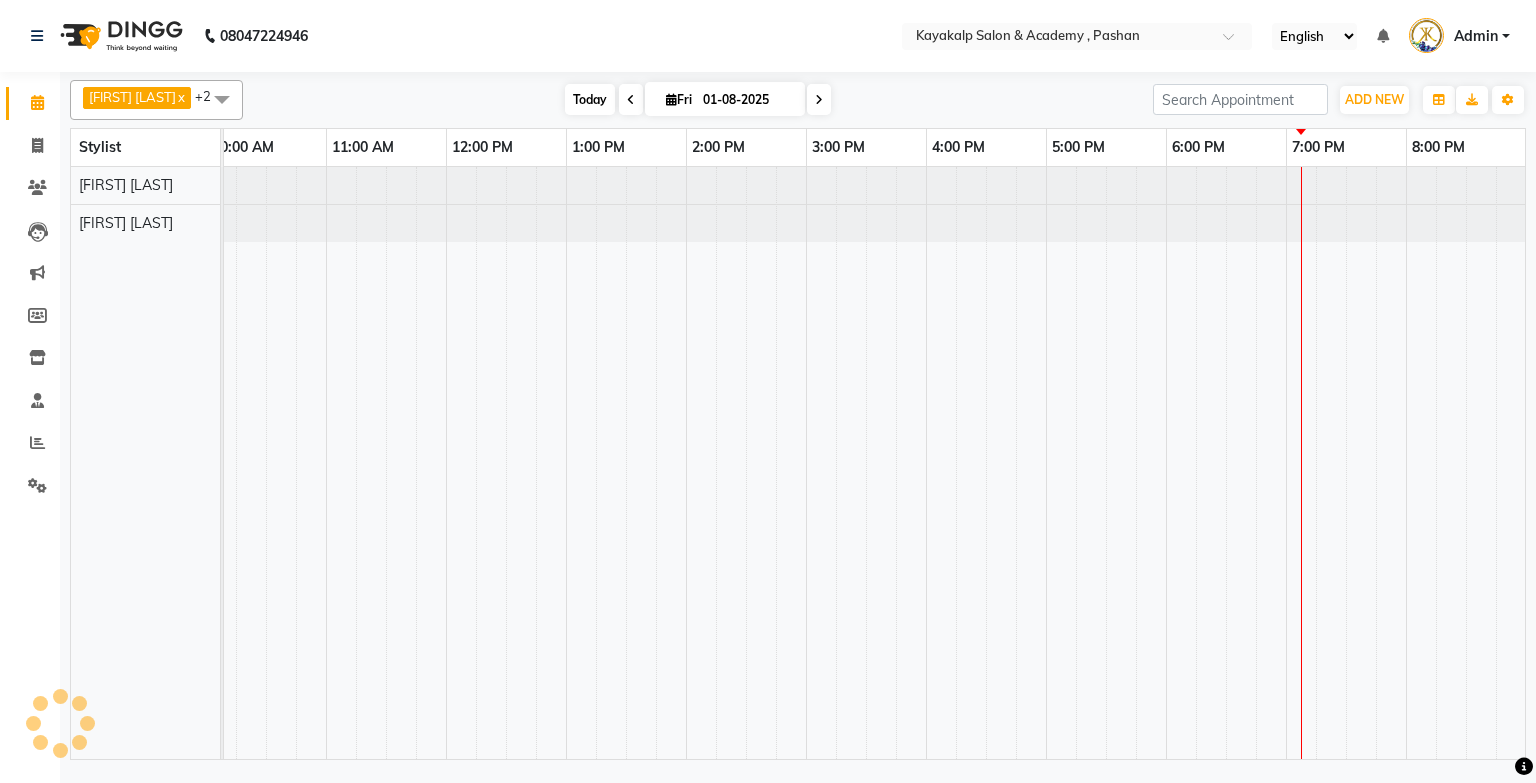 scroll, scrollTop: 0, scrollLeft: 0, axis: both 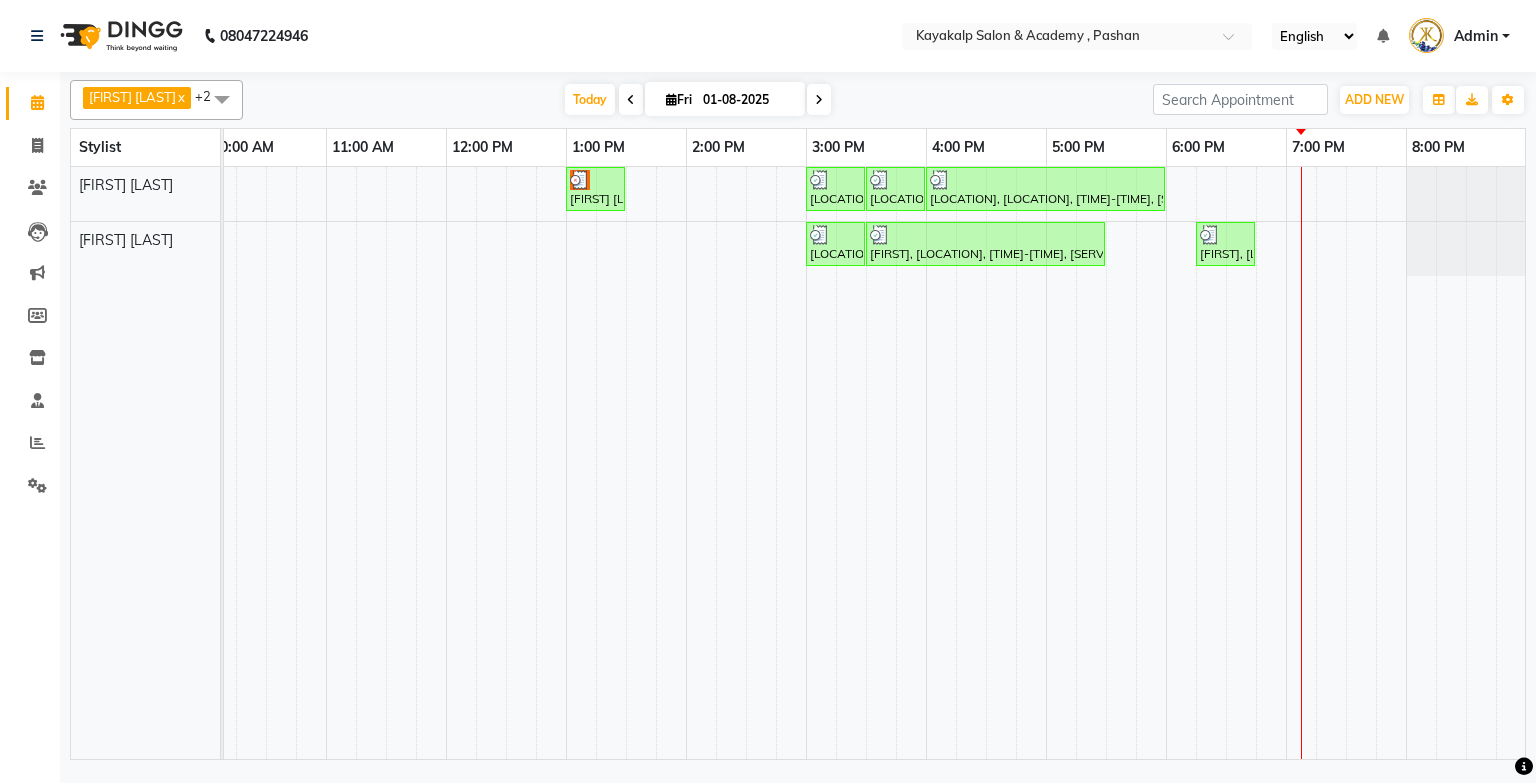 click at bounding box center (819, 99) 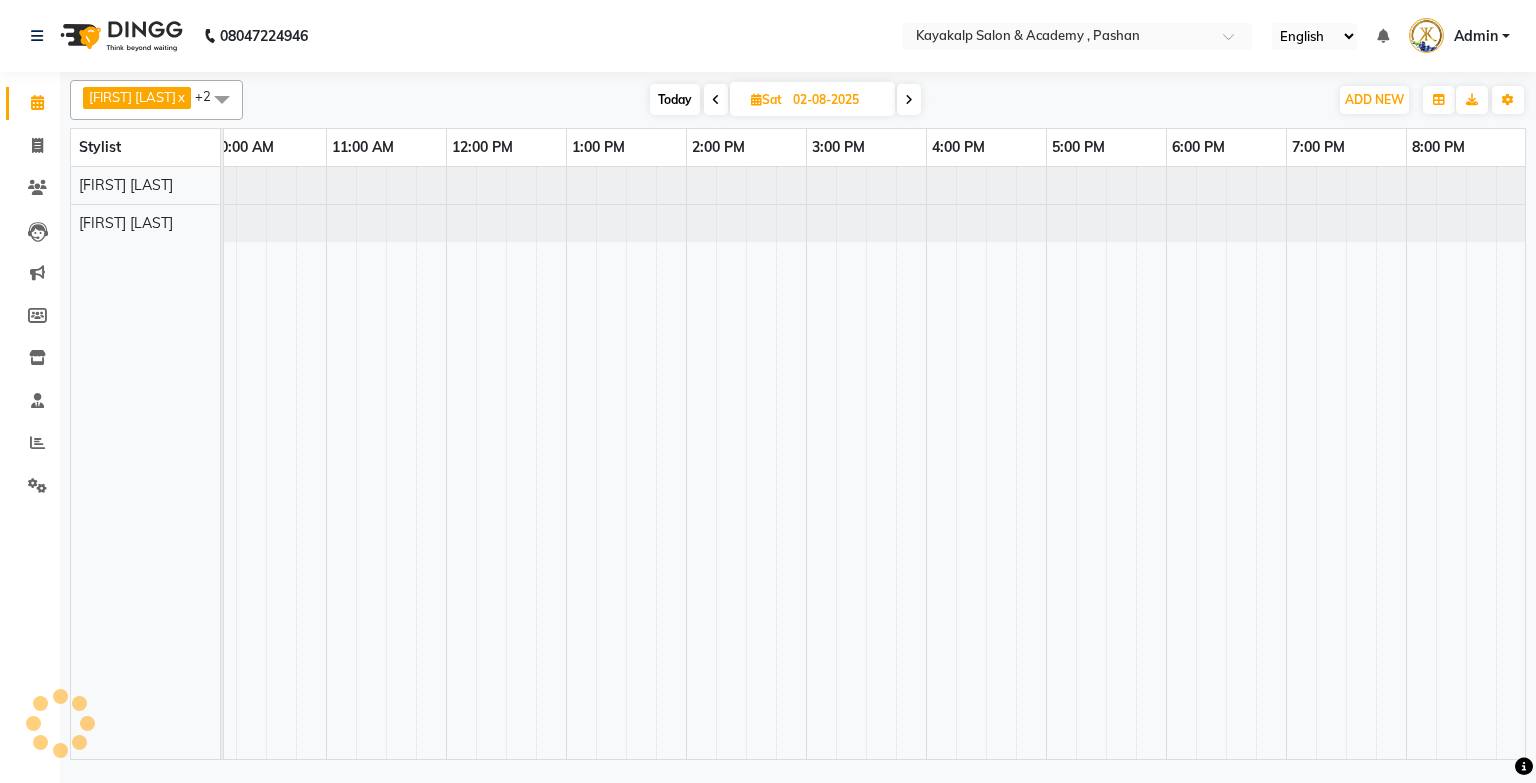 scroll, scrollTop: 0, scrollLeft: 138, axis: horizontal 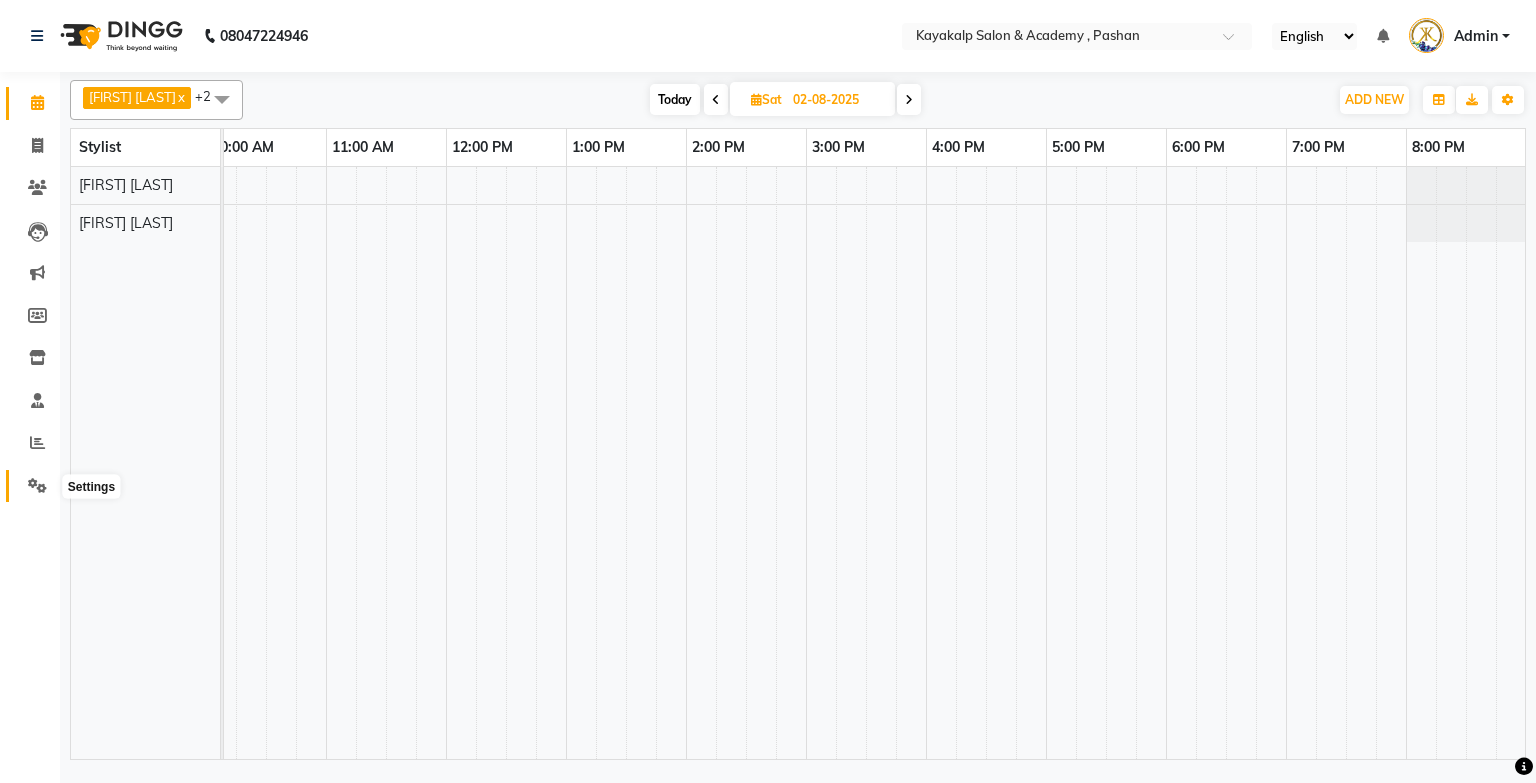 click 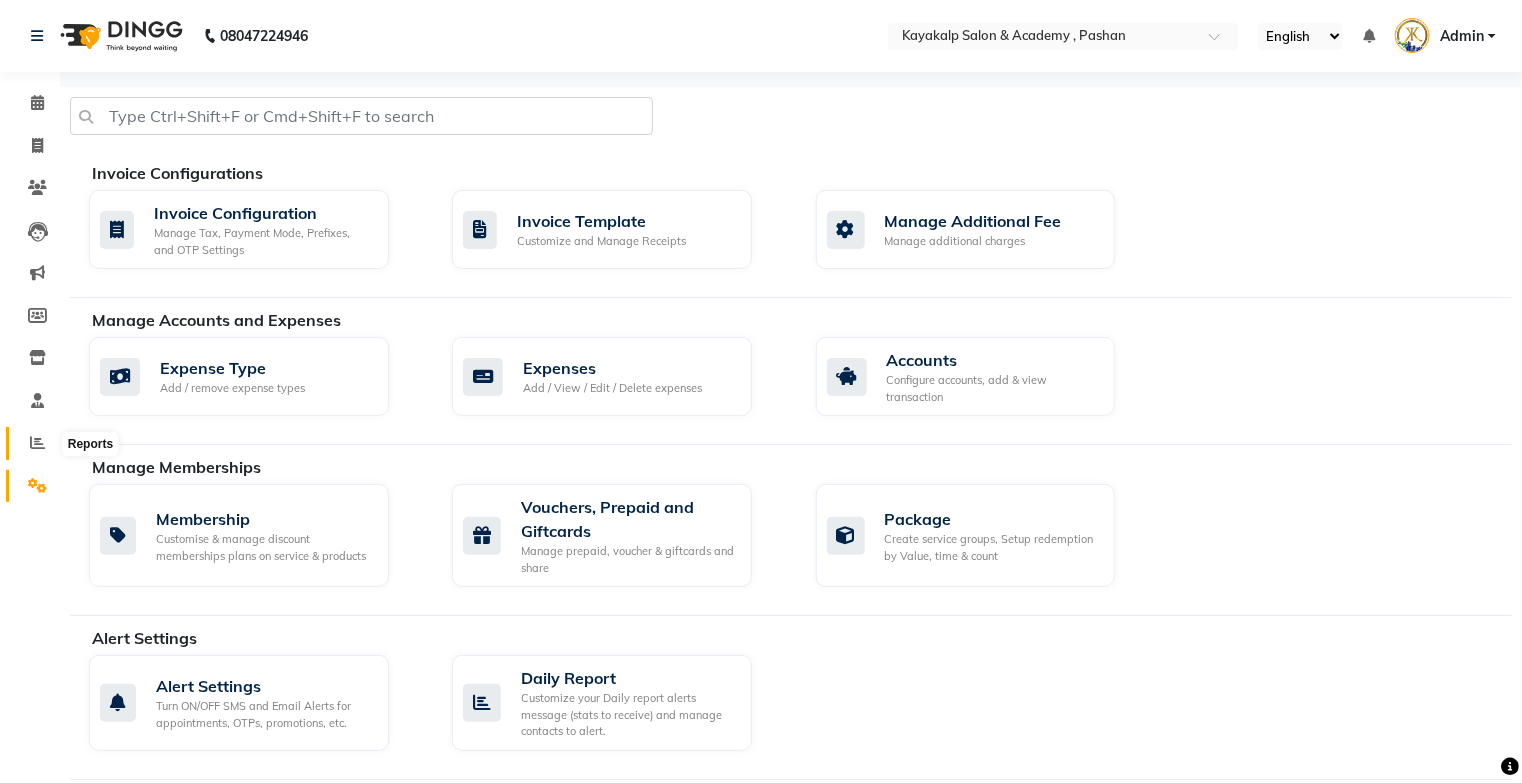 click 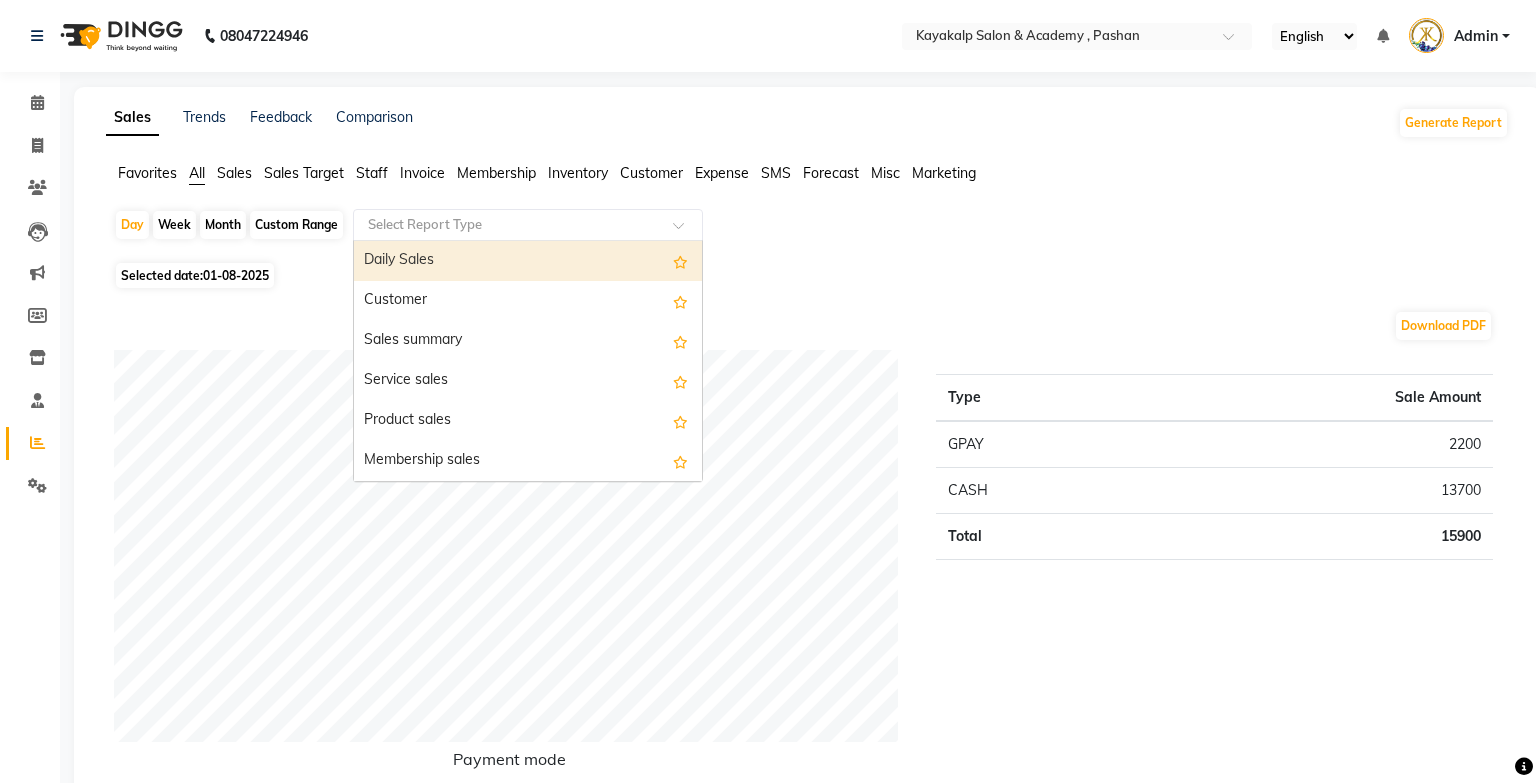 click 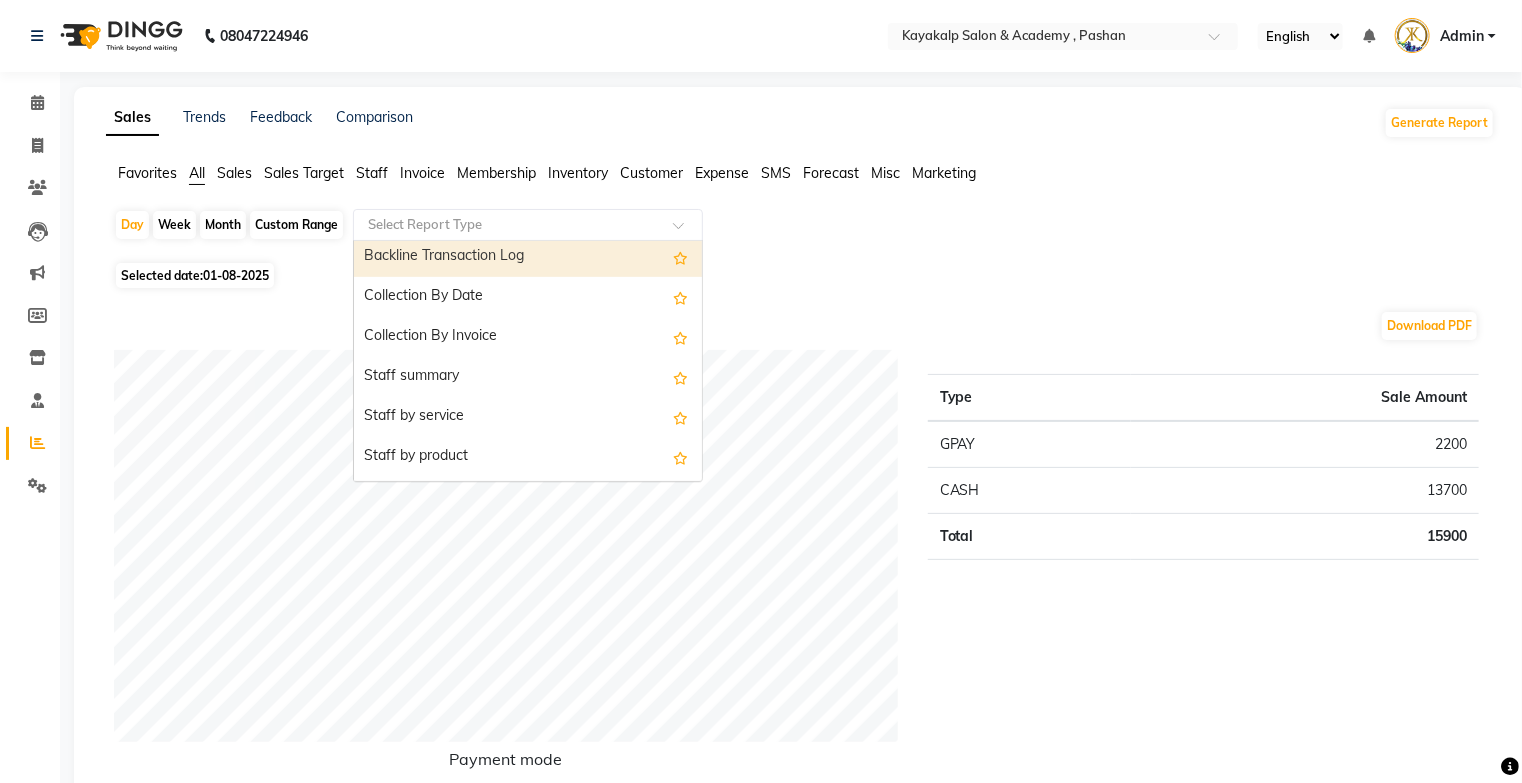 scroll, scrollTop: 640, scrollLeft: 0, axis: vertical 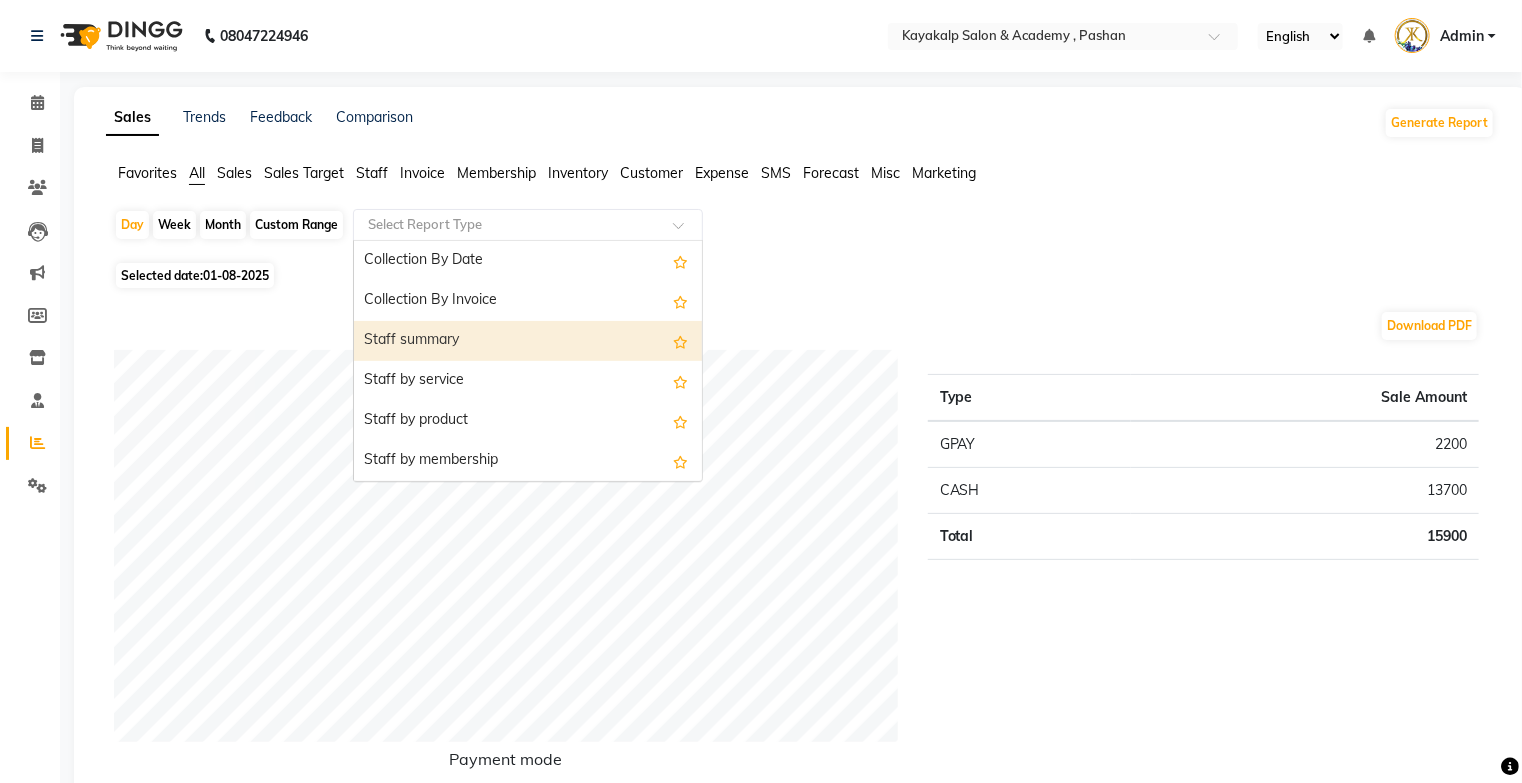 click on "Staff summary" at bounding box center [528, 341] 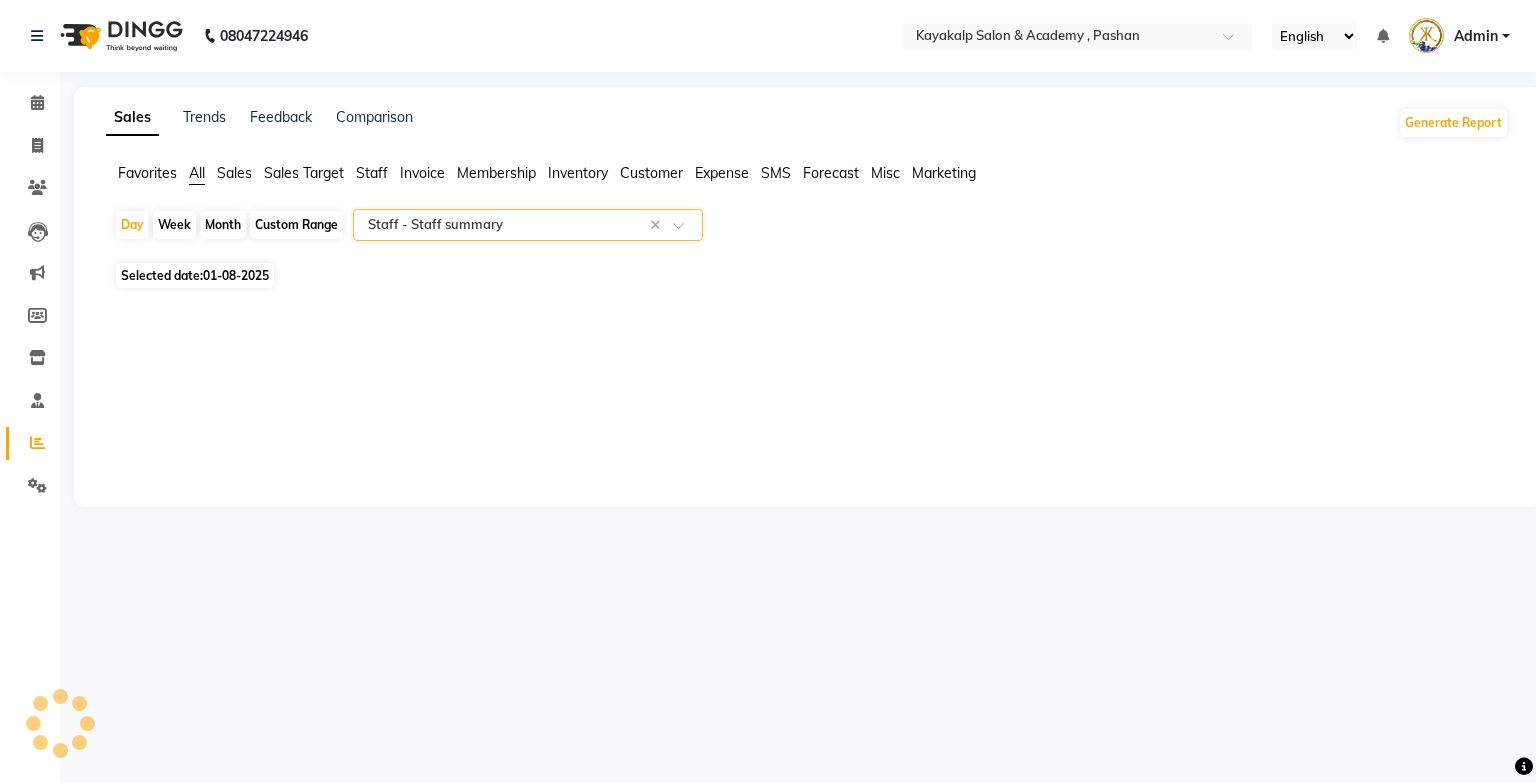 select on "filtered_report" 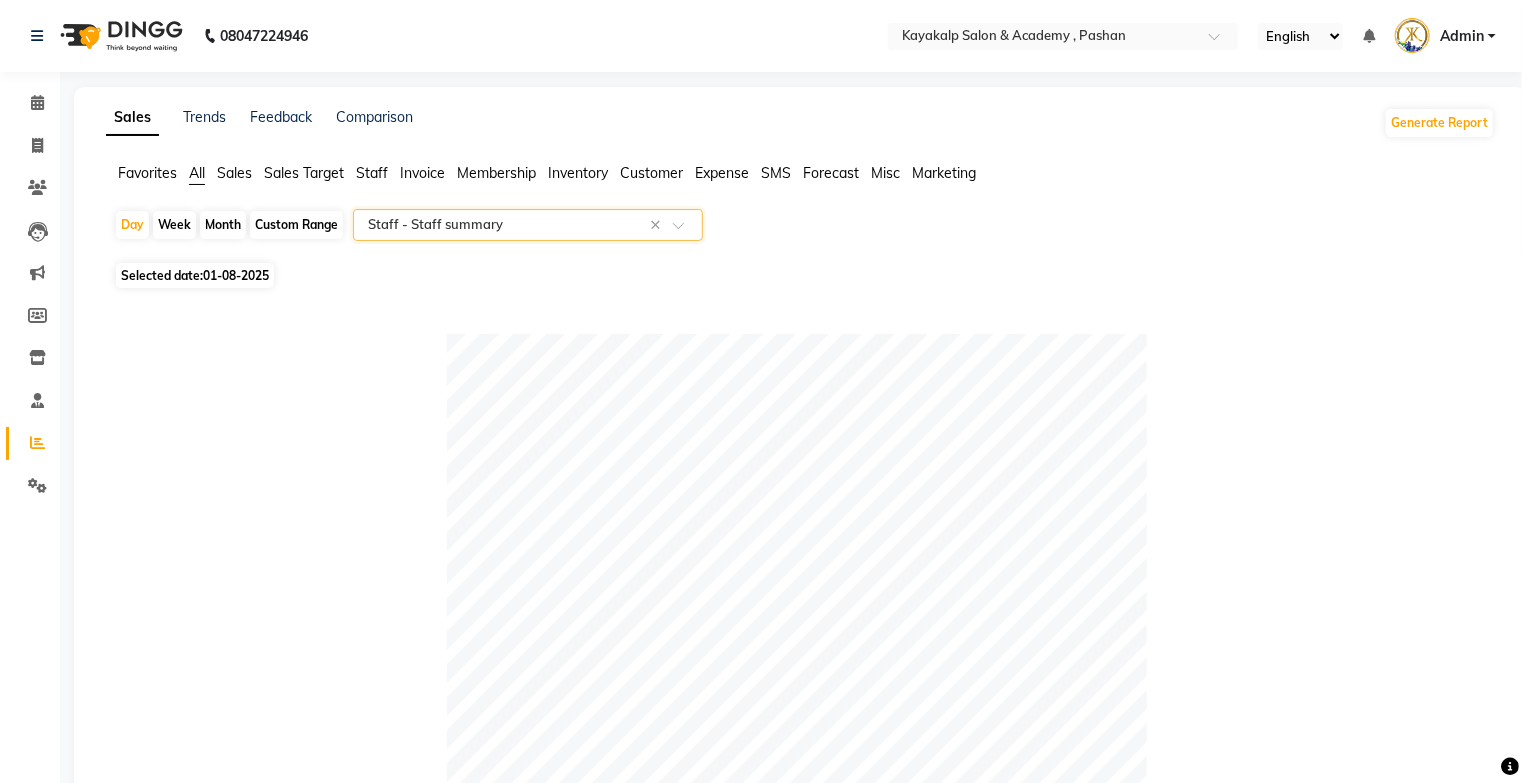 click on "01-08-2025" 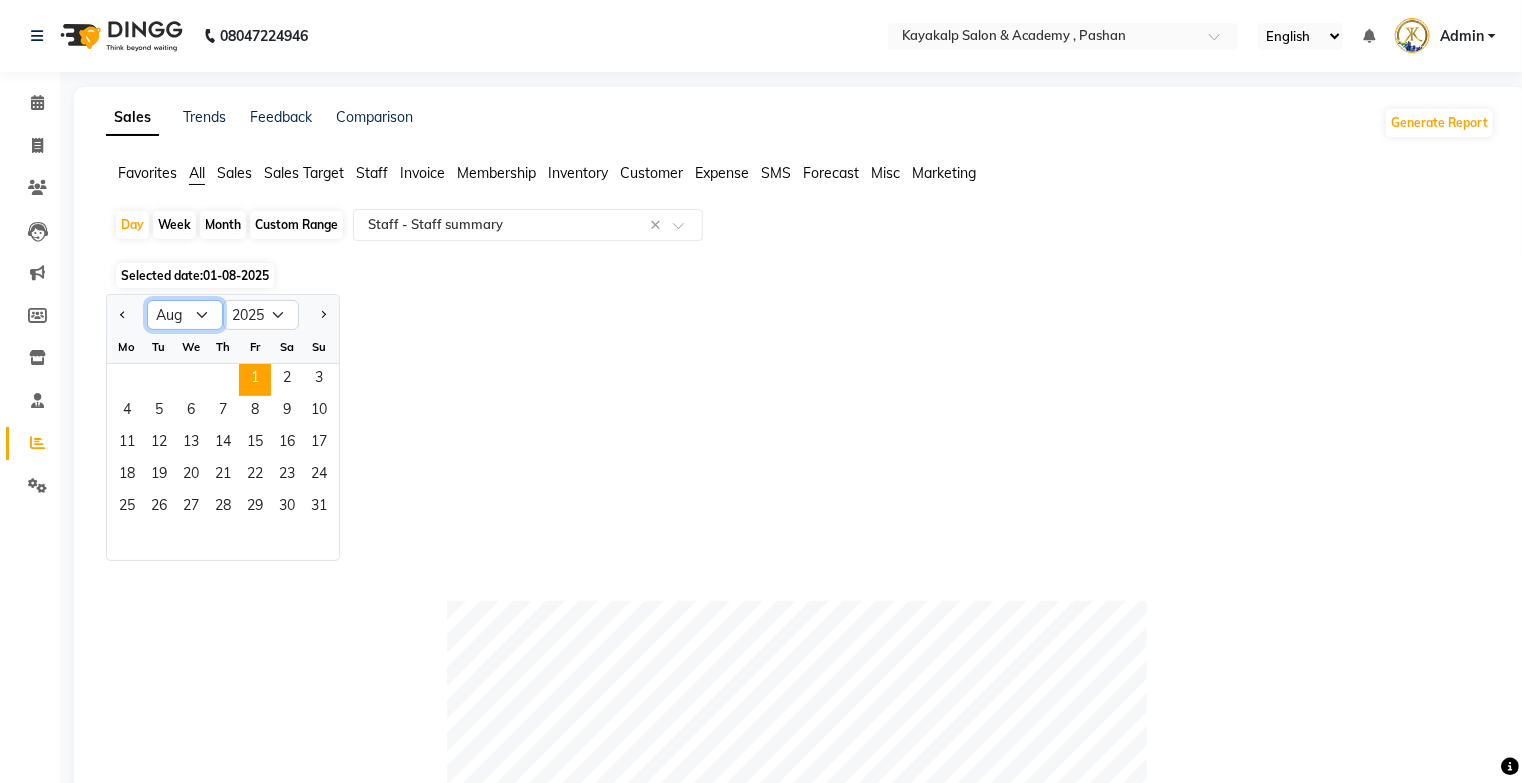 click on "Jan Feb Mar Apr May Jun Jul Aug Sep Oct Nov Dec" 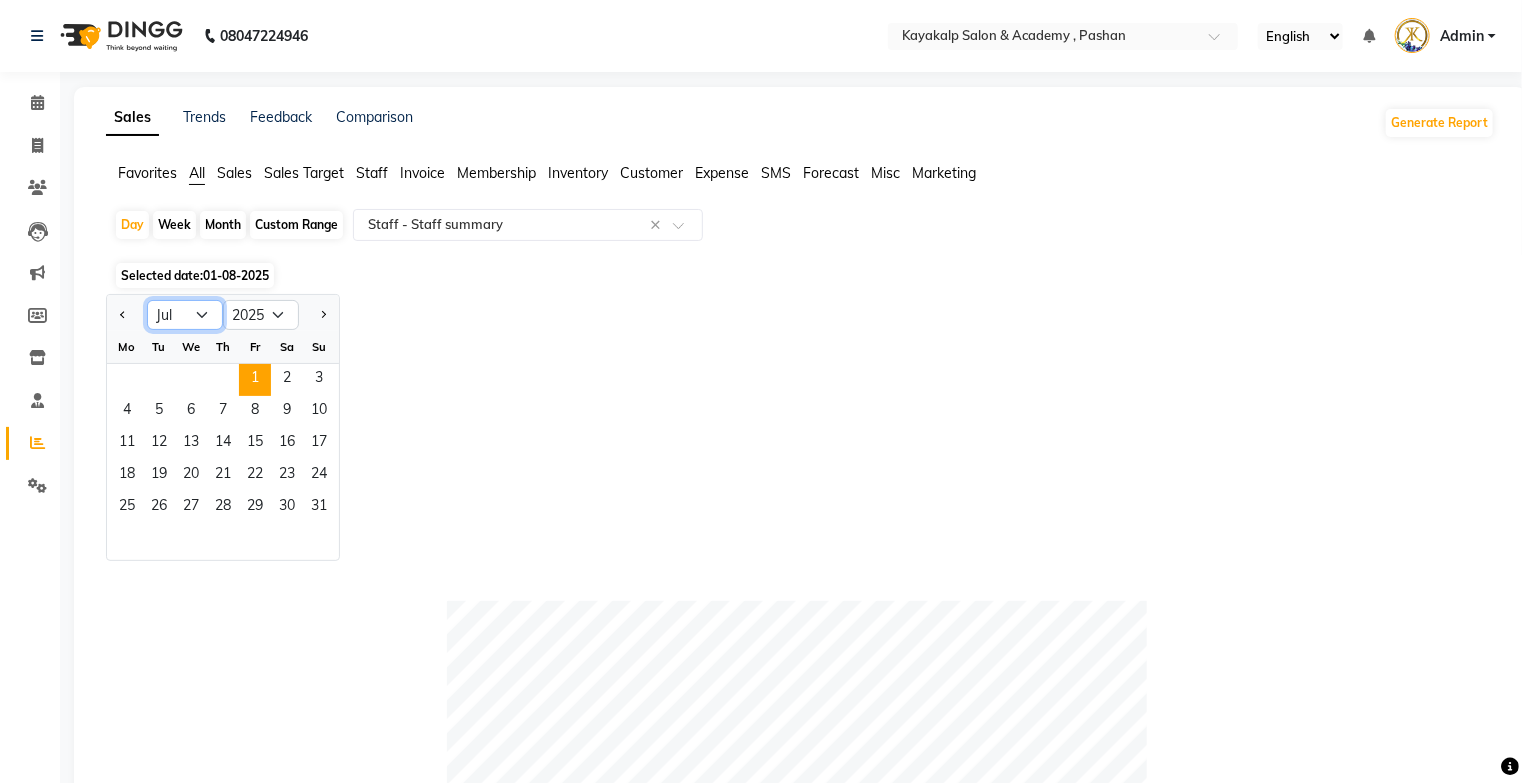 click on "Jan Feb Mar Apr May Jun Jul Aug Sep Oct Nov Dec" 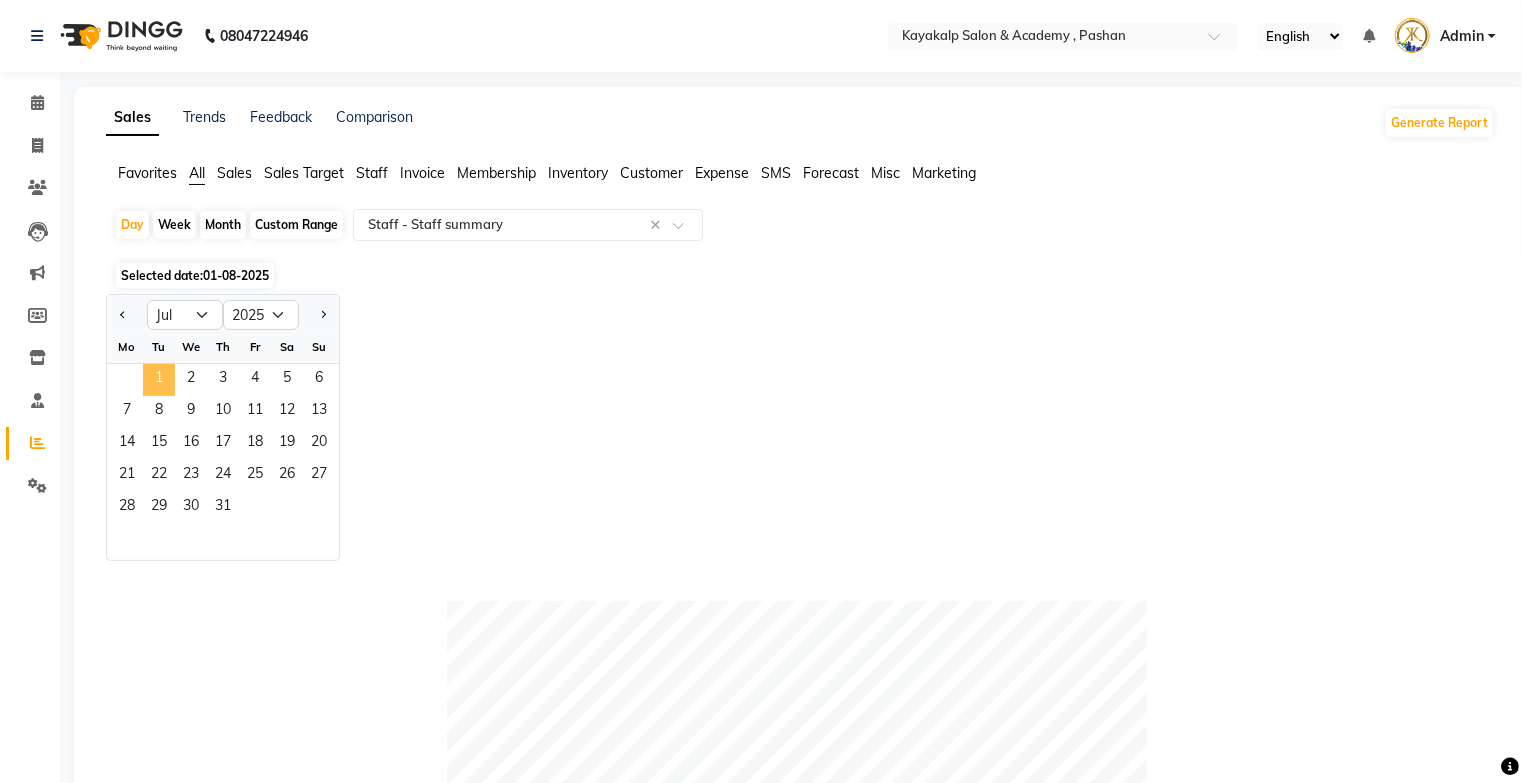 click on "1" 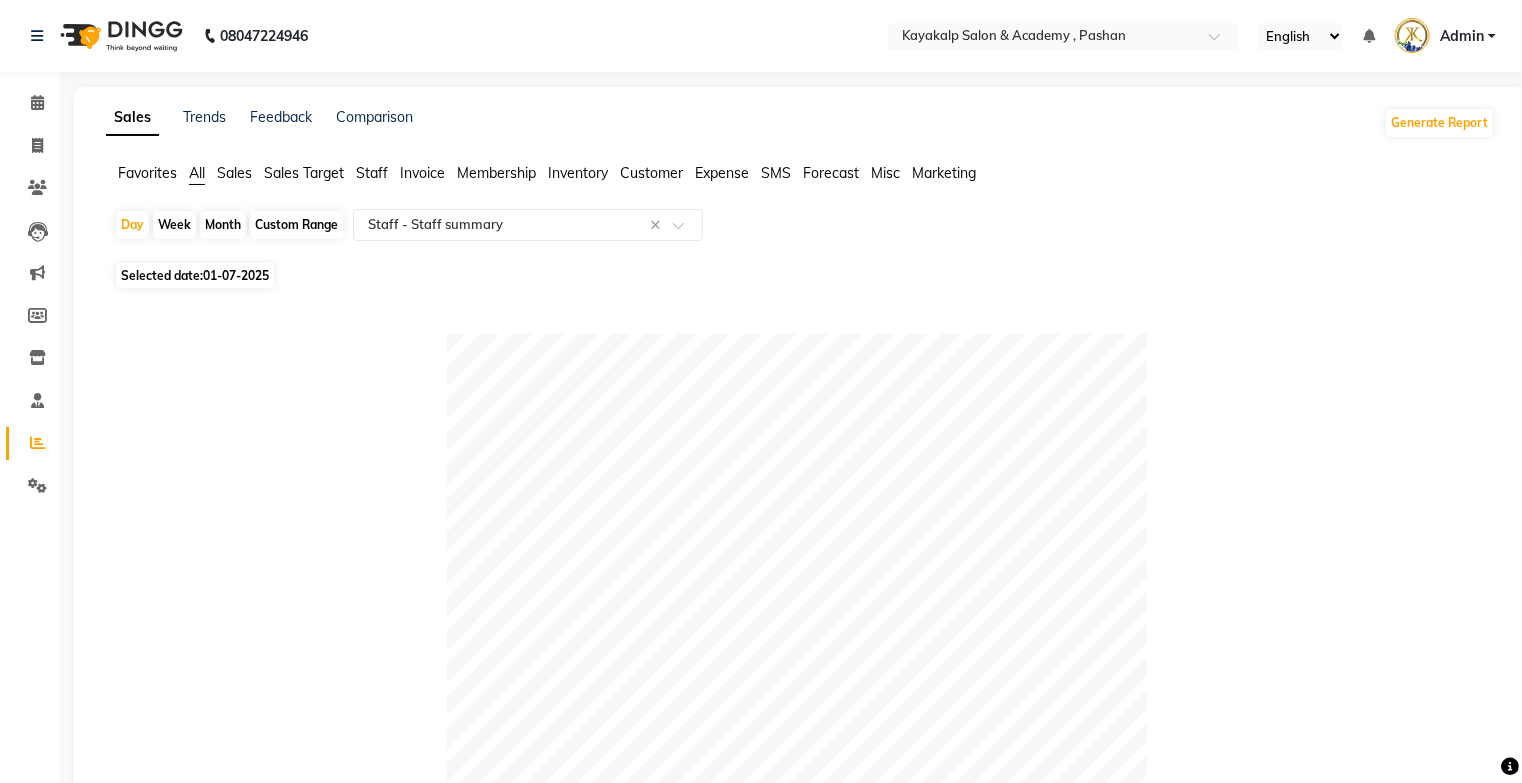 click on "01-07-2025" 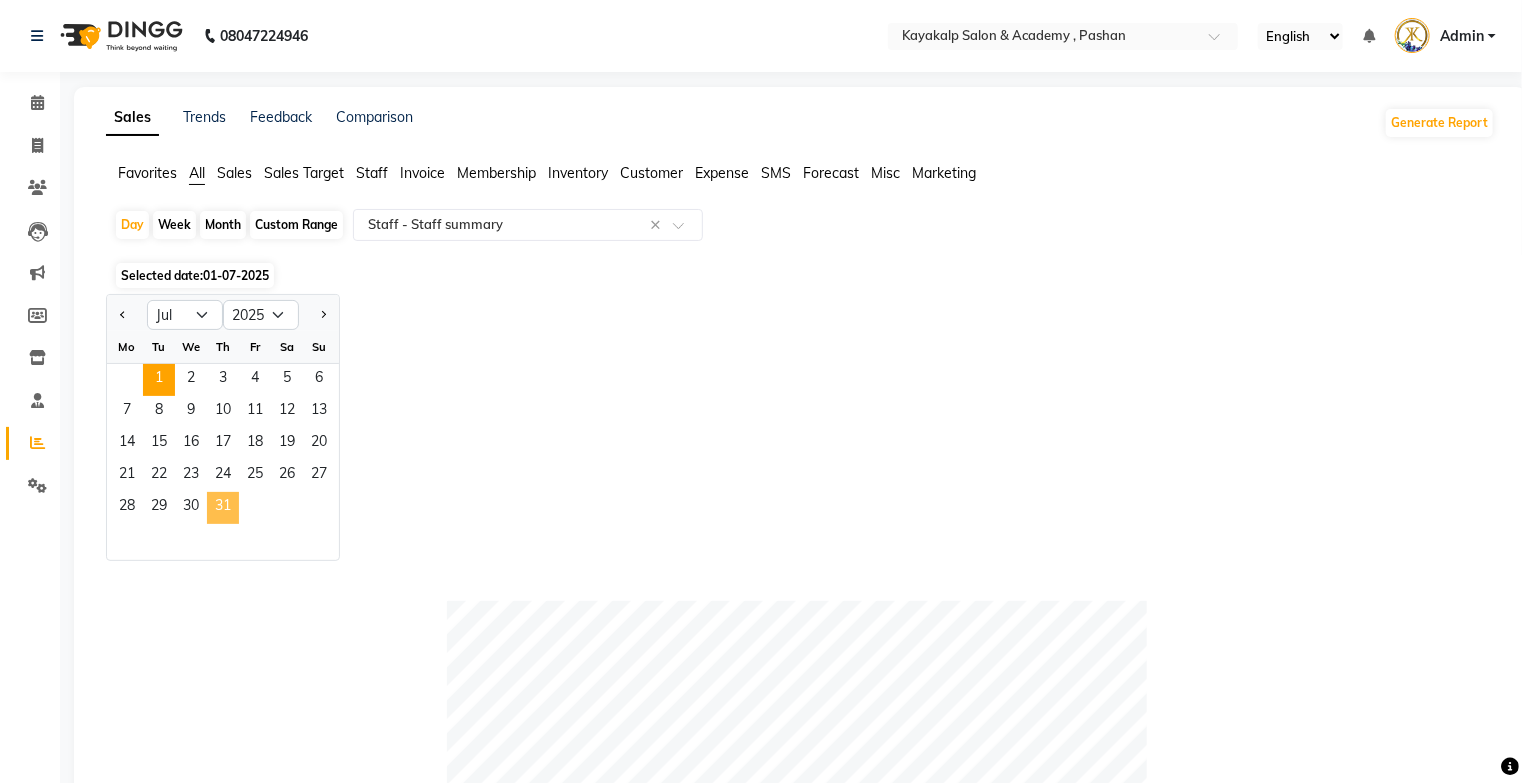 click on "31" 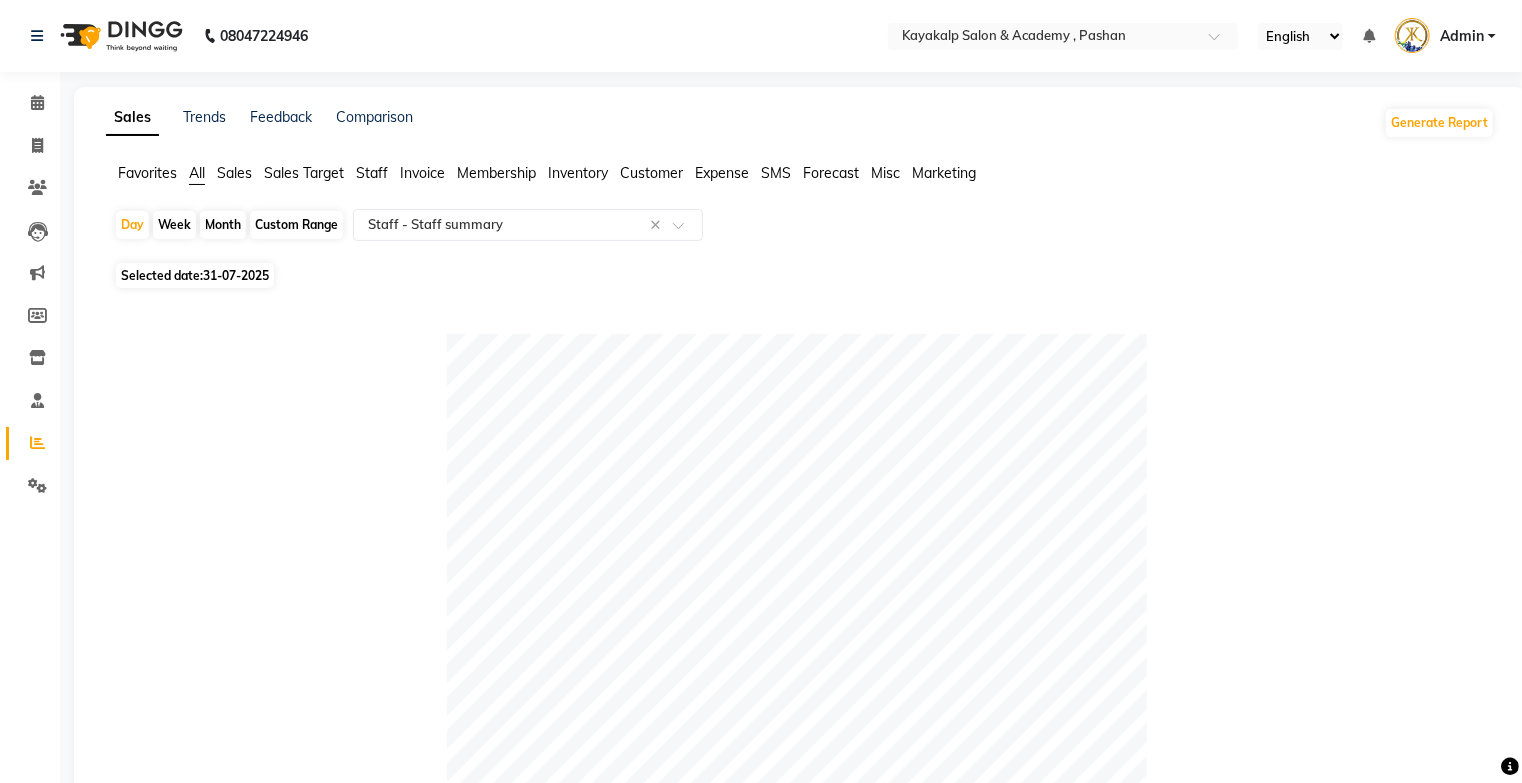 click on "Selected date:  31-07-2025" 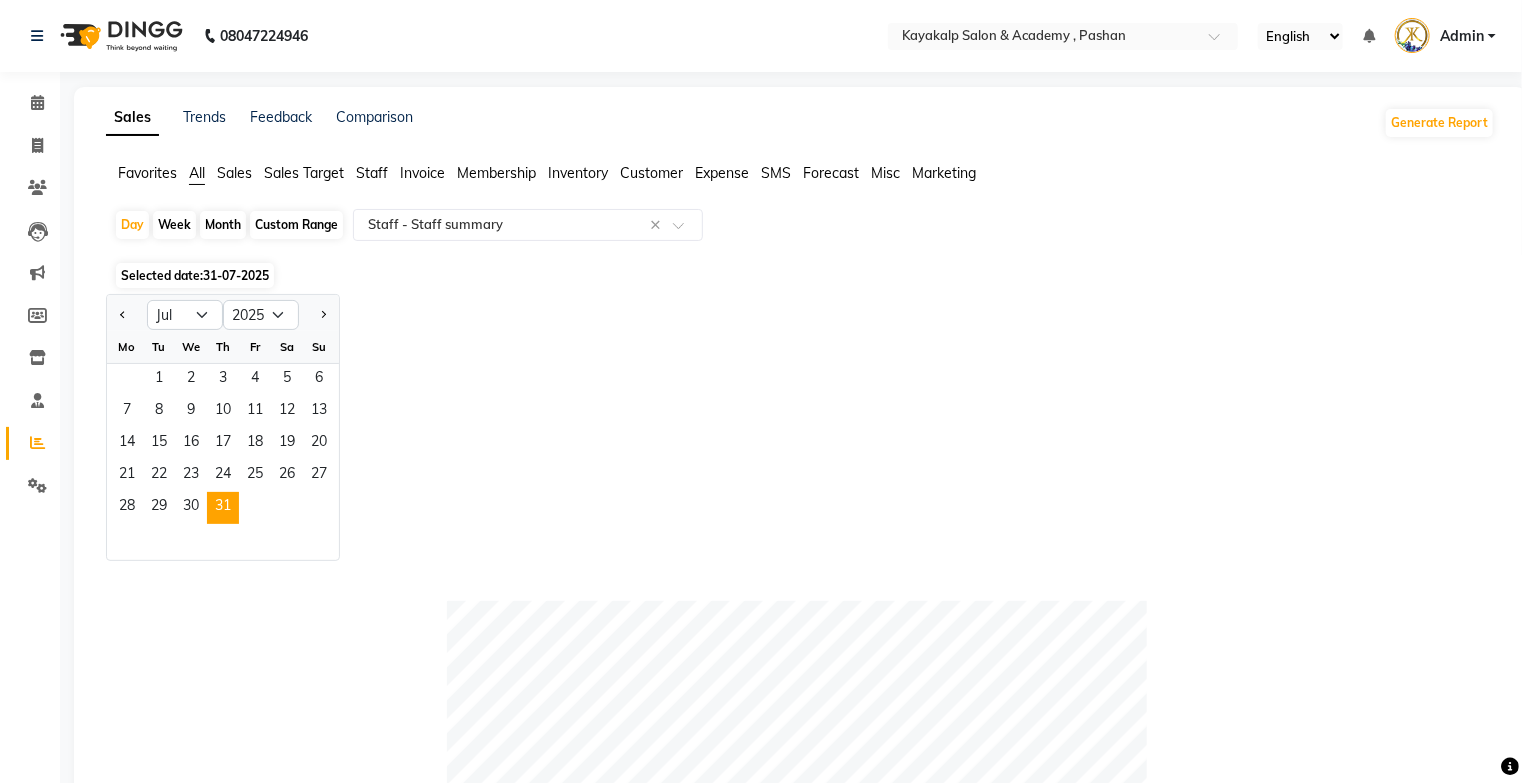 click on "Custom Range" 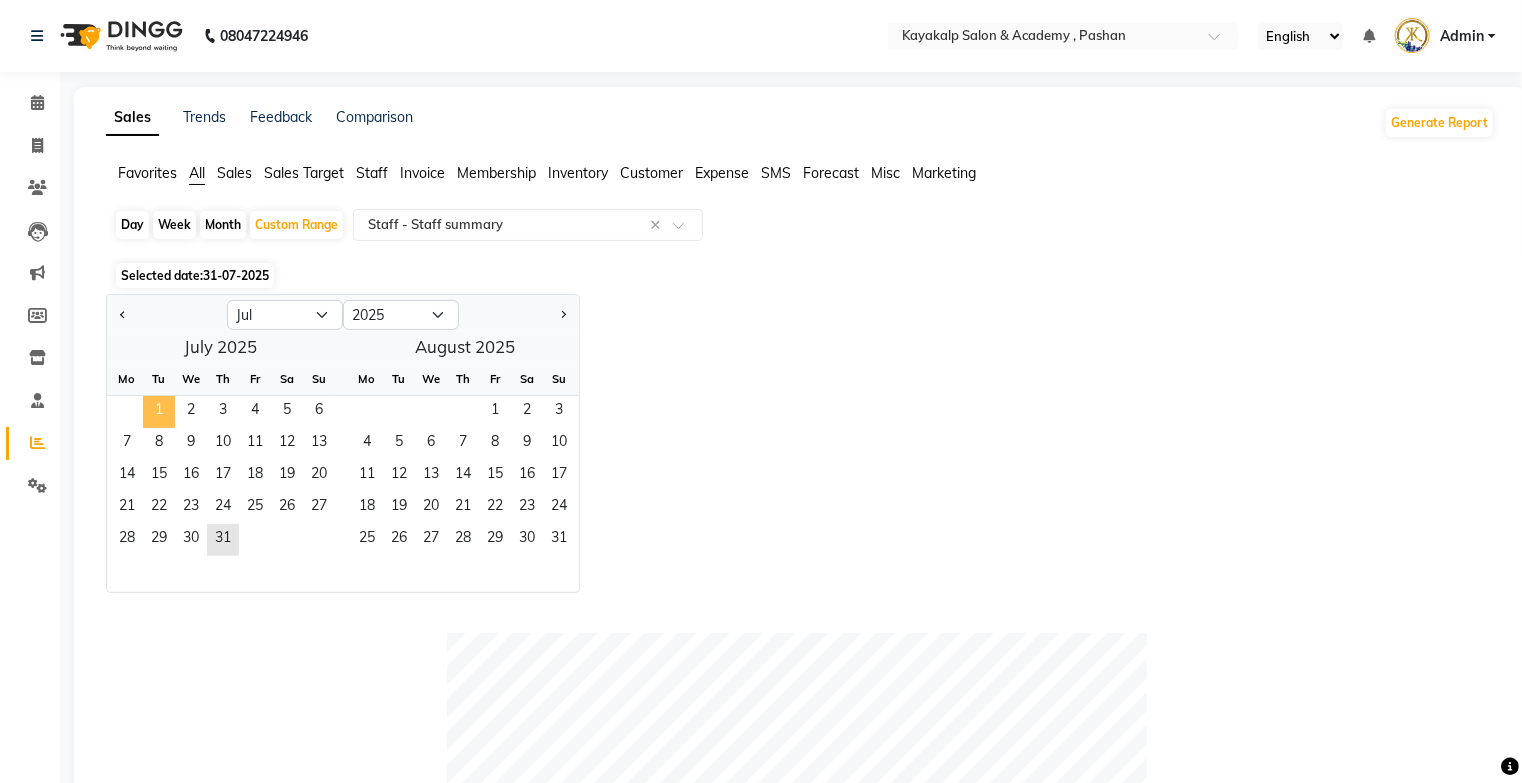 click on "1" 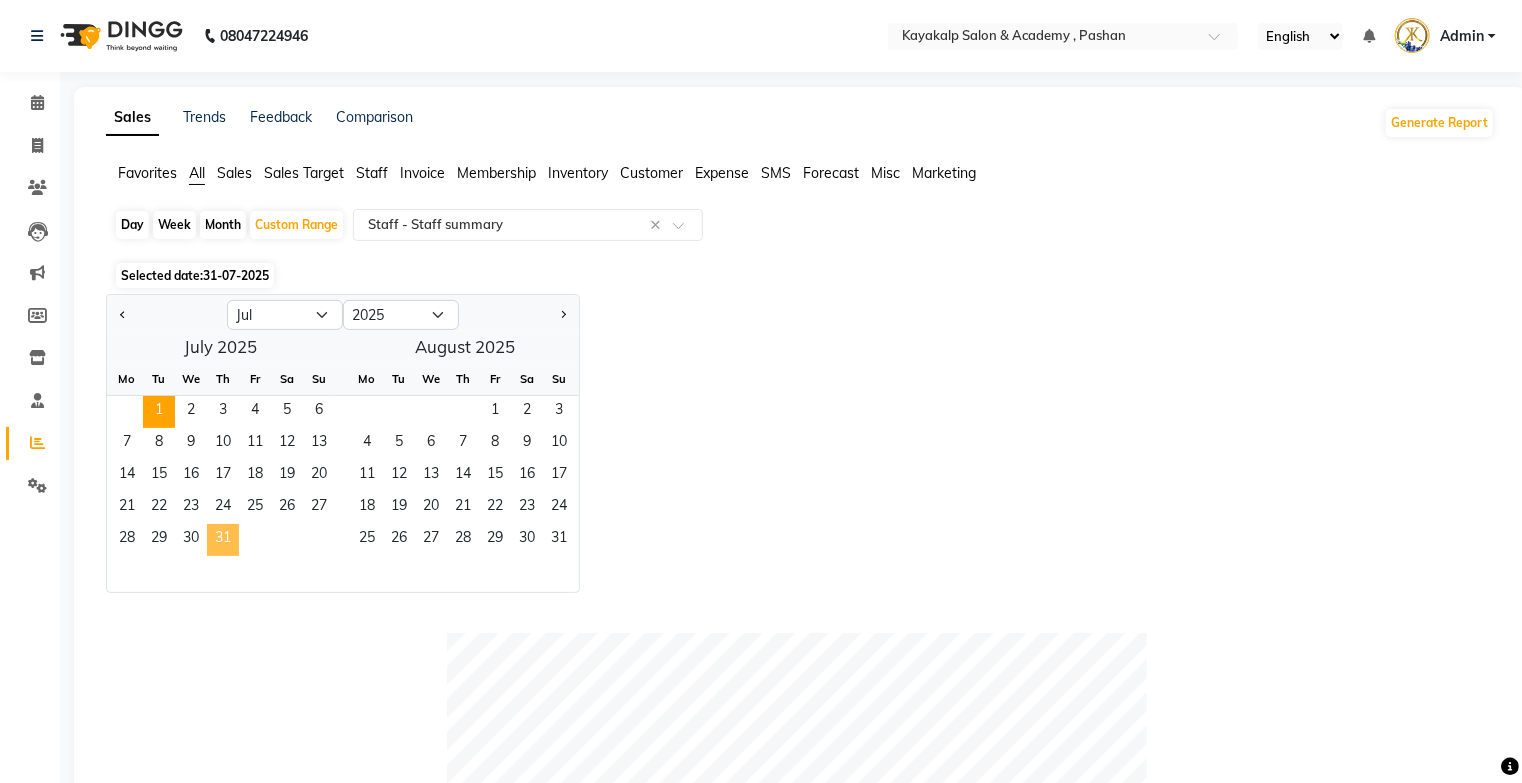 click on "31" 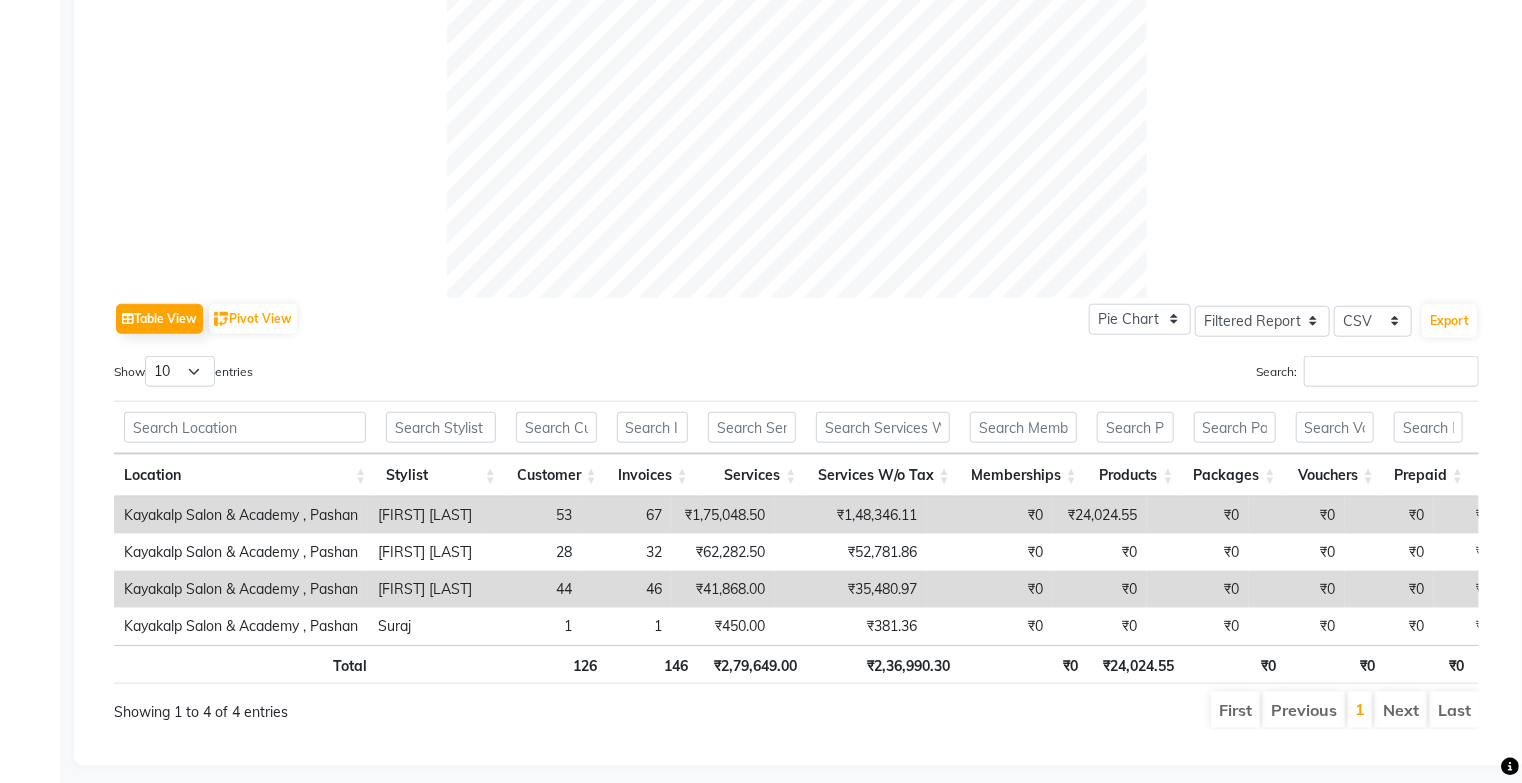 scroll, scrollTop: 774, scrollLeft: 0, axis: vertical 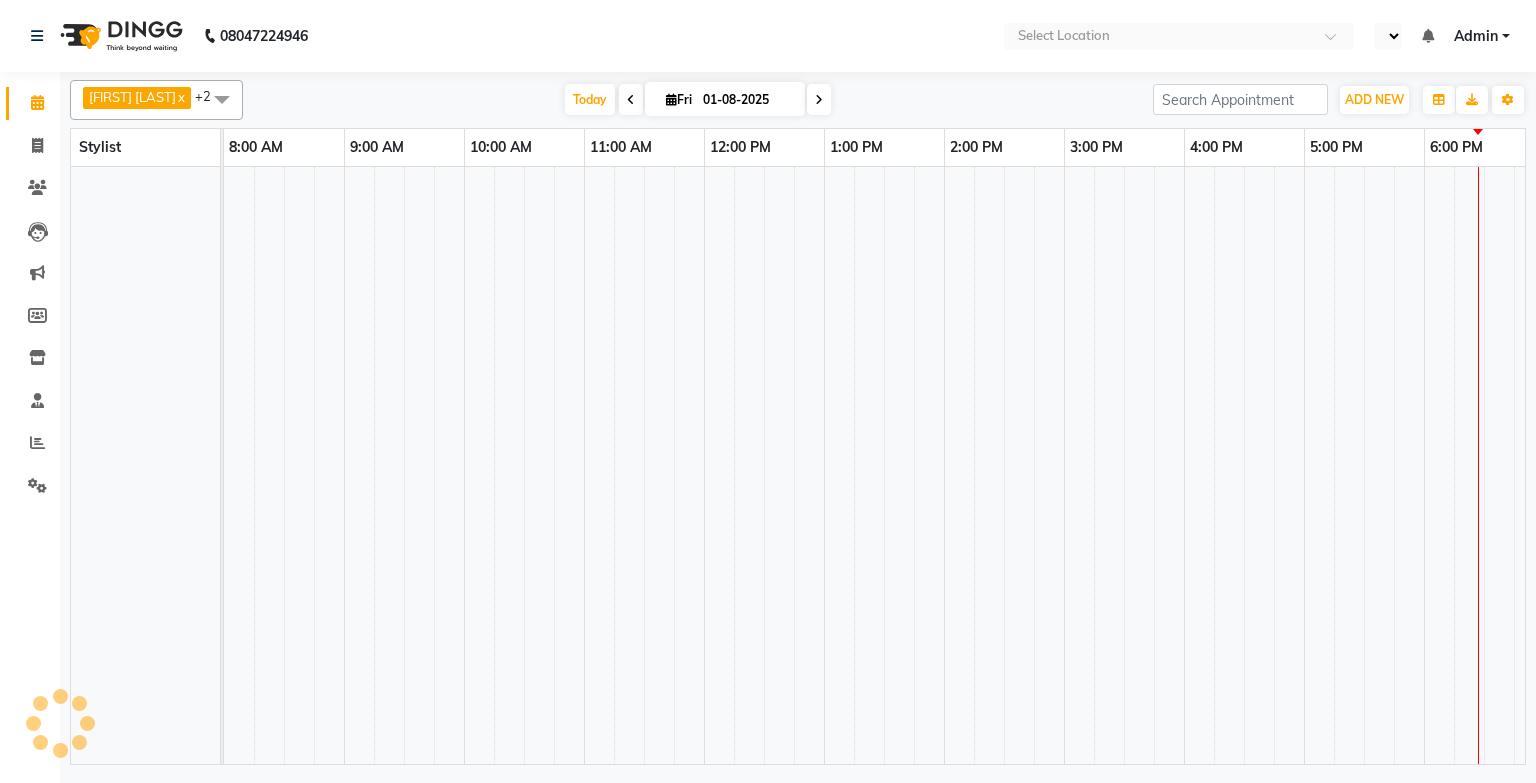 select on "en" 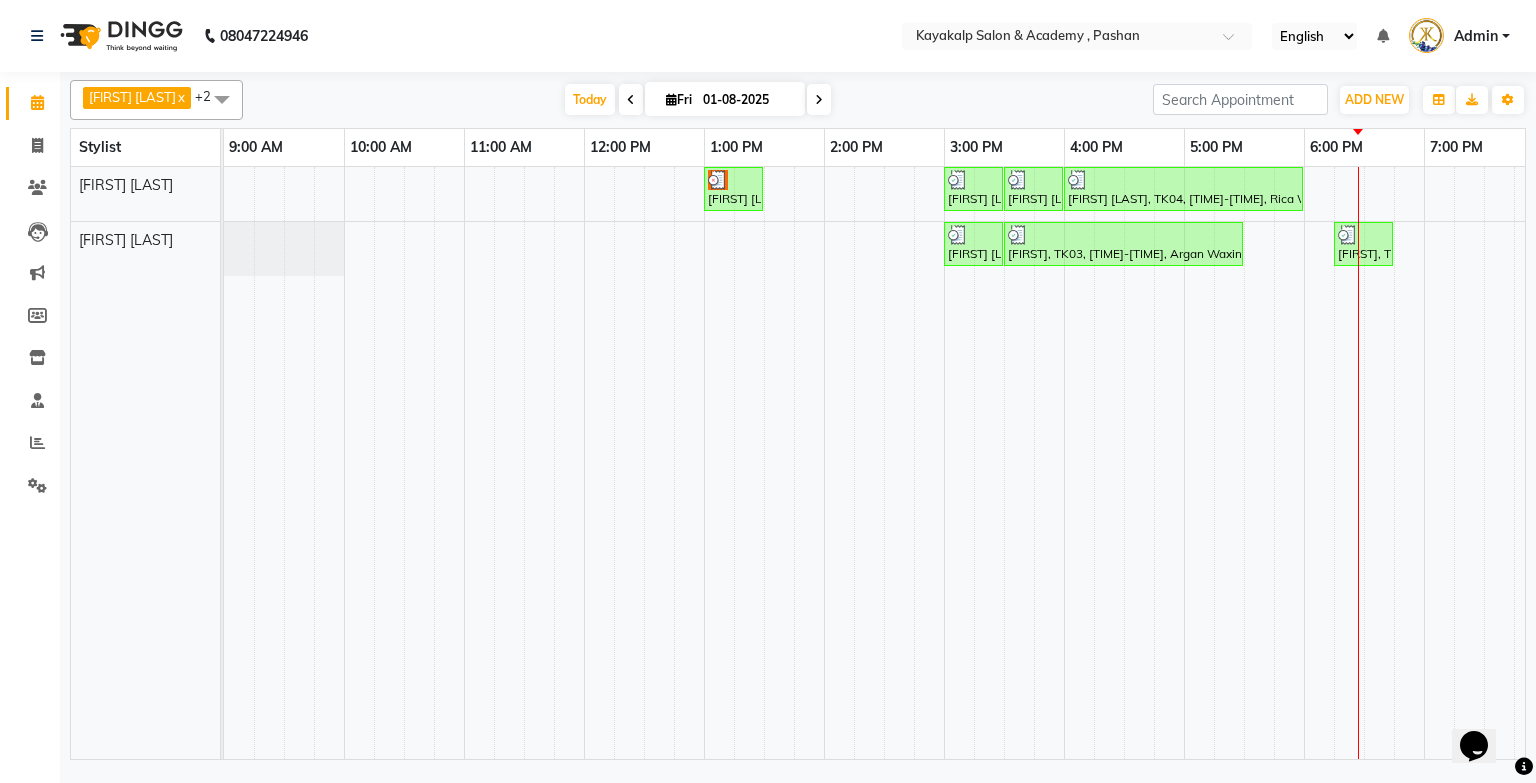 scroll, scrollTop: 0, scrollLeft: 0, axis: both 